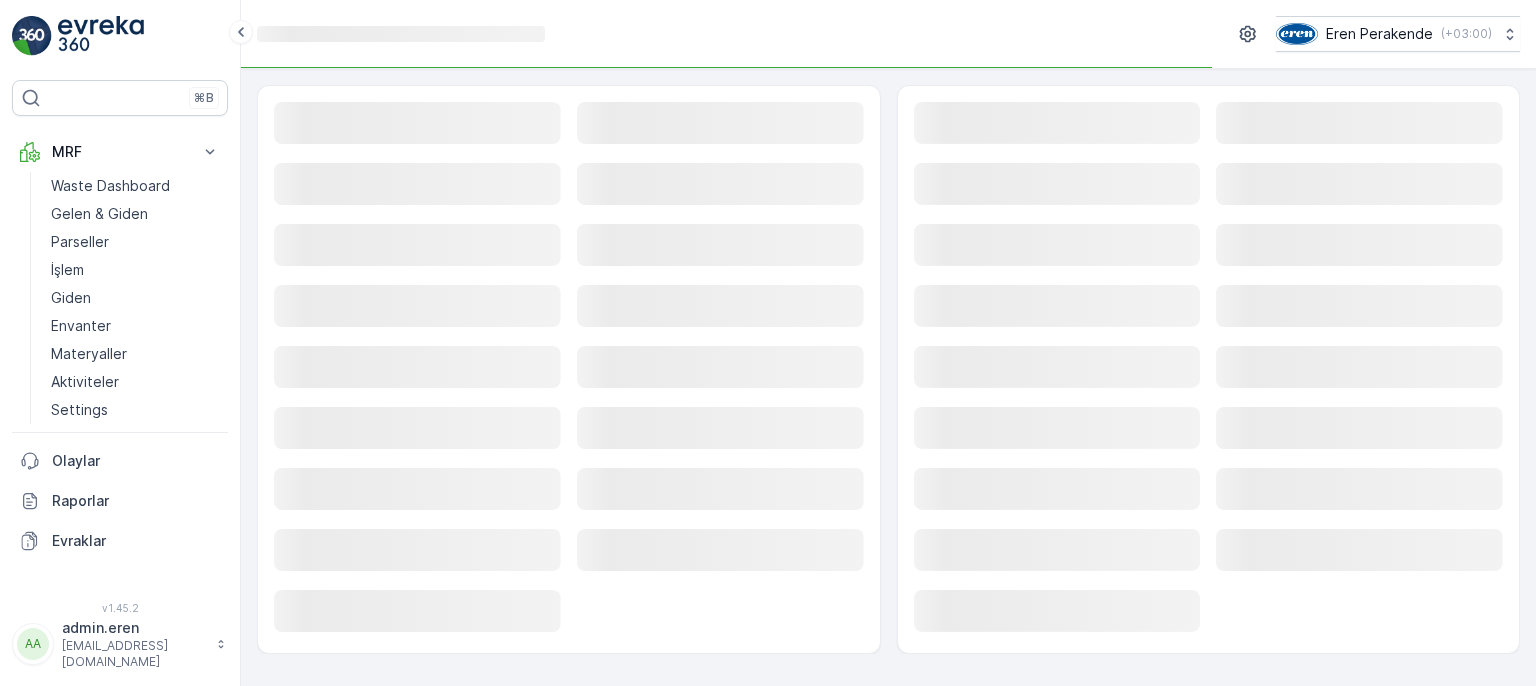 scroll, scrollTop: 0, scrollLeft: 0, axis: both 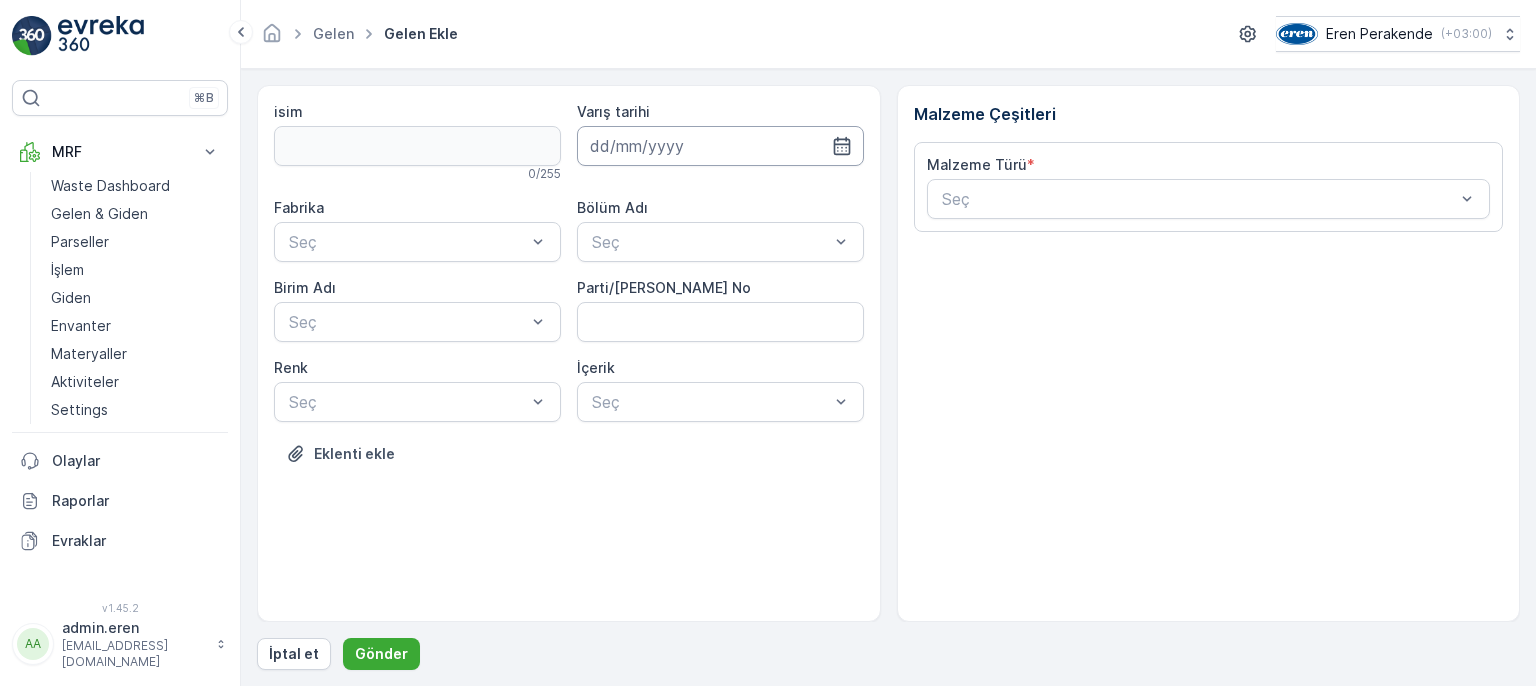 drag, startPoint x: 724, startPoint y: 137, endPoint x: 720, endPoint y: 157, distance: 20.396078 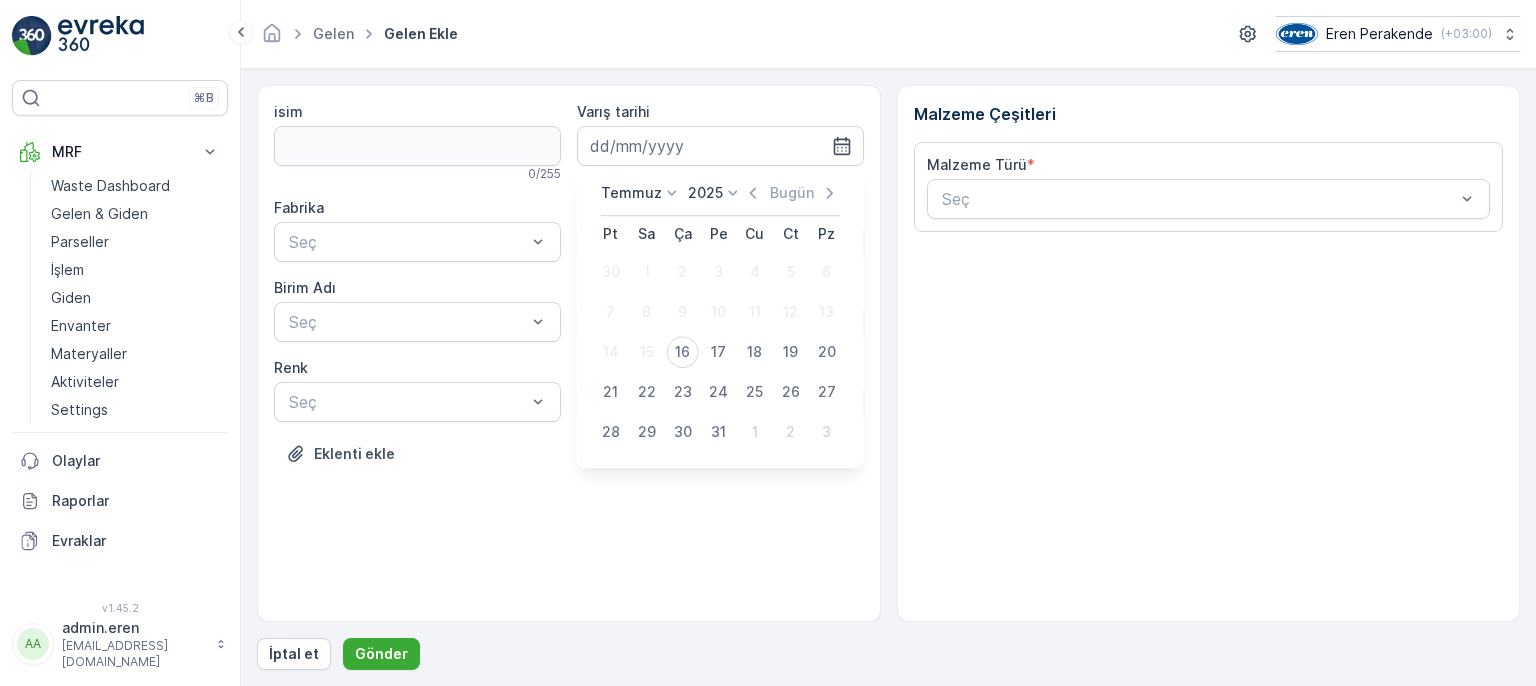 drag, startPoint x: 691, startPoint y: 344, endPoint x: 709, endPoint y: 329, distance: 23.43075 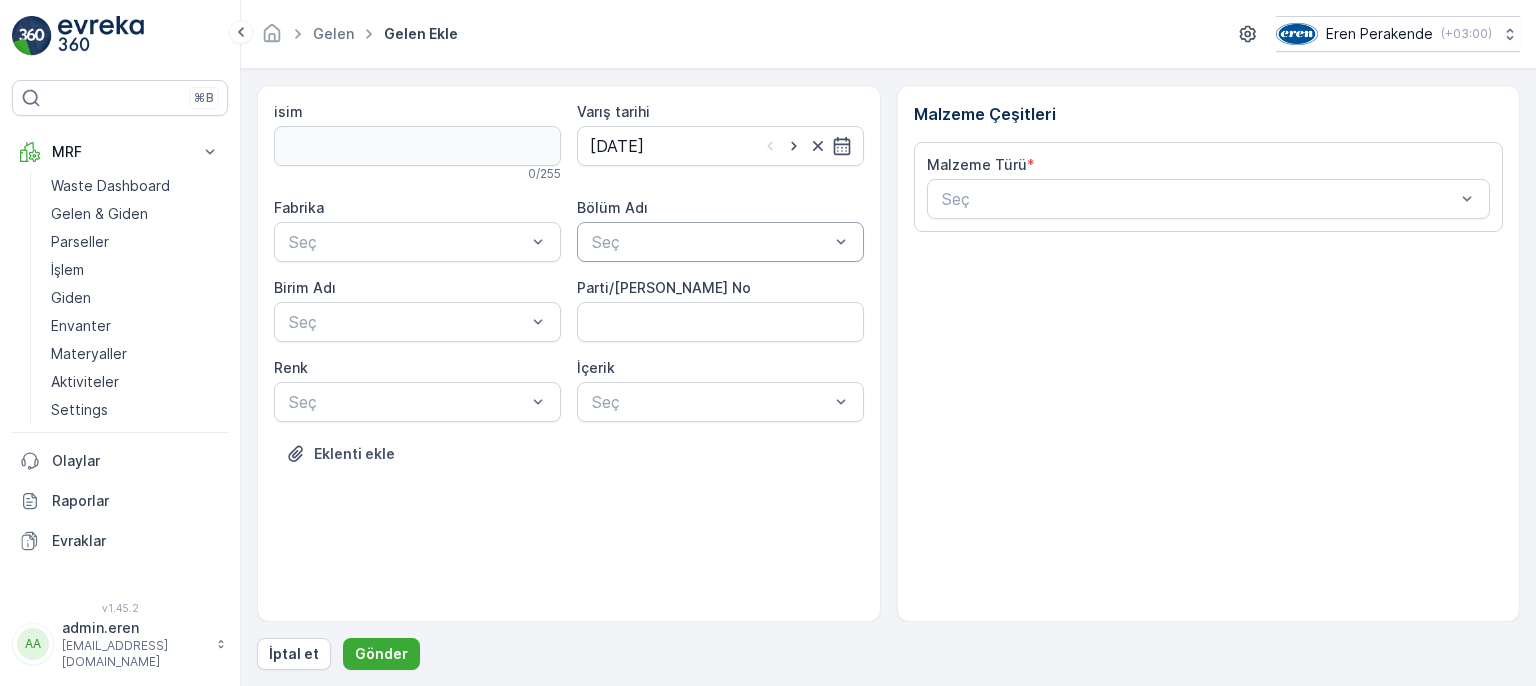 click at bounding box center [710, 242] 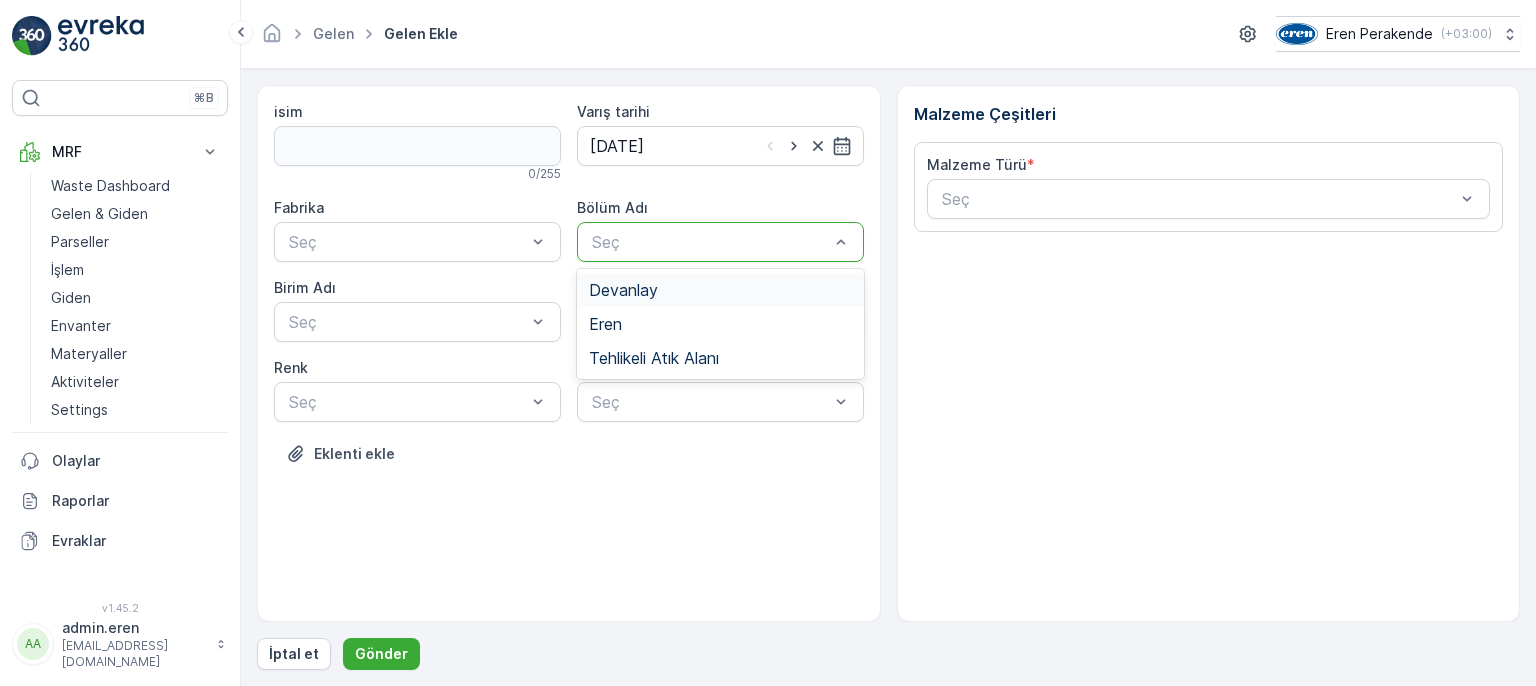 click on "Devanlay" at bounding box center (720, 290) 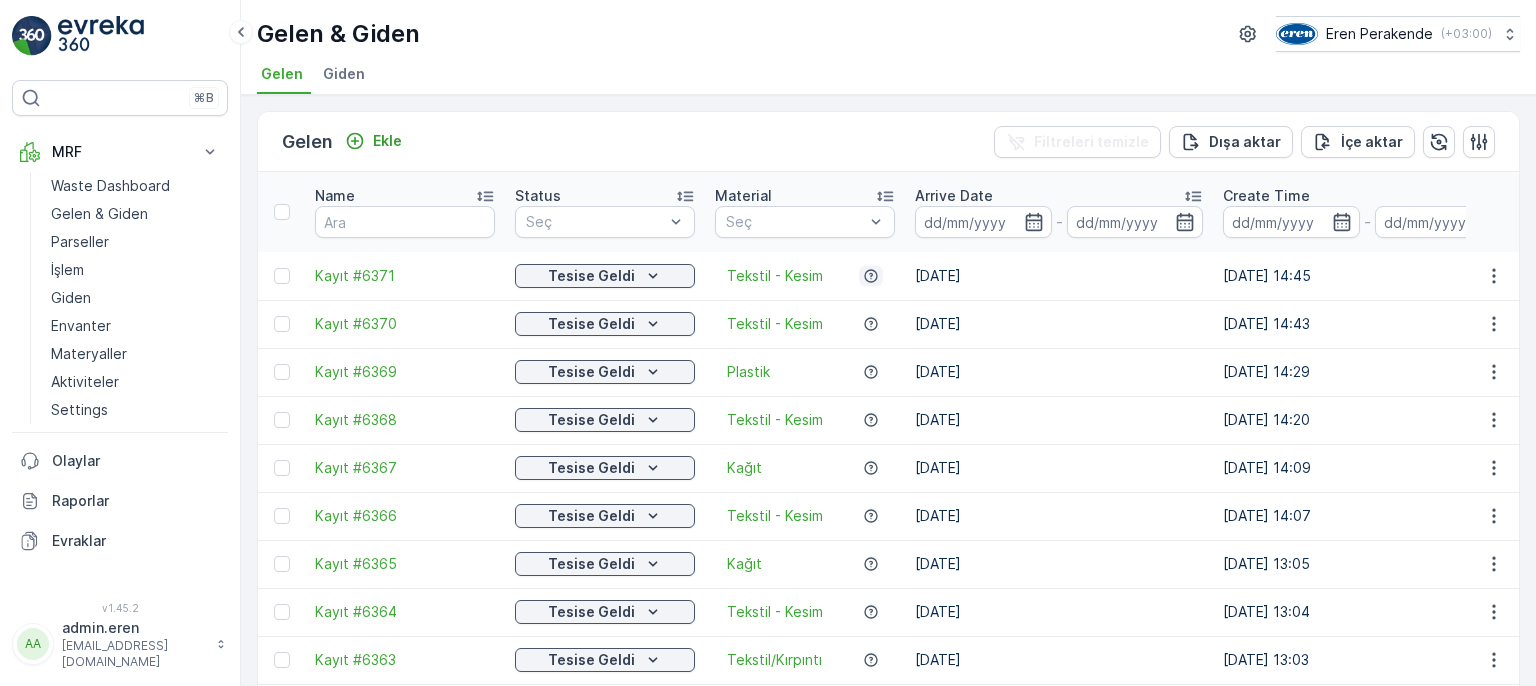 click 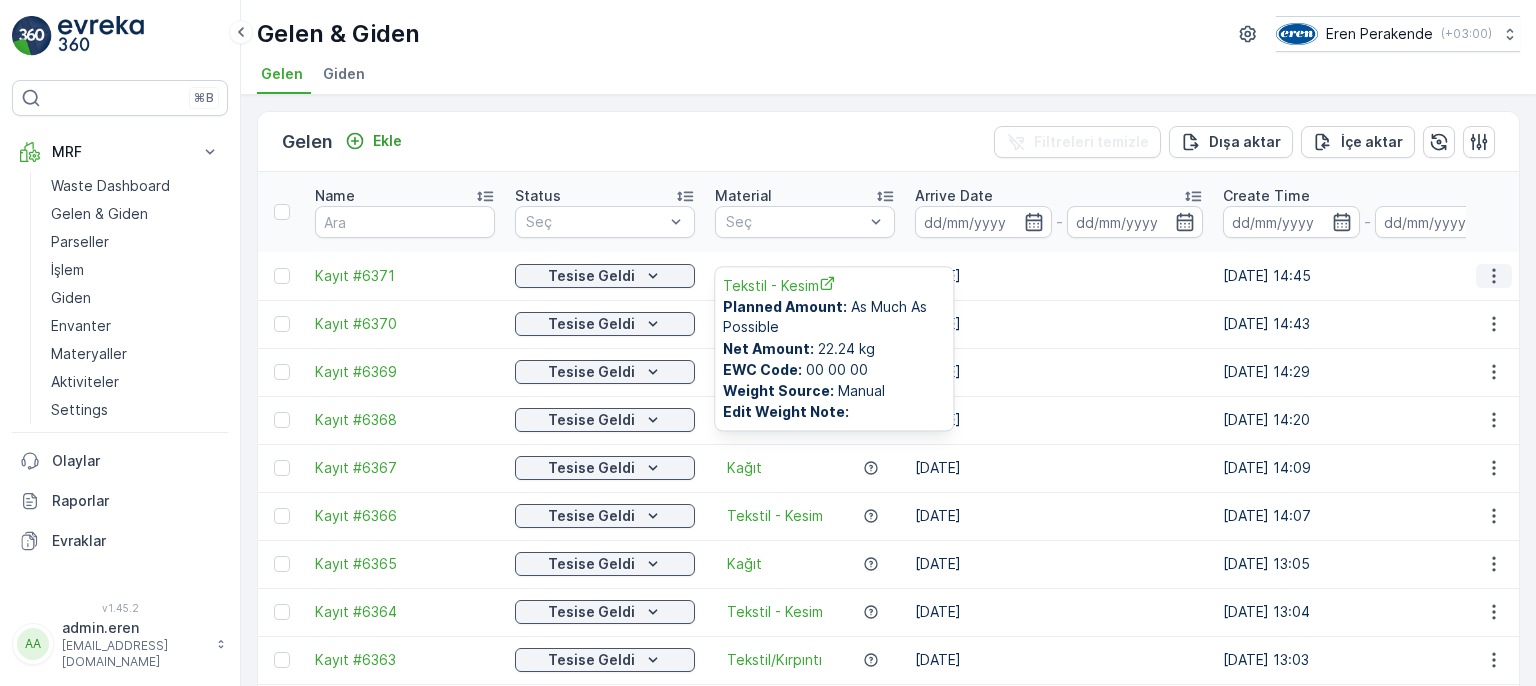 click 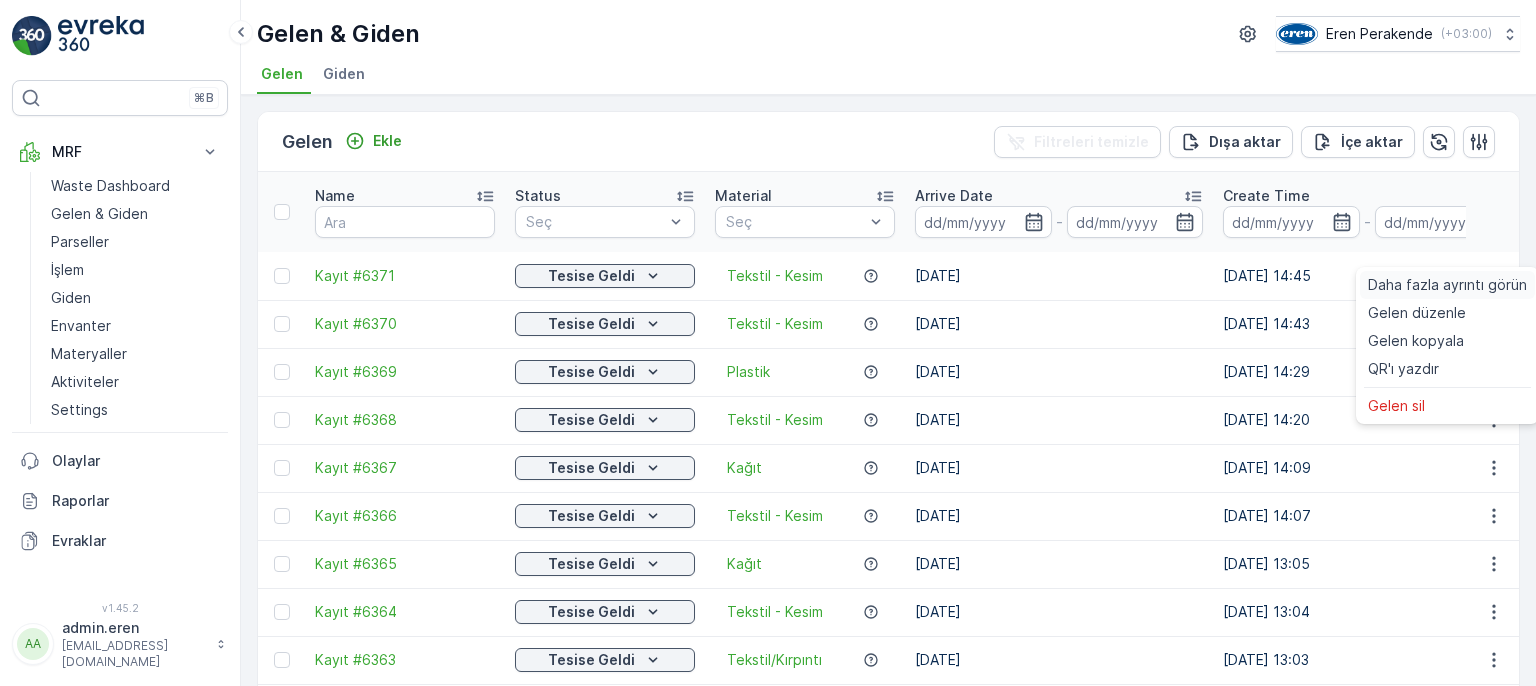 click on "Daha fazla ayrıntı görün" at bounding box center (1447, 285) 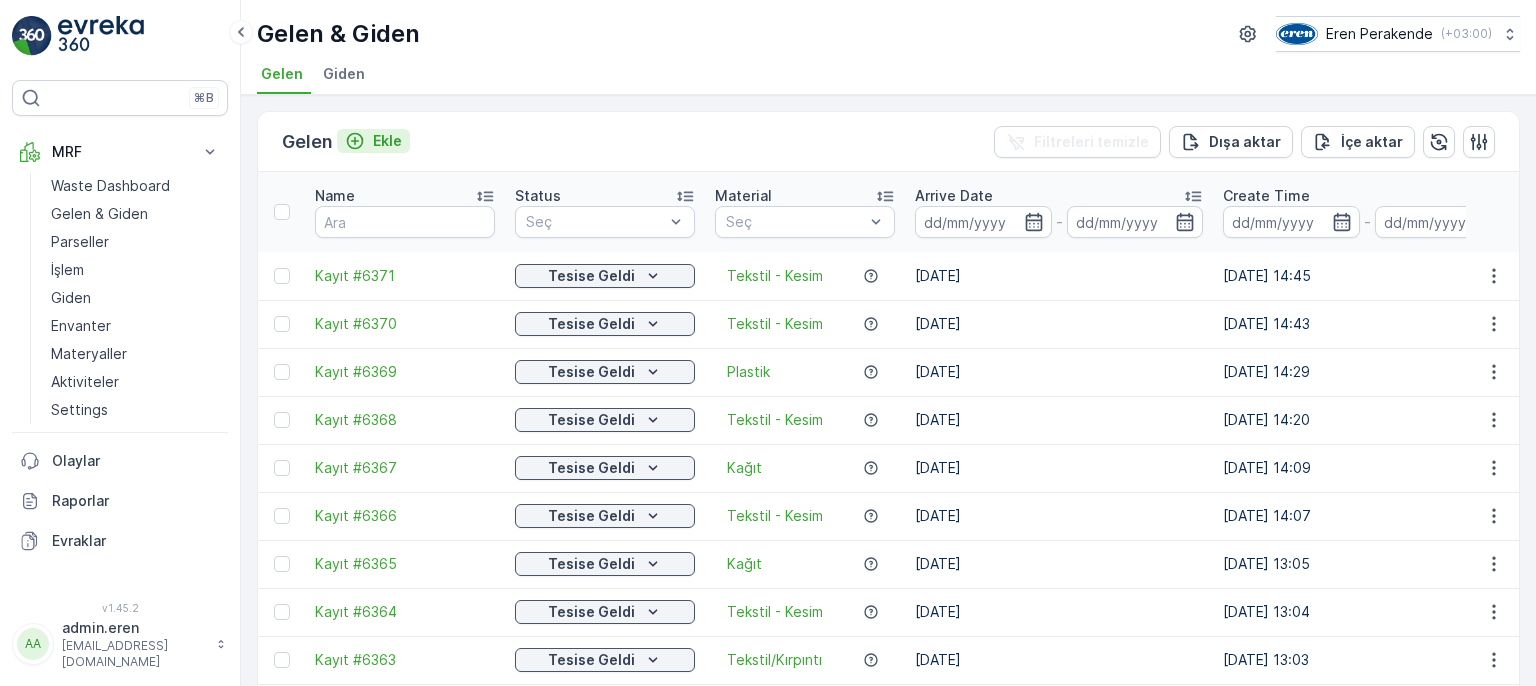 click 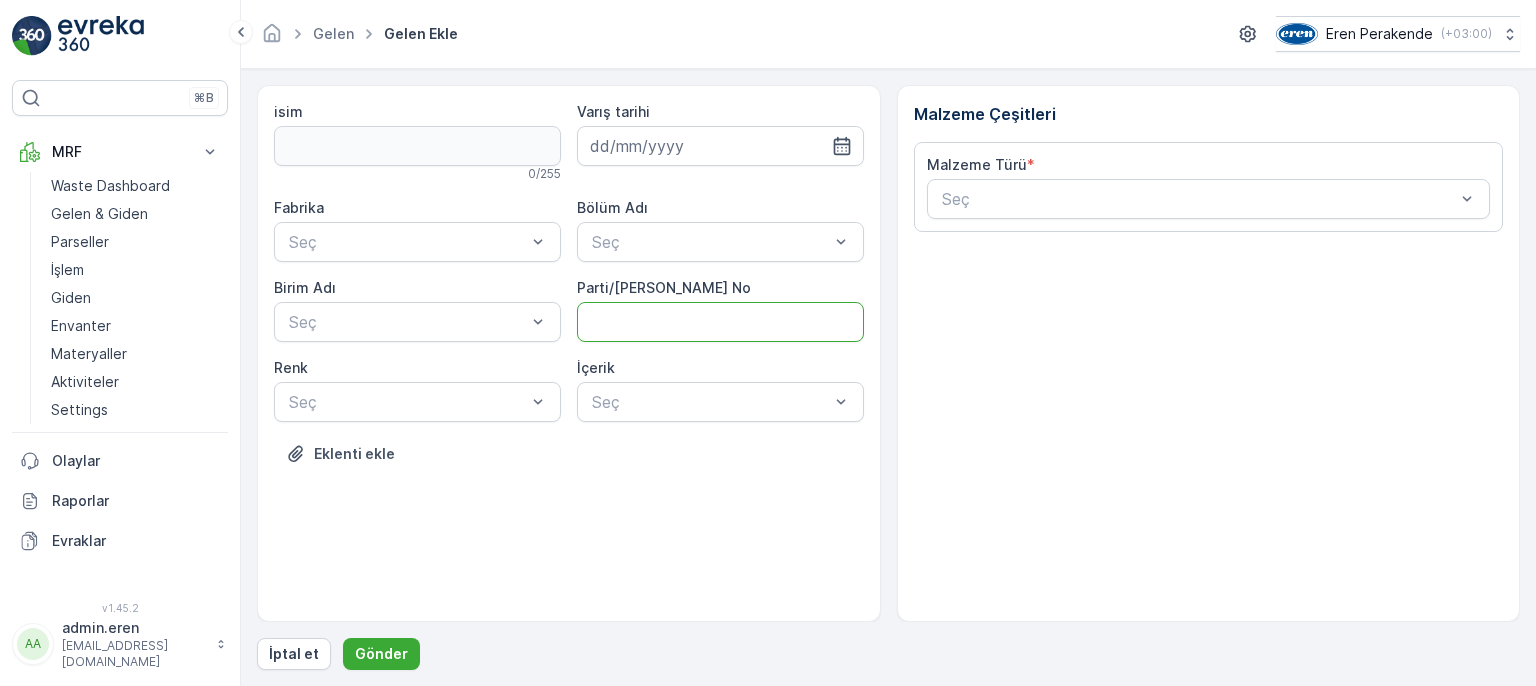 click on "Parti/[PERSON_NAME] No" at bounding box center (720, 322) 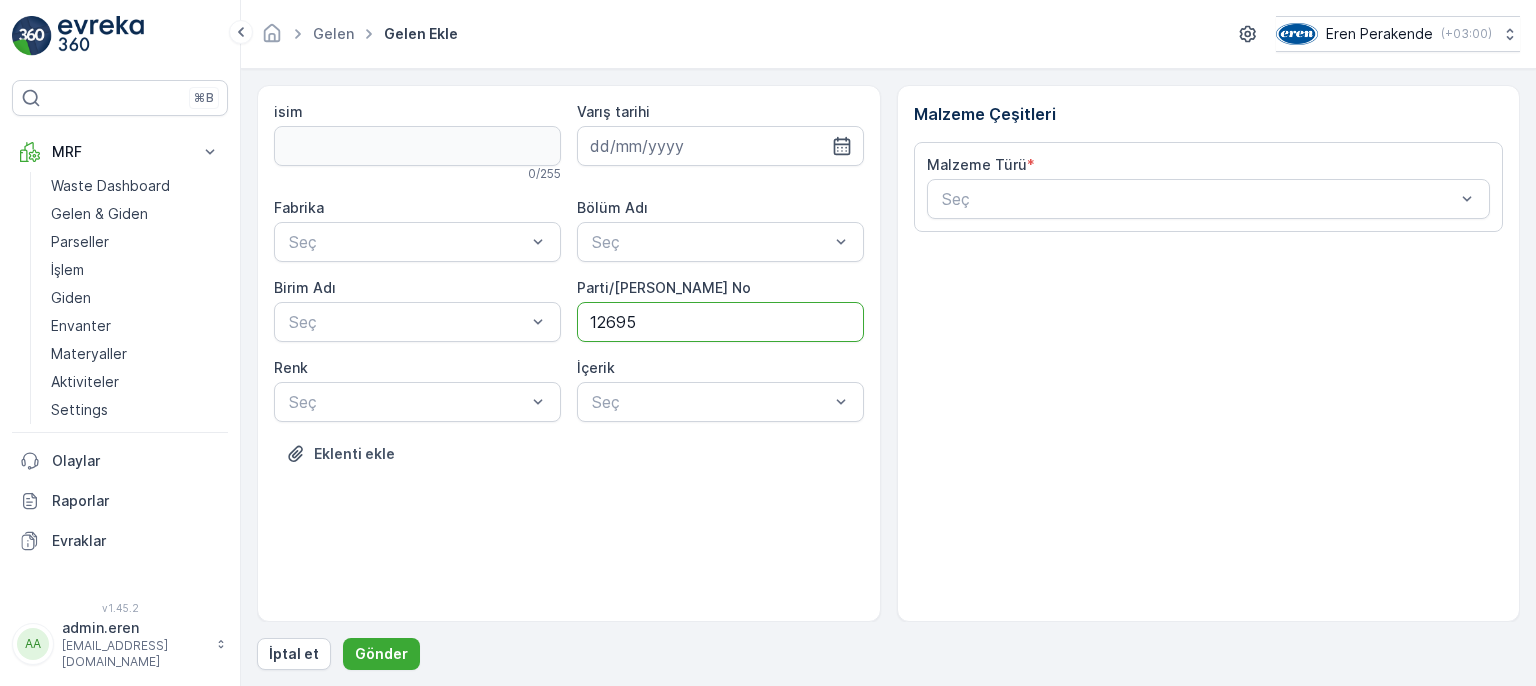 type on "1269552" 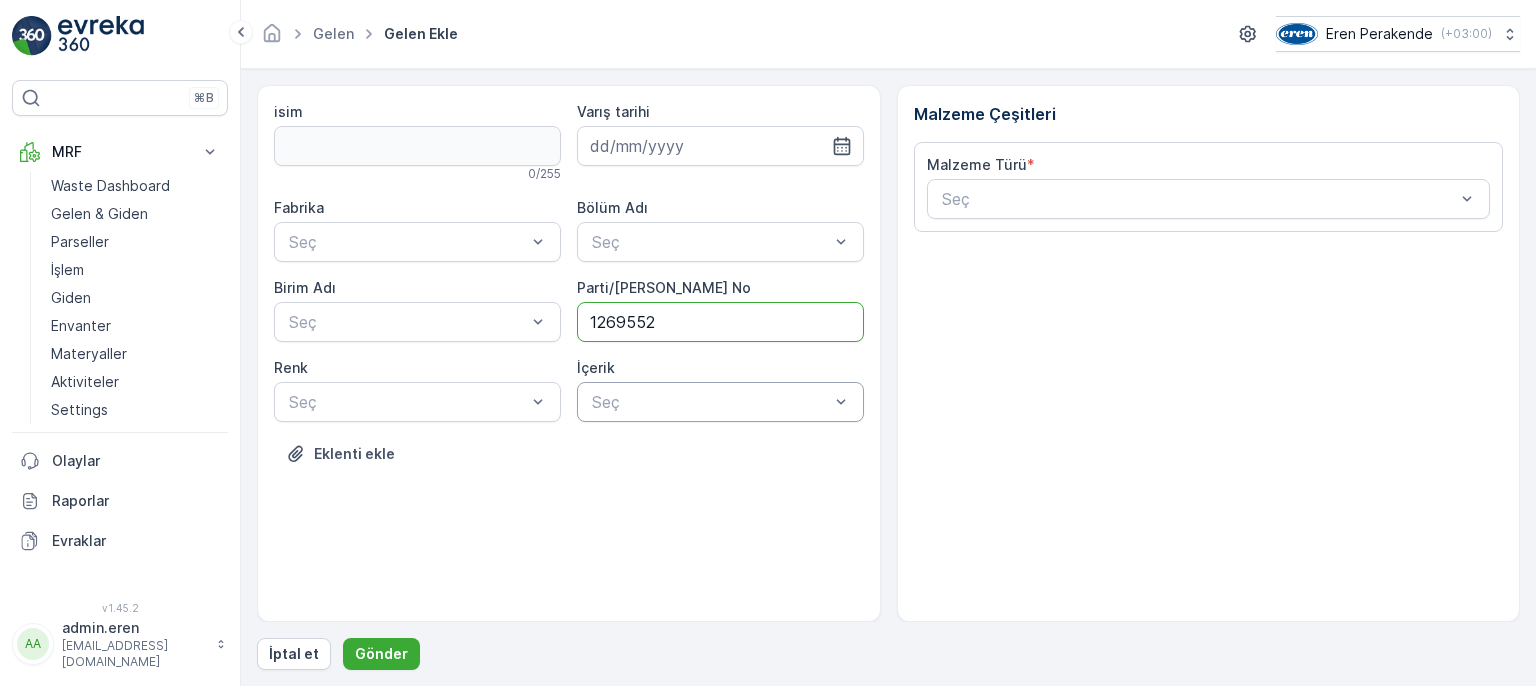 click at bounding box center [710, 402] 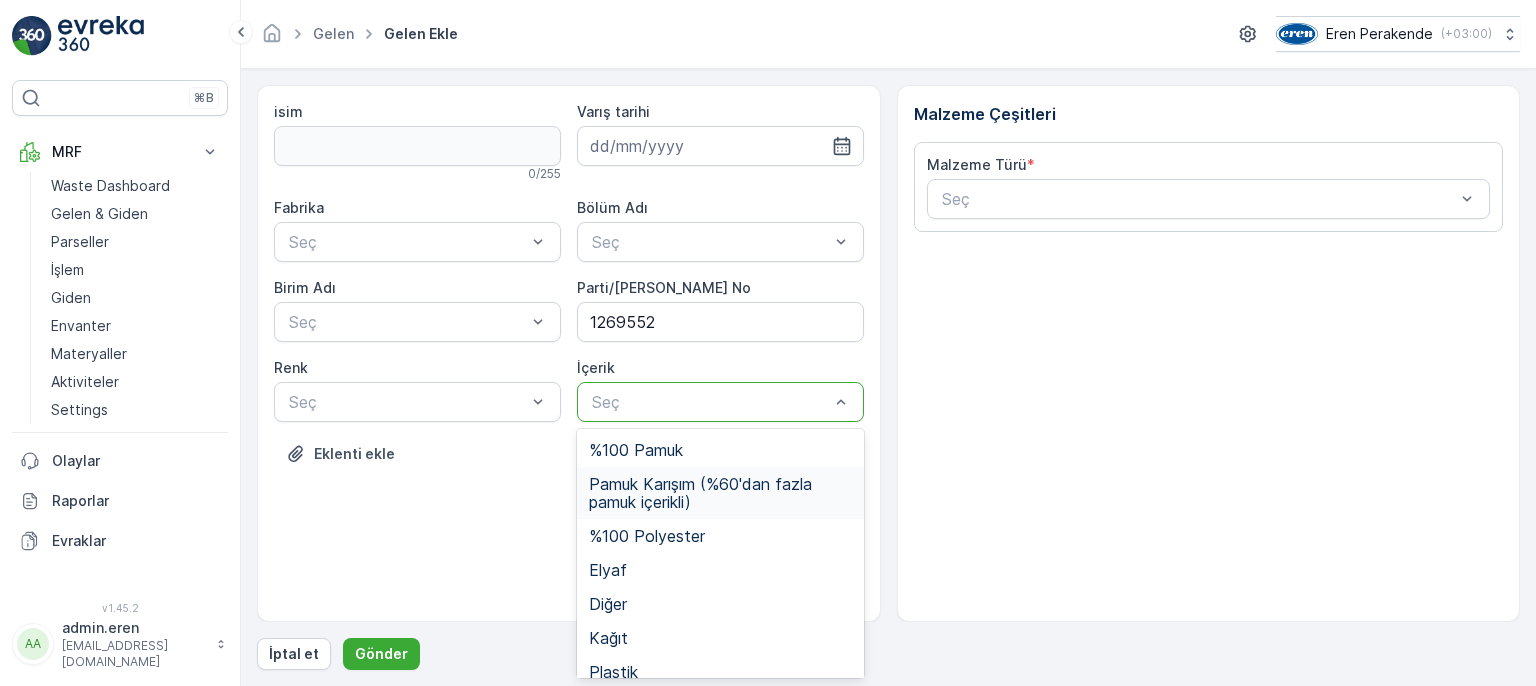 click on "Pamuk Karışım (%60'dan fazla pamuk içerikli)" at bounding box center [720, 493] 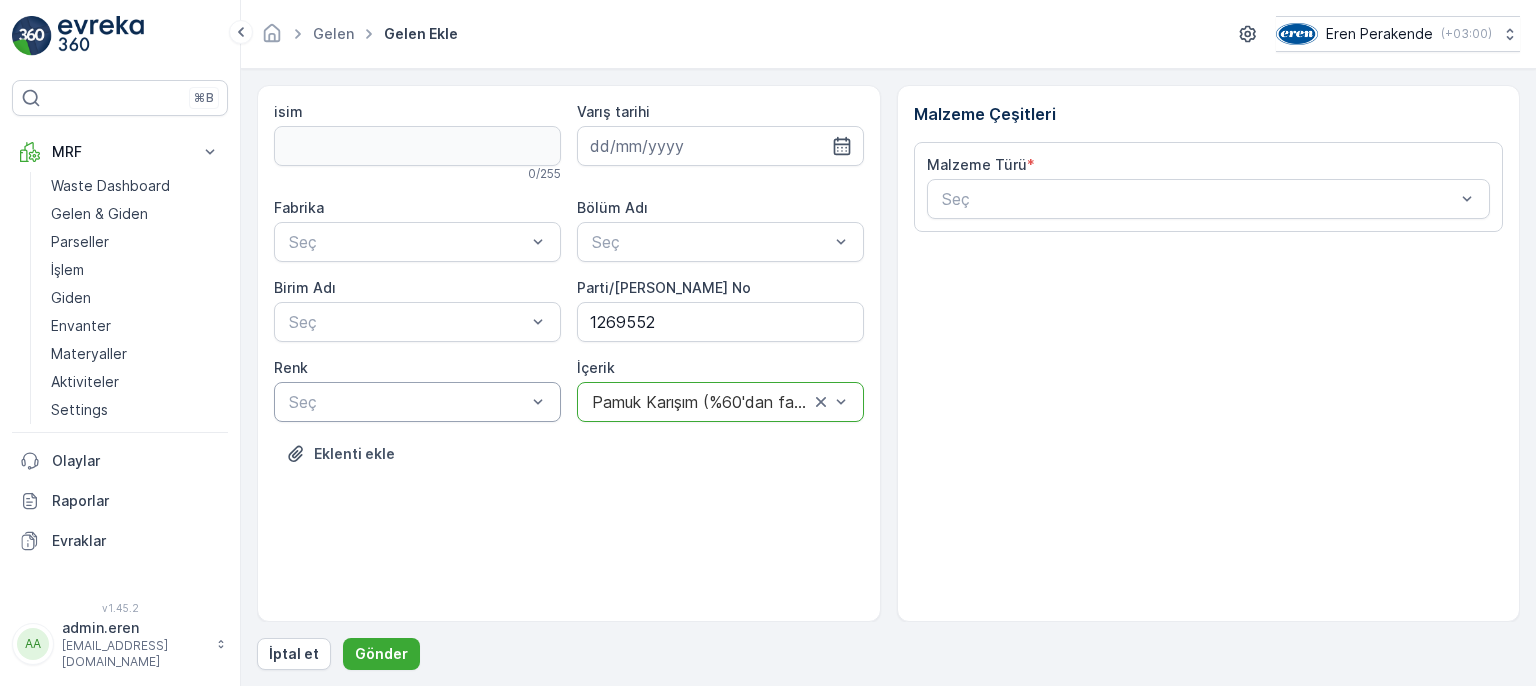 click on "Seç" at bounding box center (417, 402) 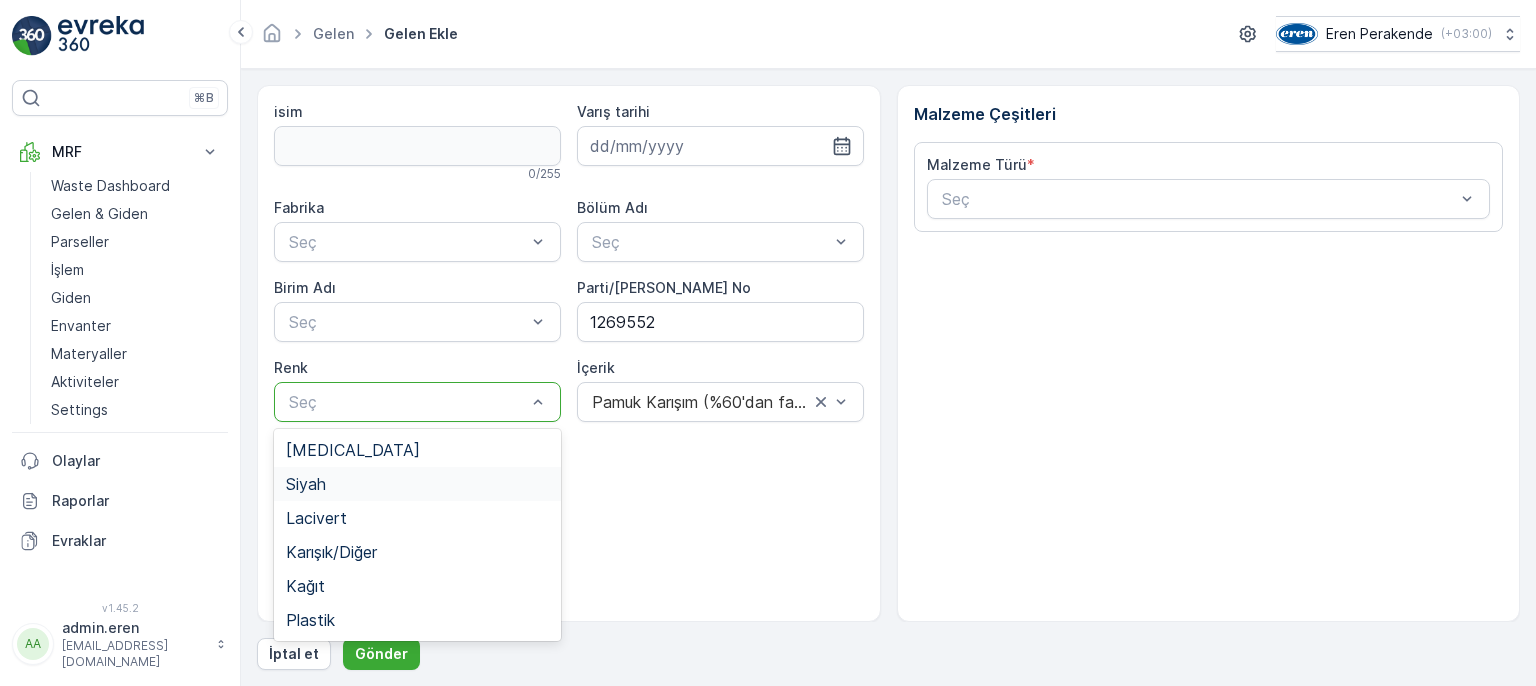 drag, startPoint x: 364, startPoint y: 486, endPoint x: 364, endPoint y: 460, distance: 26 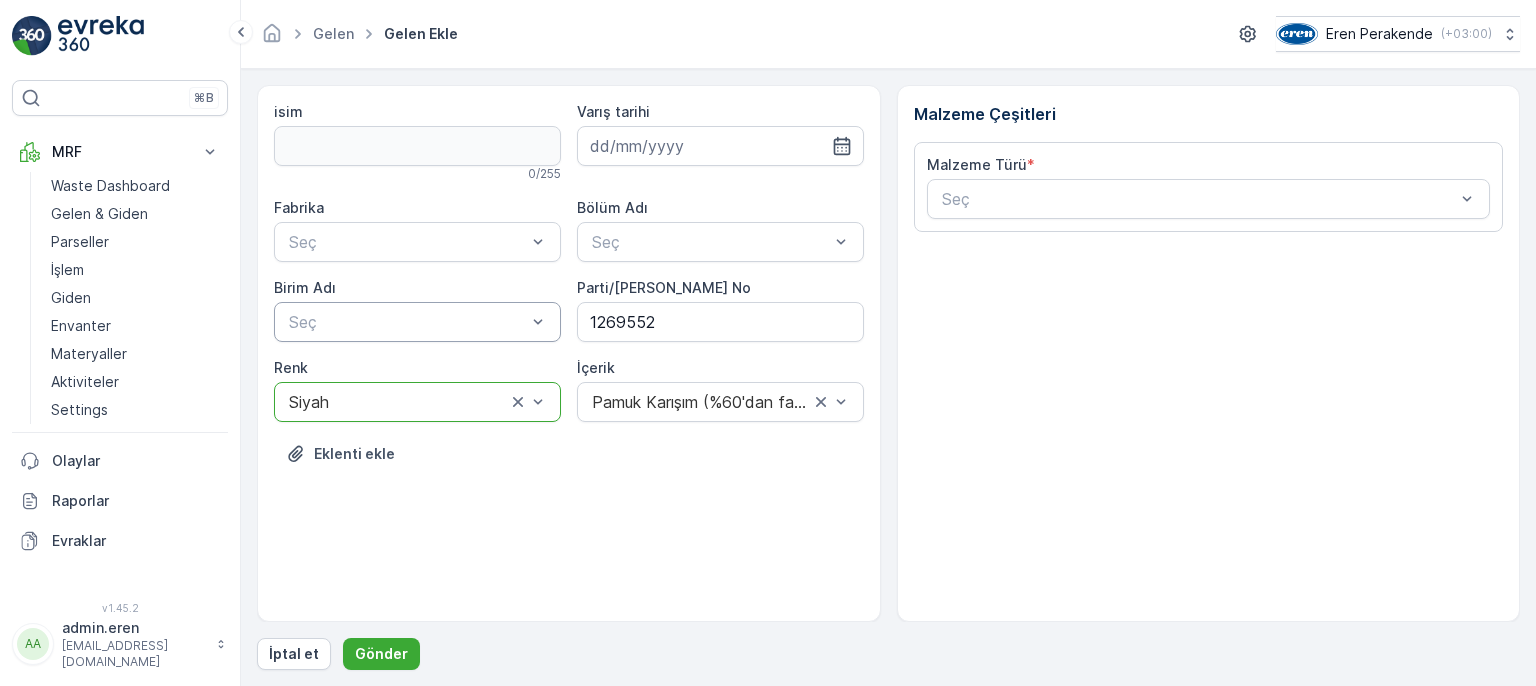 click at bounding box center [407, 322] 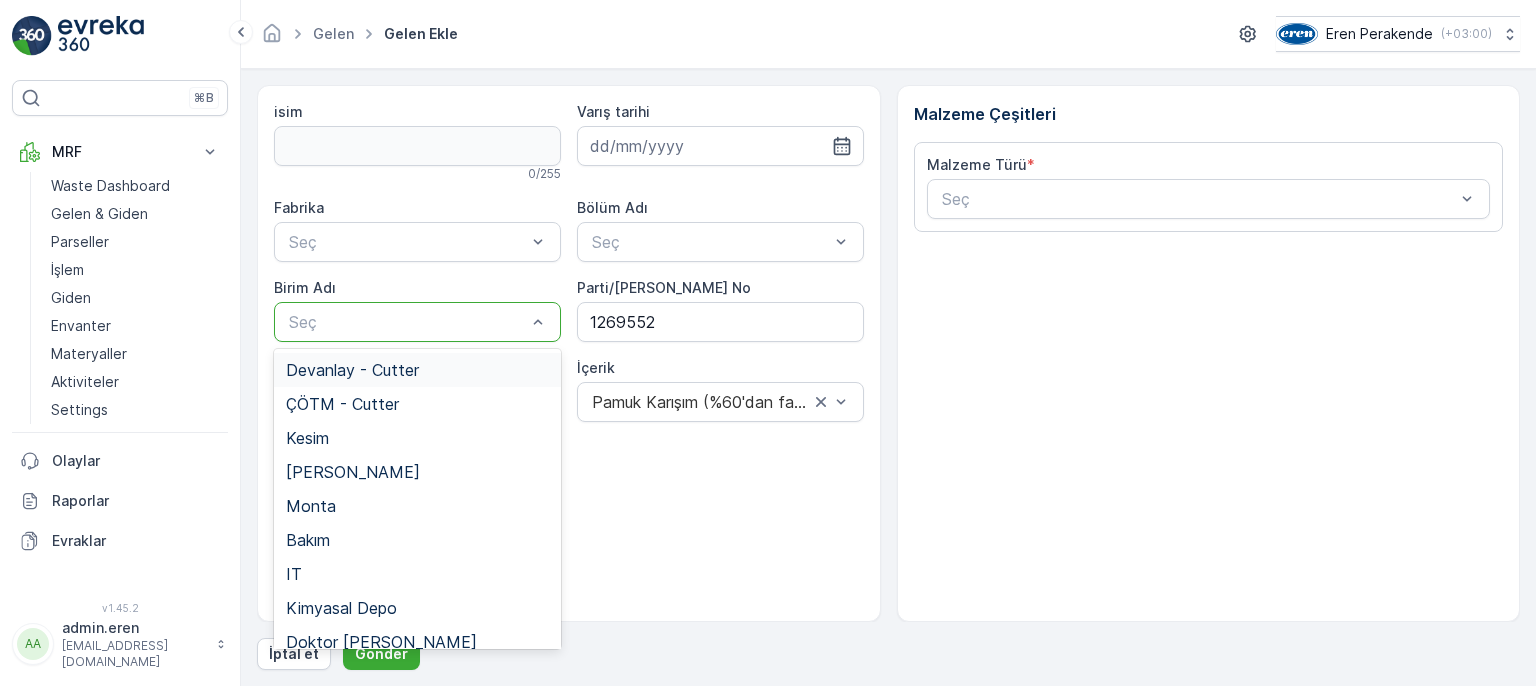 click on "Devanlay  - Cutter" at bounding box center (352, 370) 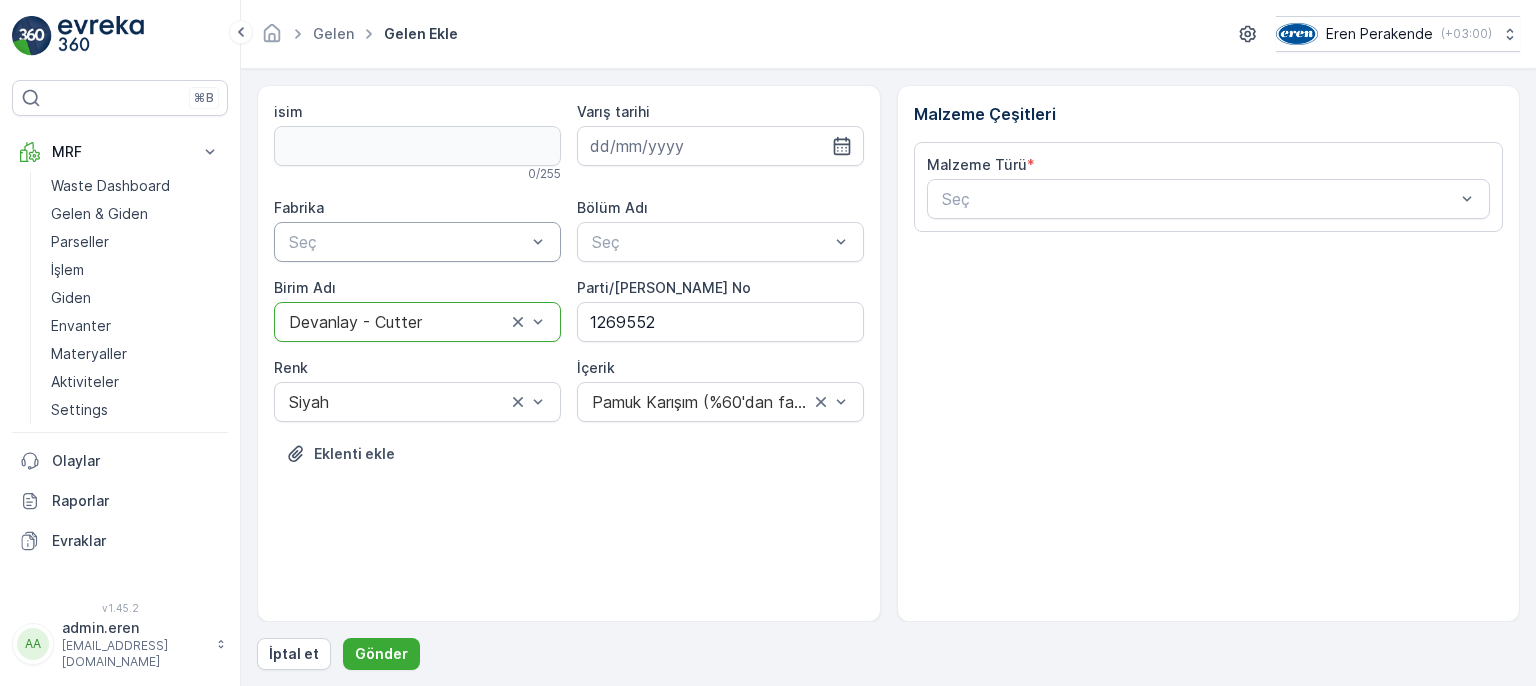 click at bounding box center [407, 242] 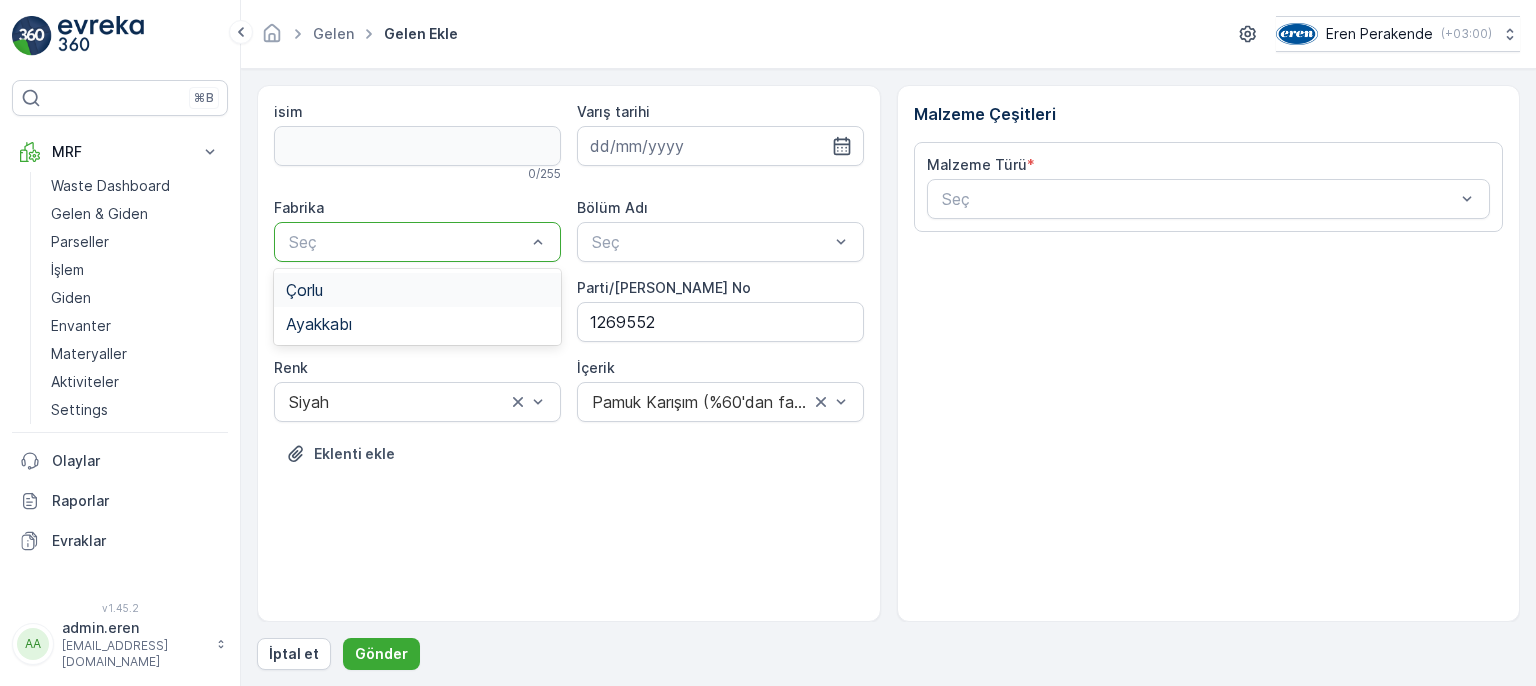 click on "Çorlu" at bounding box center [417, 290] 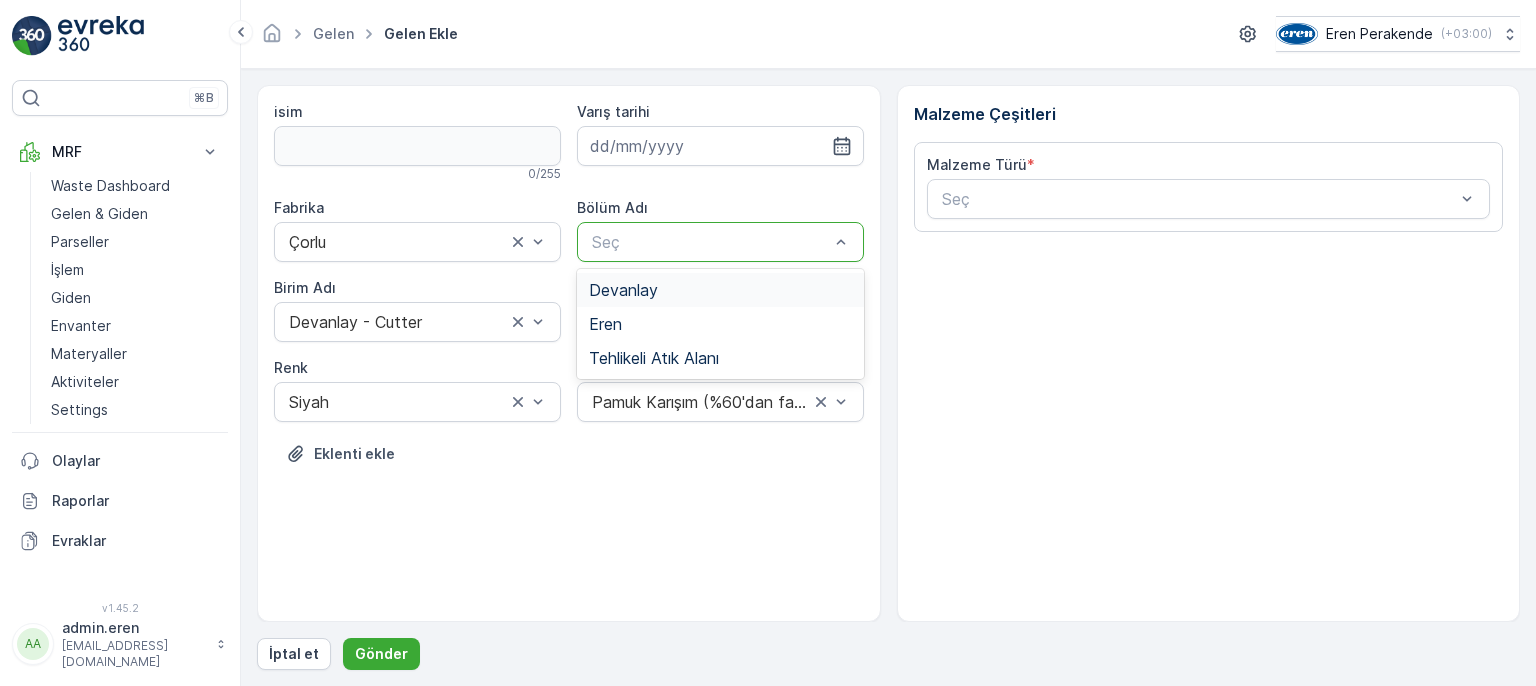 click on "Seç" at bounding box center [720, 242] 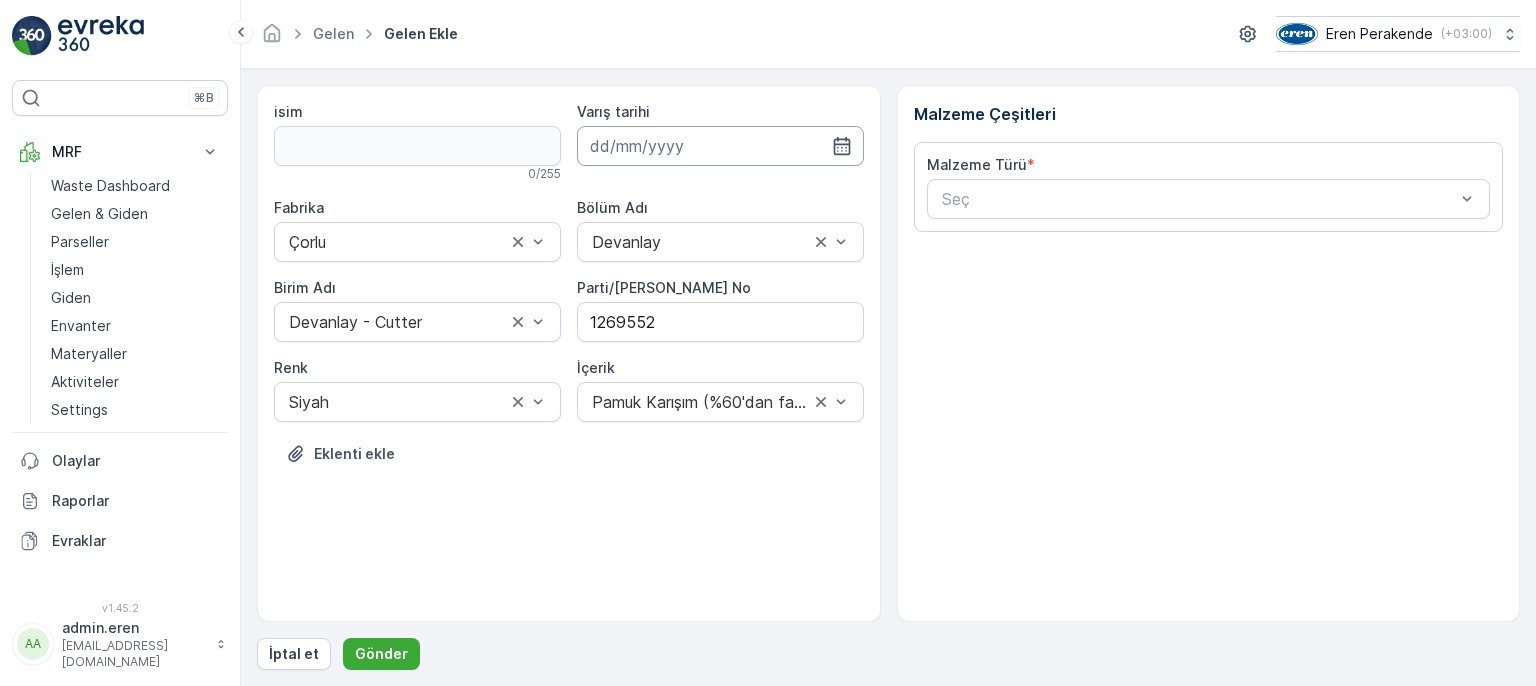 click at bounding box center [720, 146] 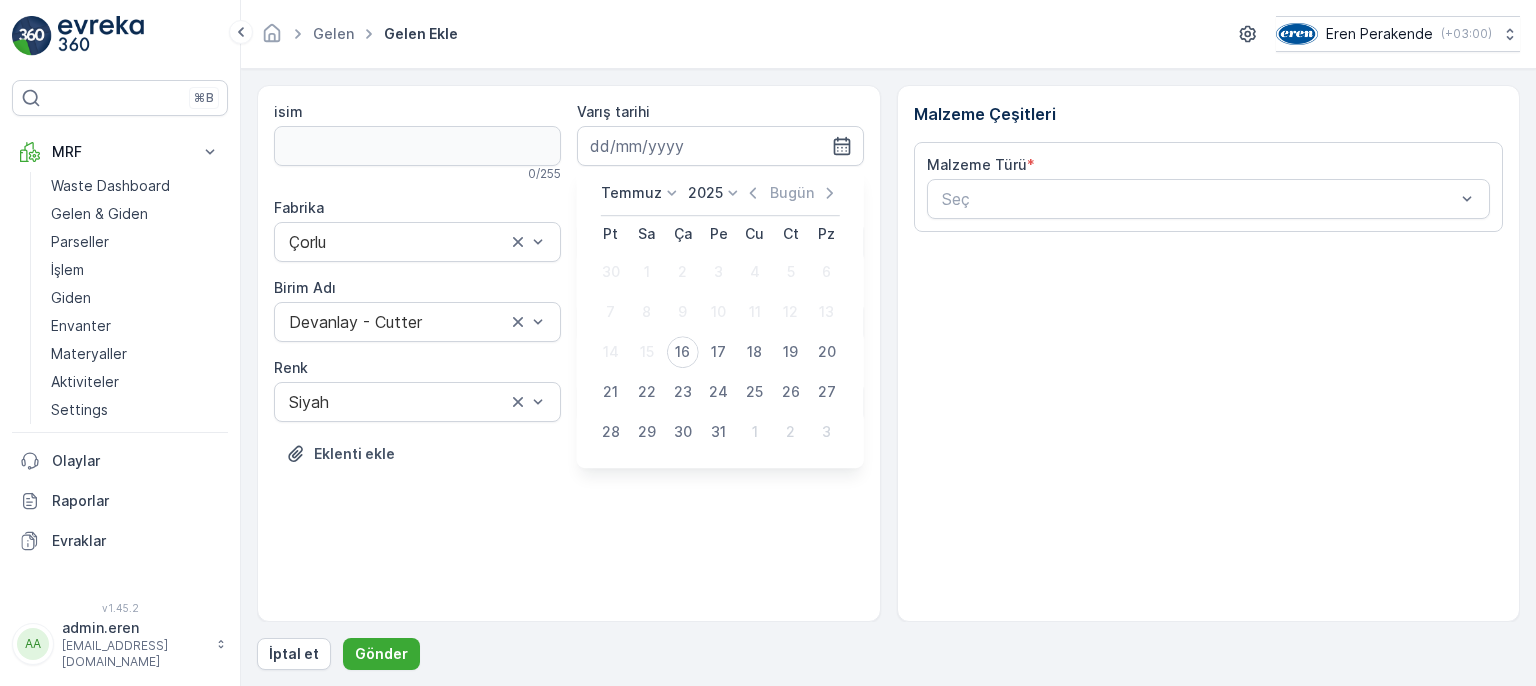 drag, startPoint x: 682, startPoint y: 354, endPoint x: 809, endPoint y: 307, distance: 135.41788 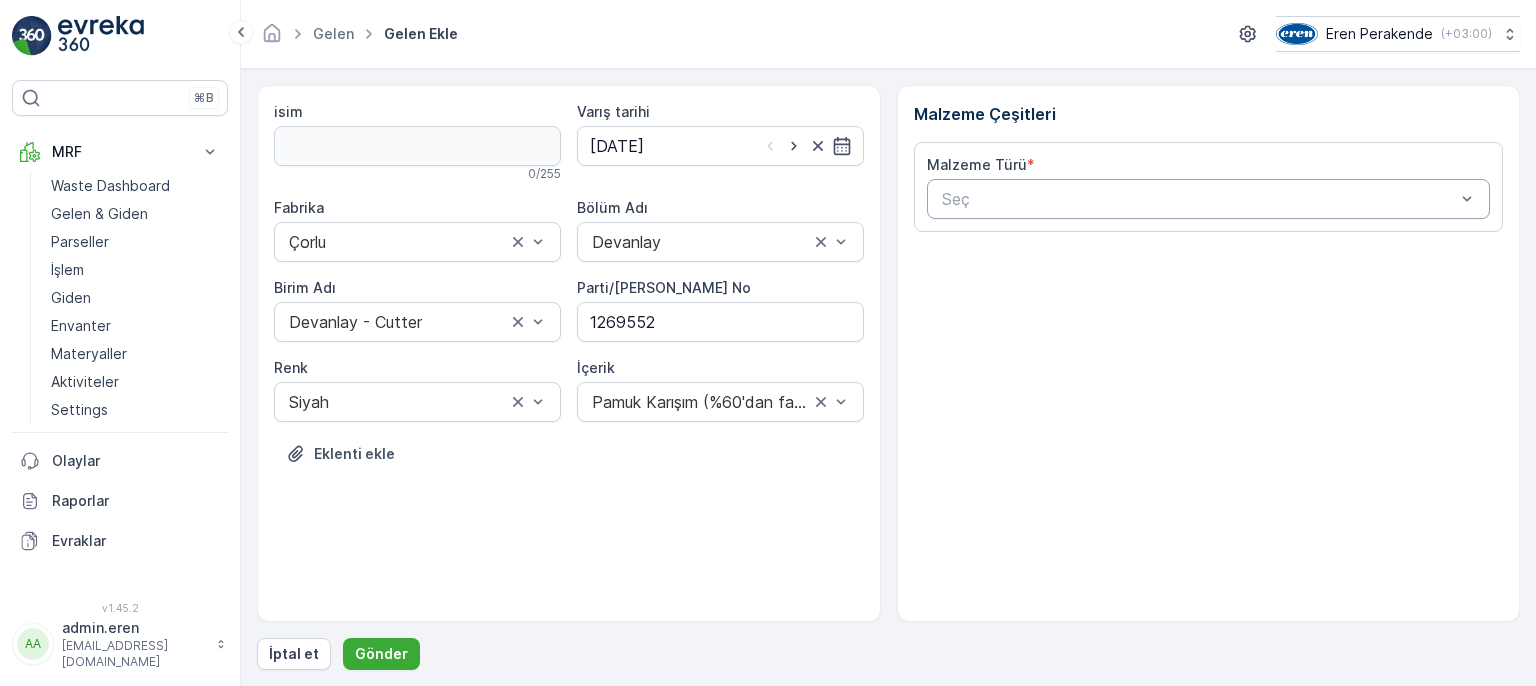 click at bounding box center [1199, 199] 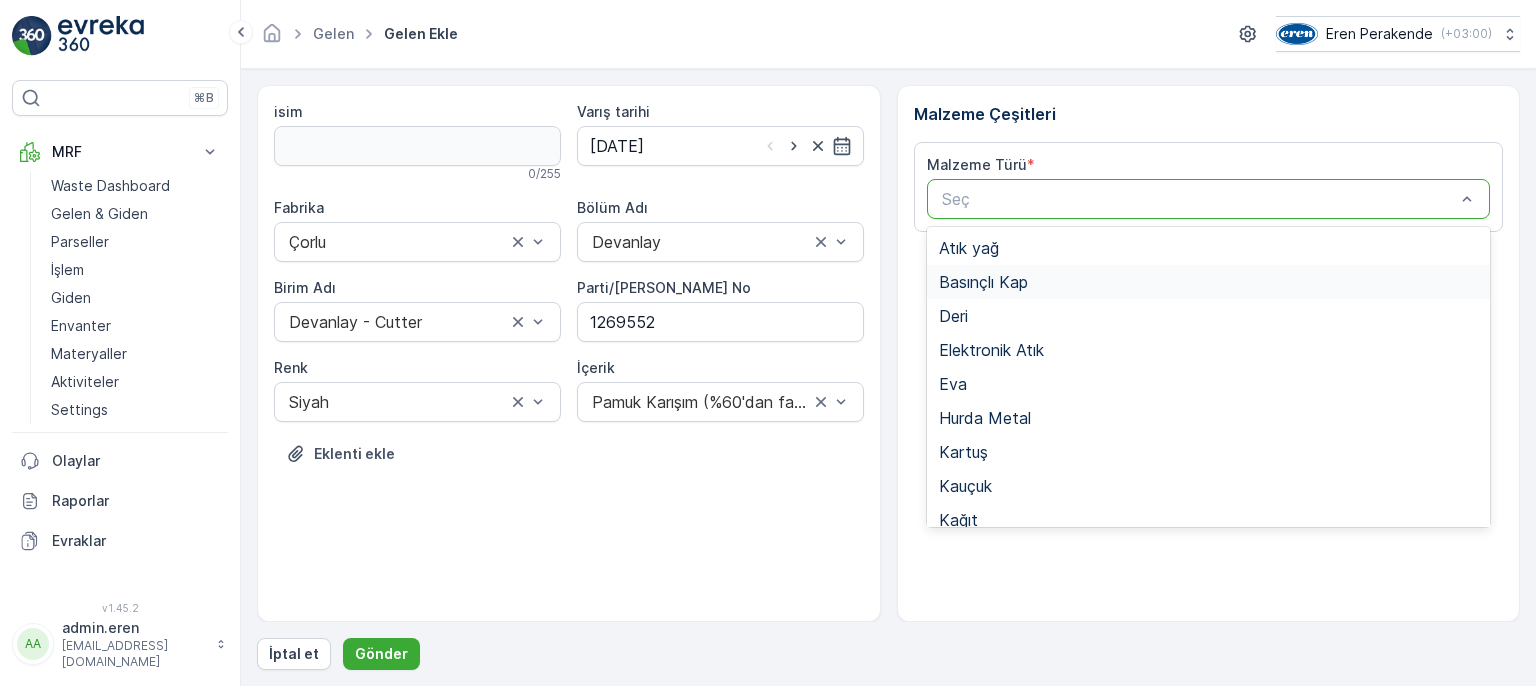 scroll, scrollTop: 300, scrollLeft: 0, axis: vertical 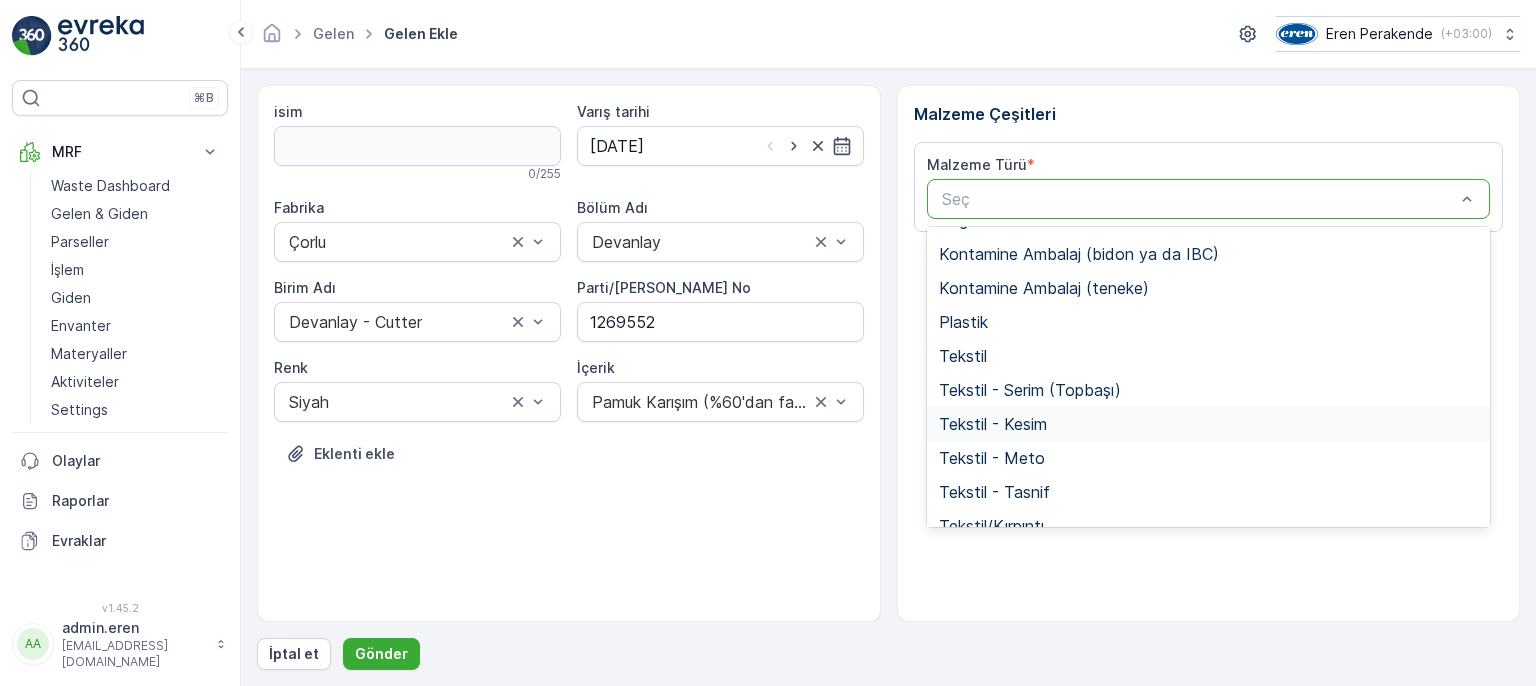 click on "Tekstil - Kesim" at bounding box center [1209, 424] 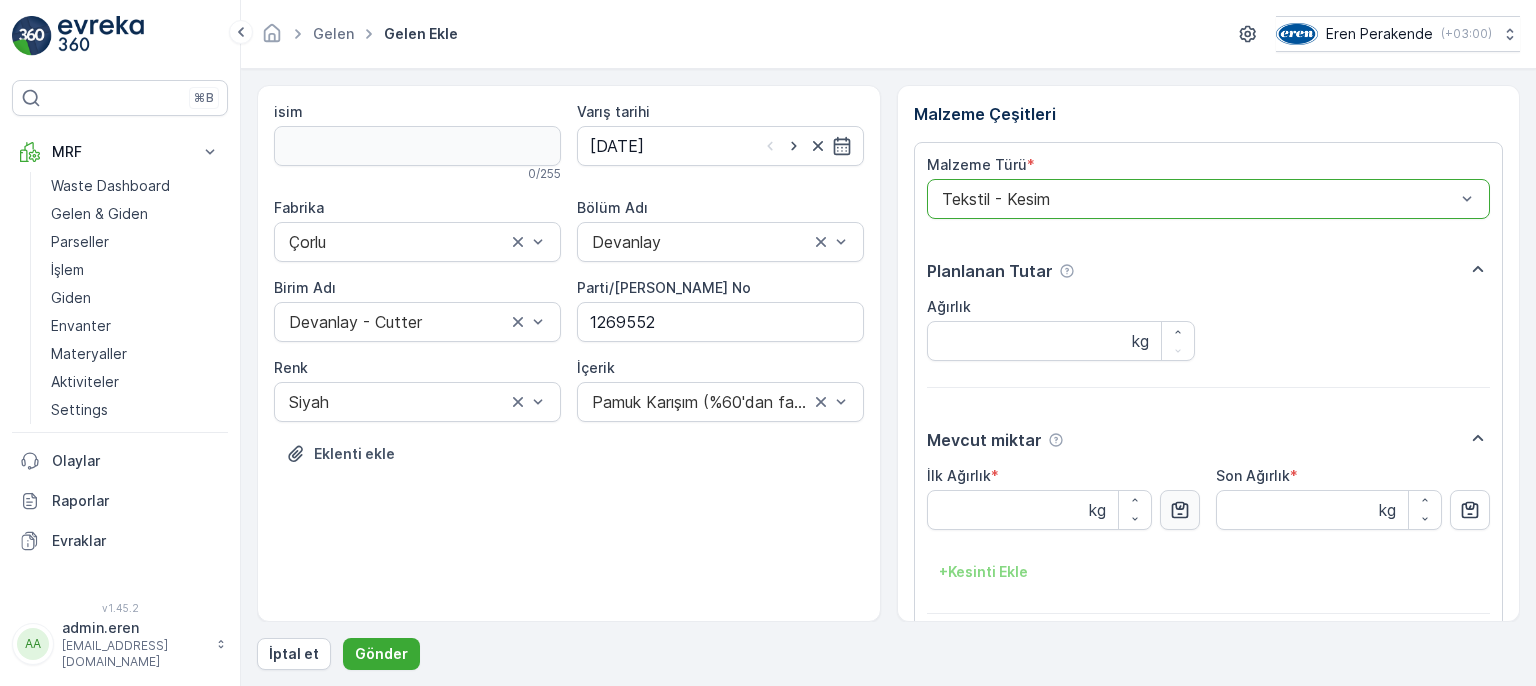 click 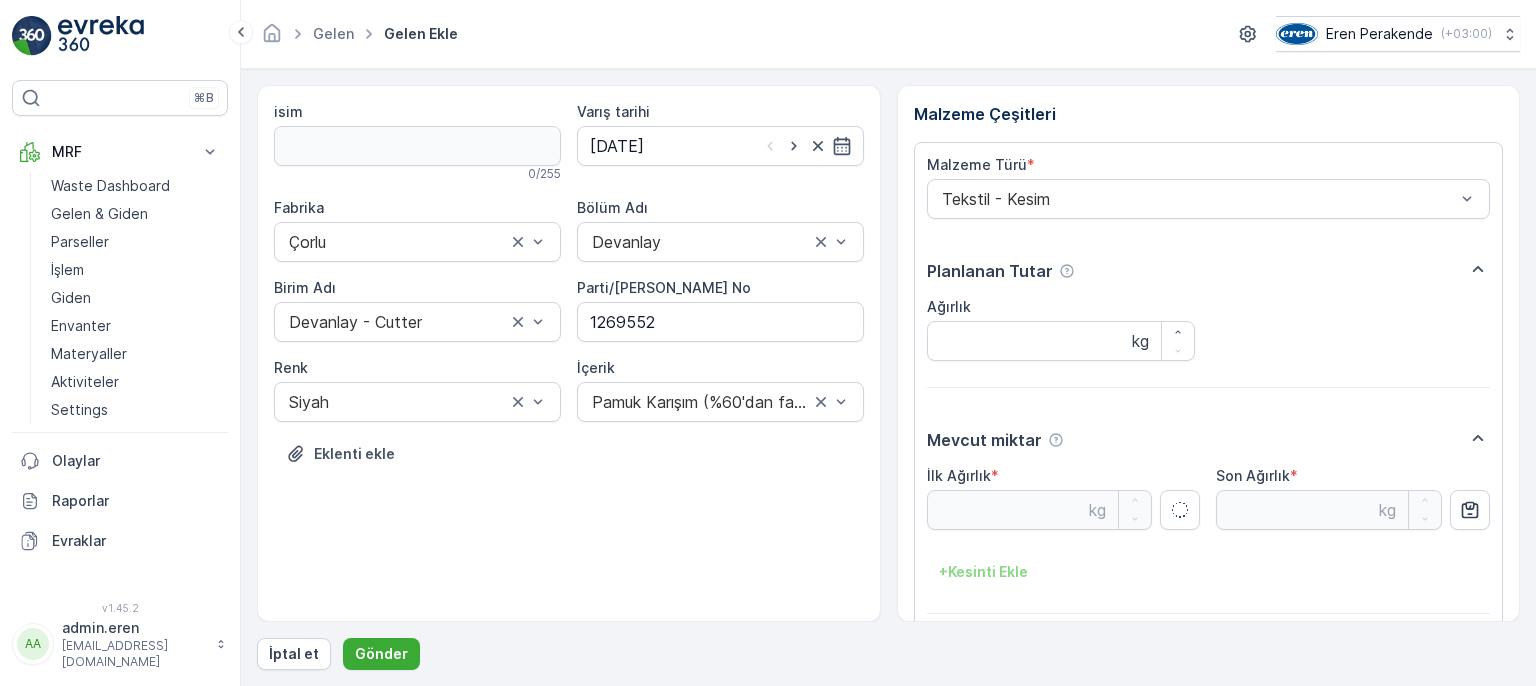 type on "15.58" 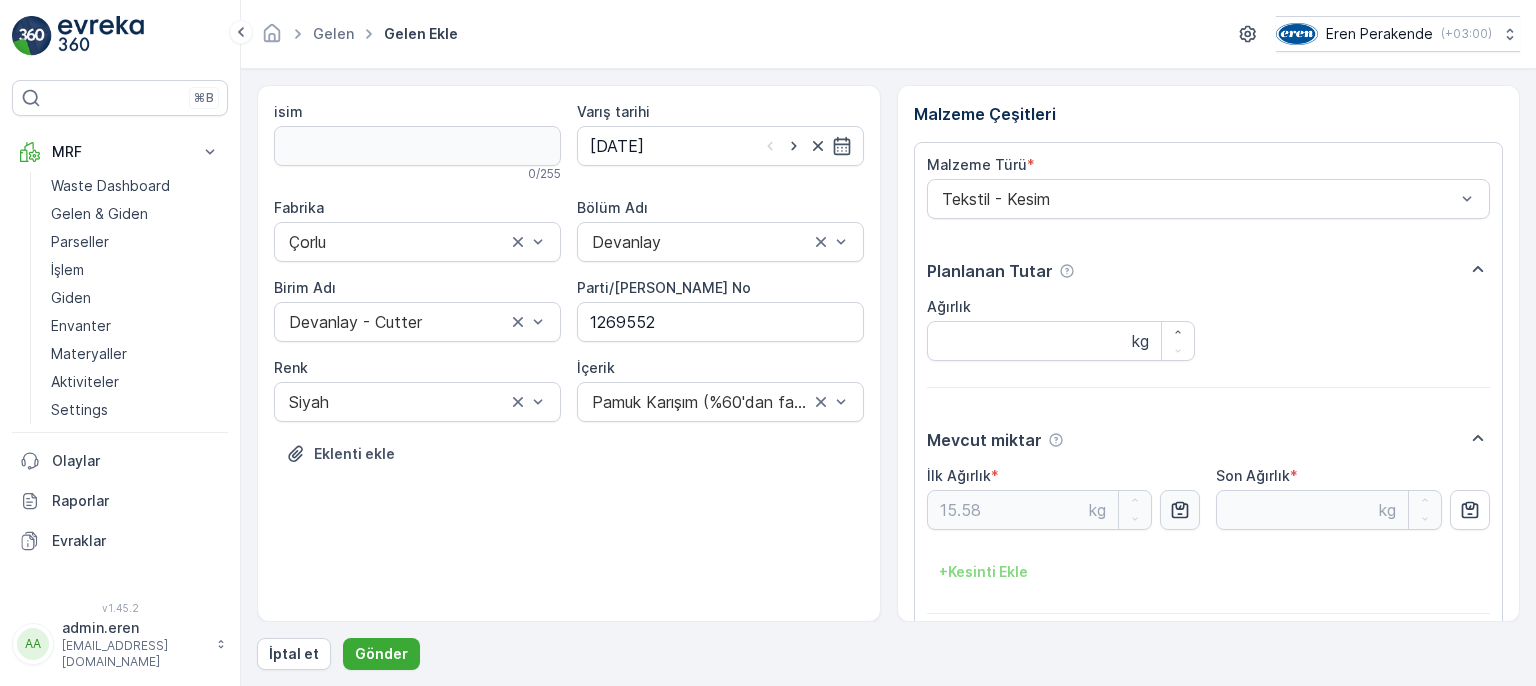 scroll, scrollTop: 84, scrollLeft: 0, axis: vertical 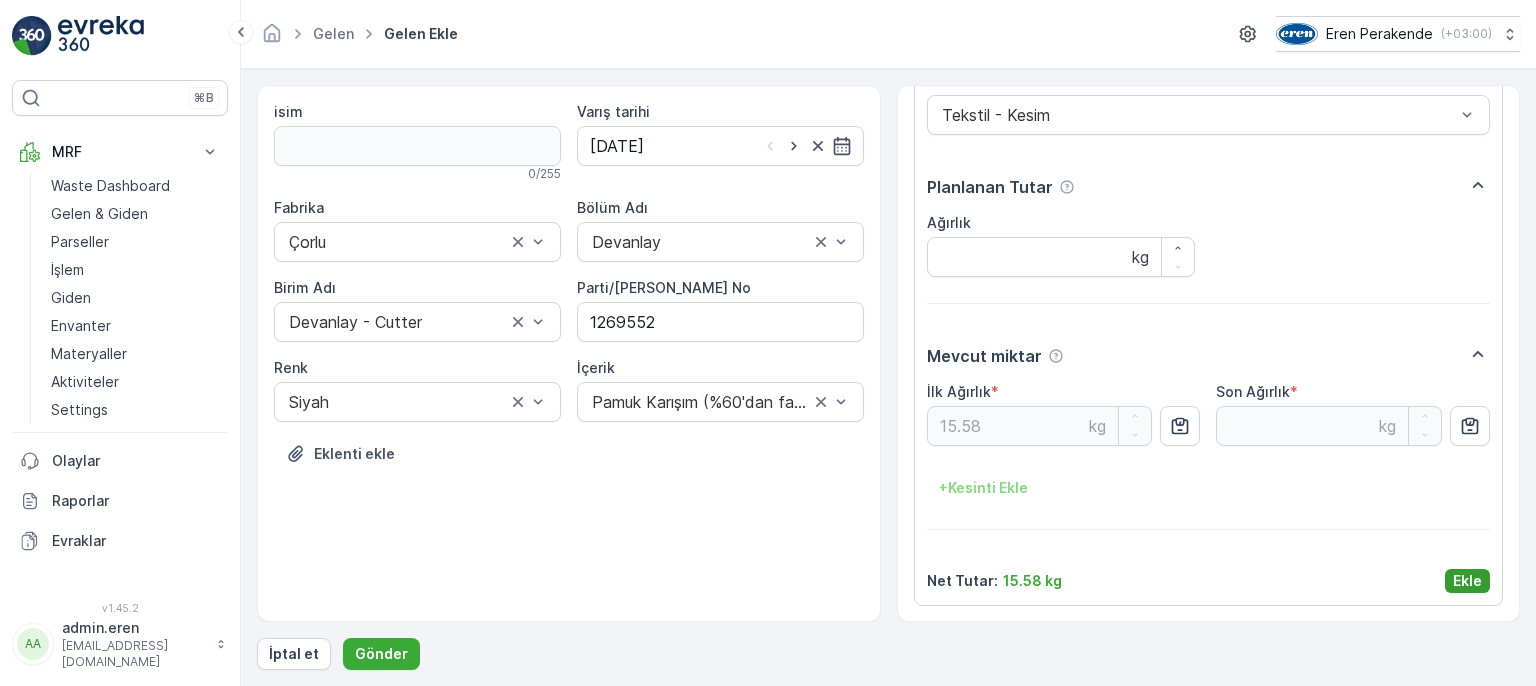 click on "Ekle" at bounding box center [1467, 581] 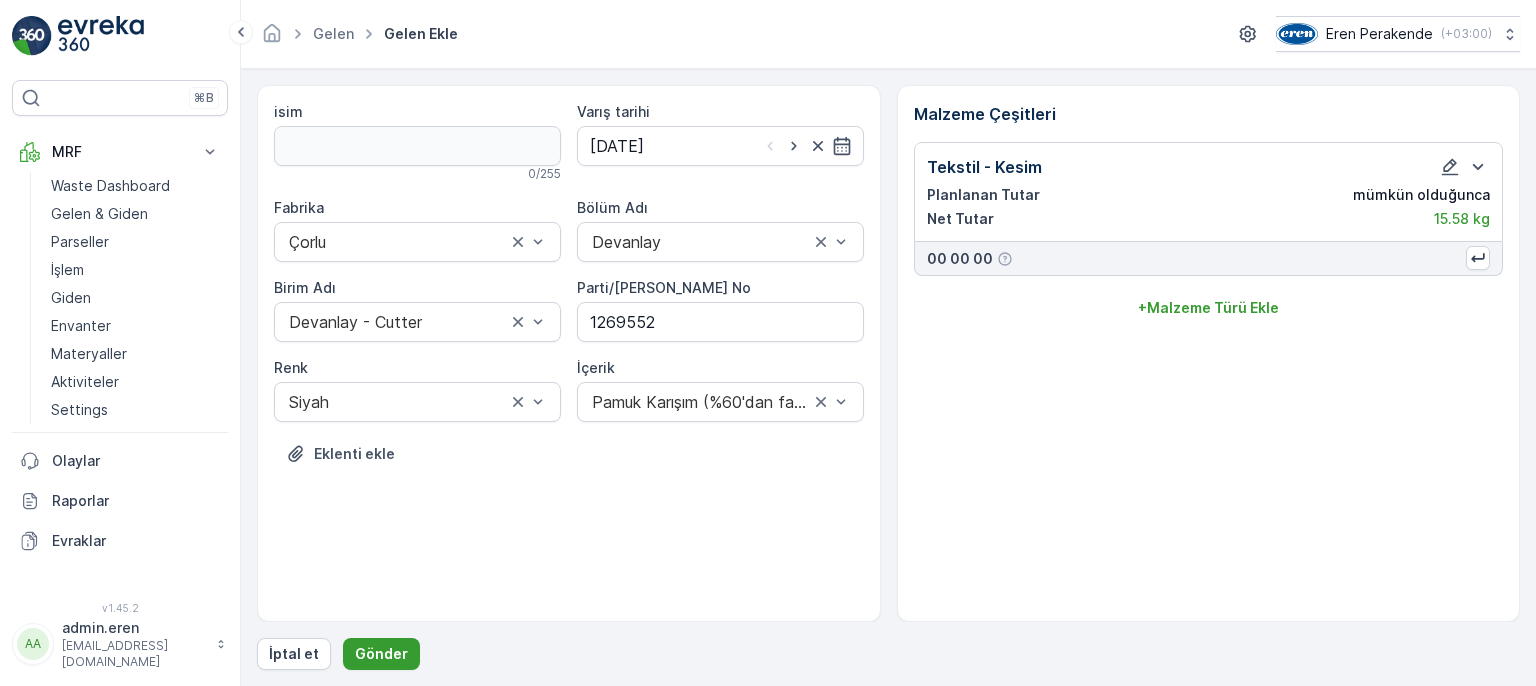 click on "Gönder" at bounding box center (381, 654) 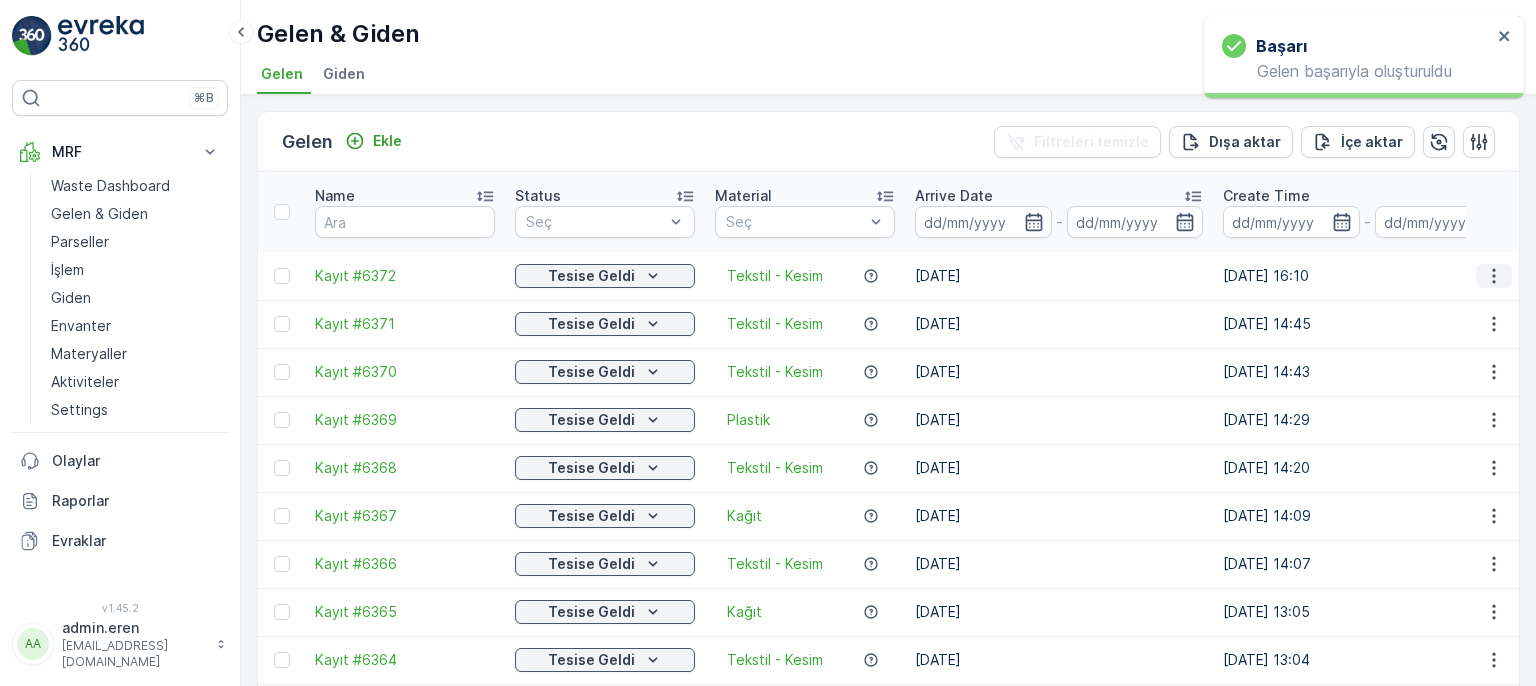click 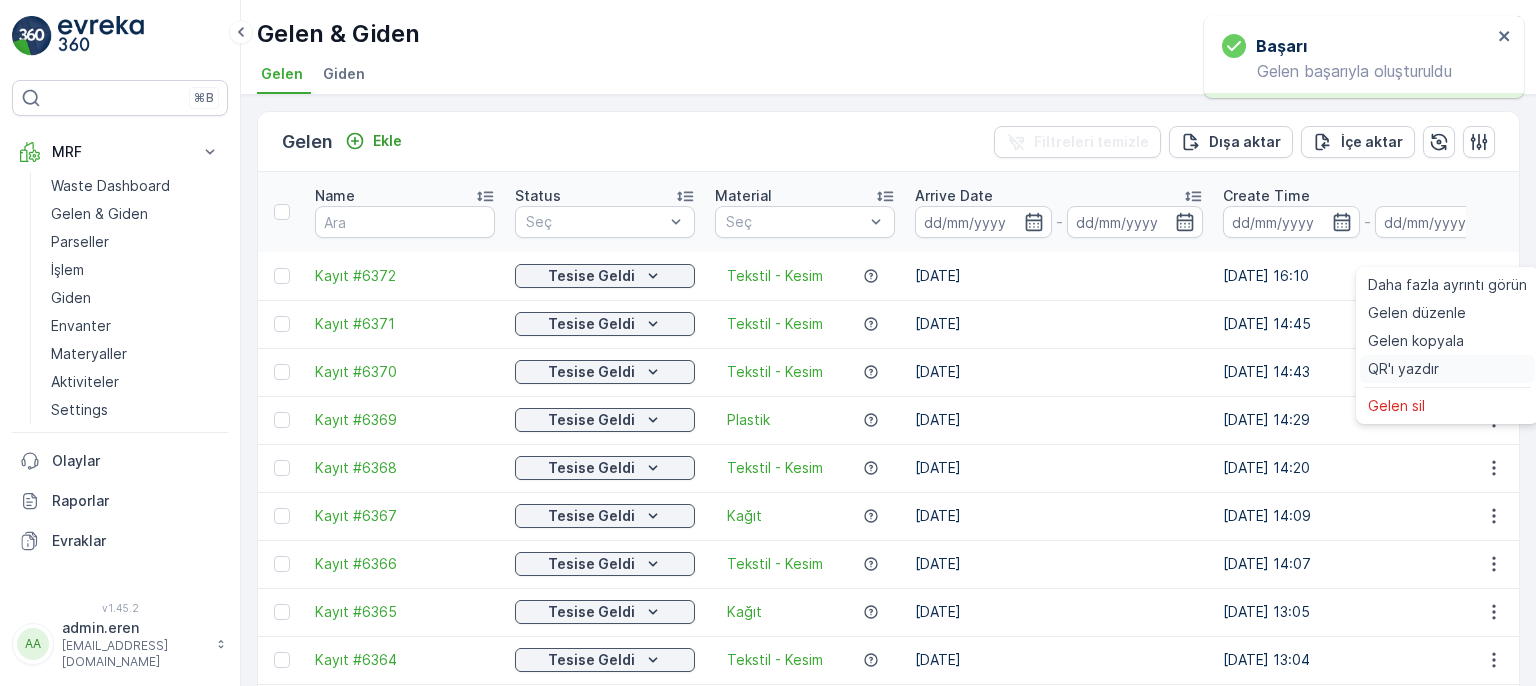 click on "QR'ı yazdır" at bounding box center (1447, 369) 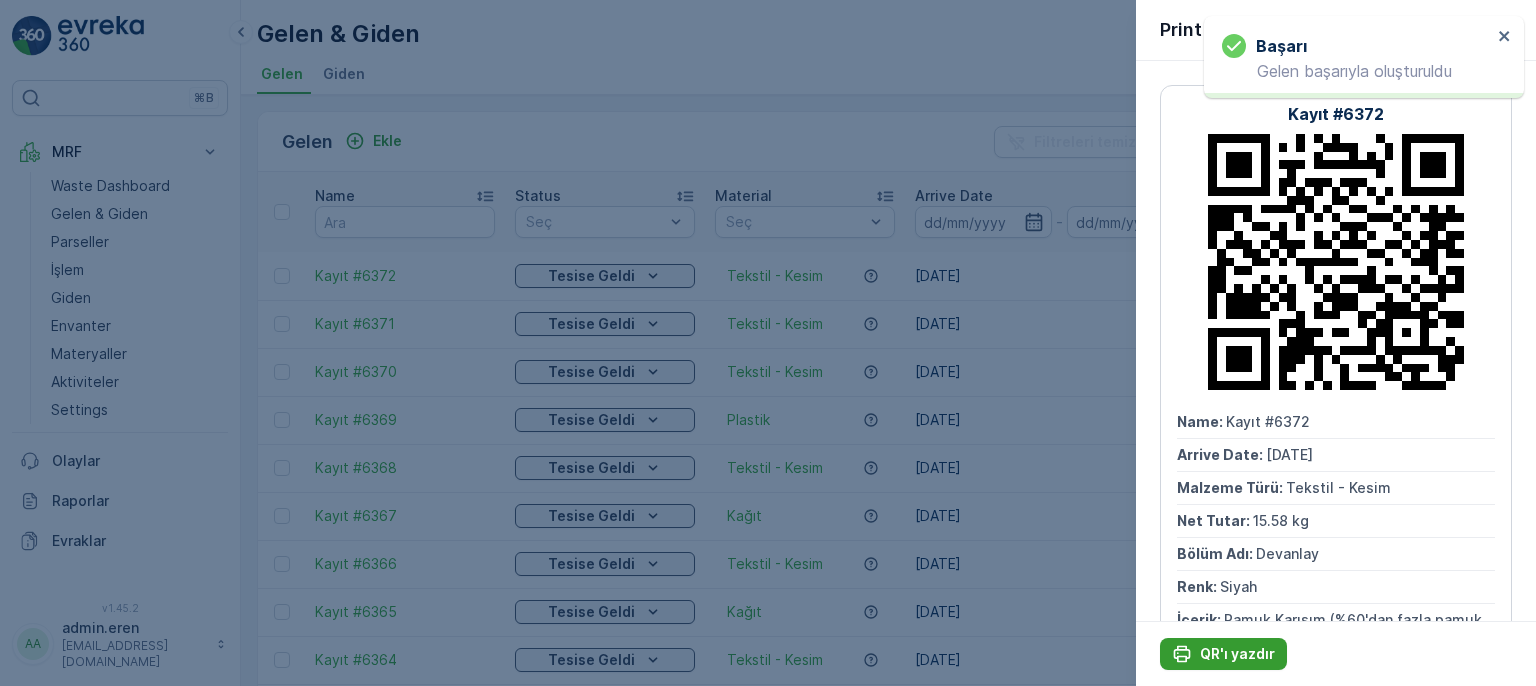 click on "QR'ı yazdır" at bounding box center (1237, 654) 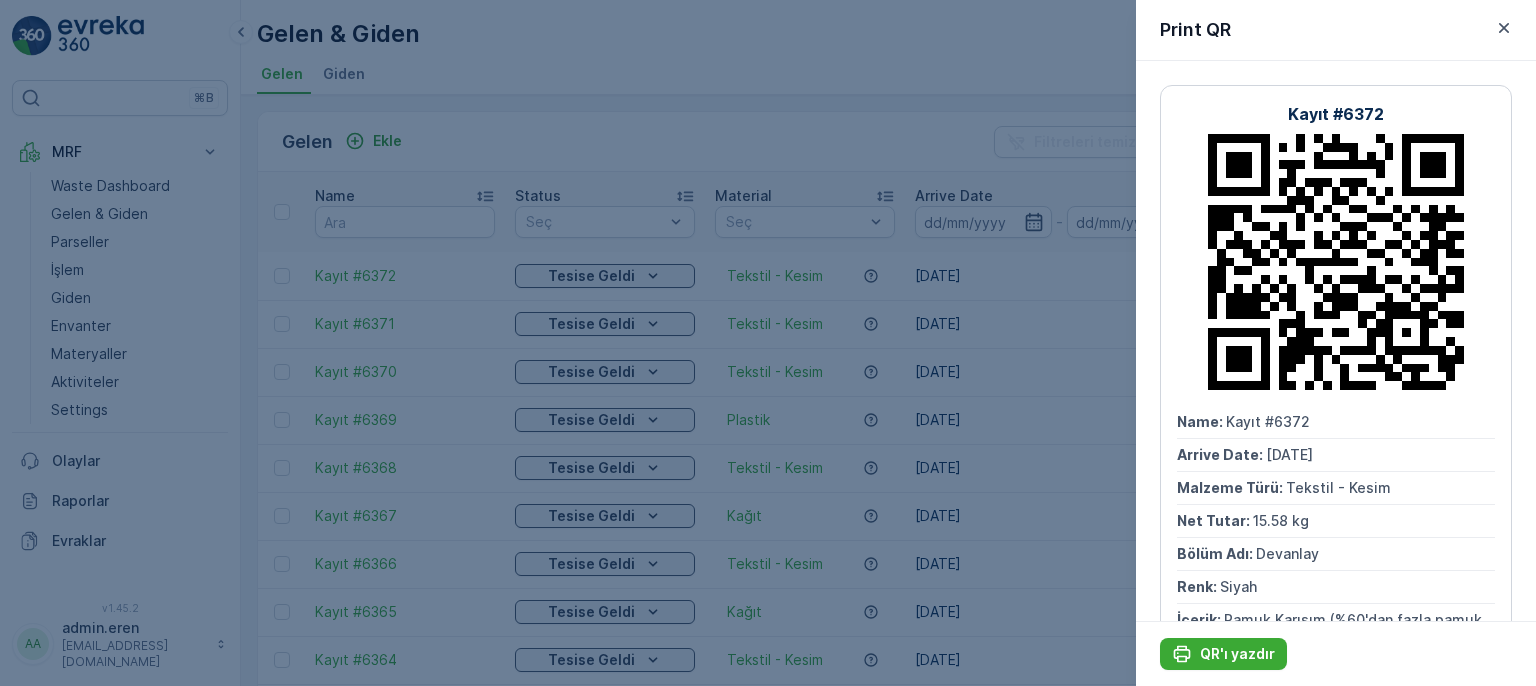 click at bounding box center [768, 343] 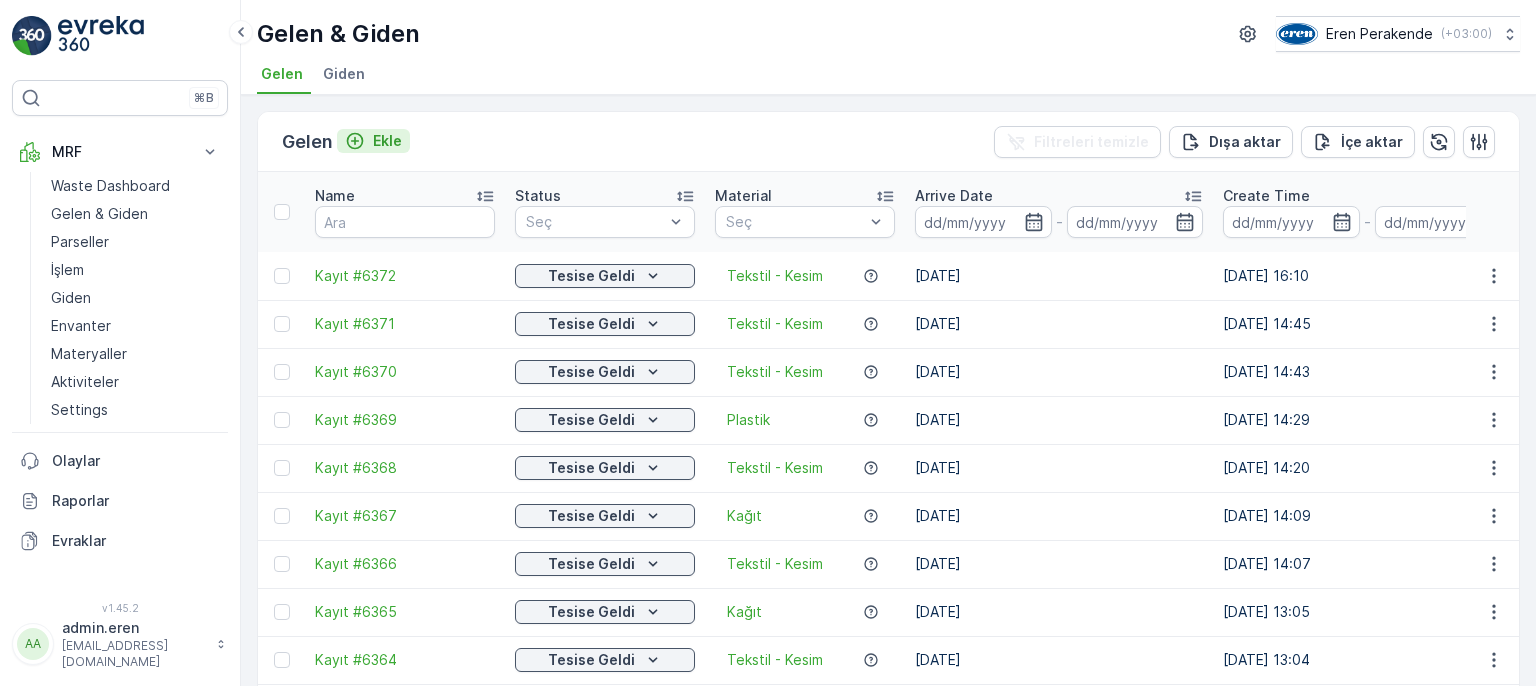 click on "Ekle" at bounding box center [387, 141] 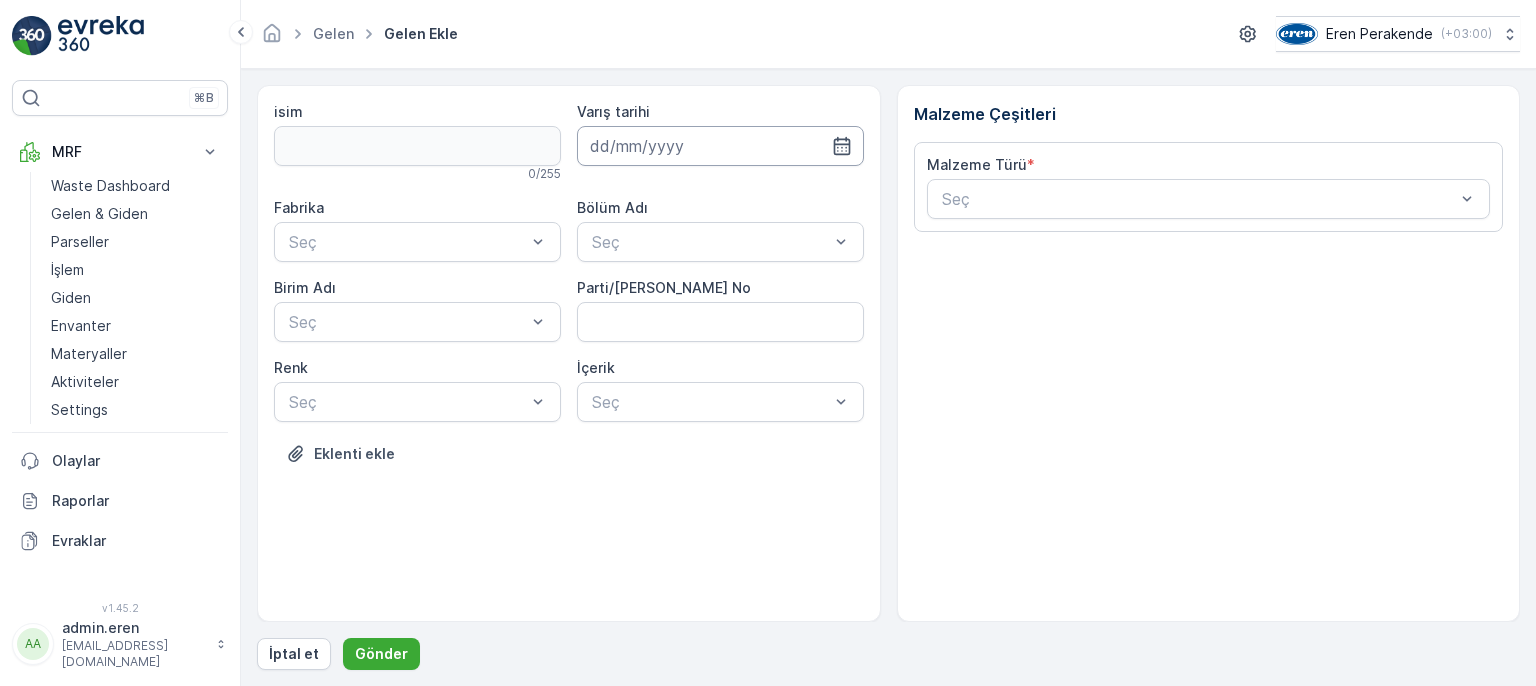 click at bounding box center [720, 146] 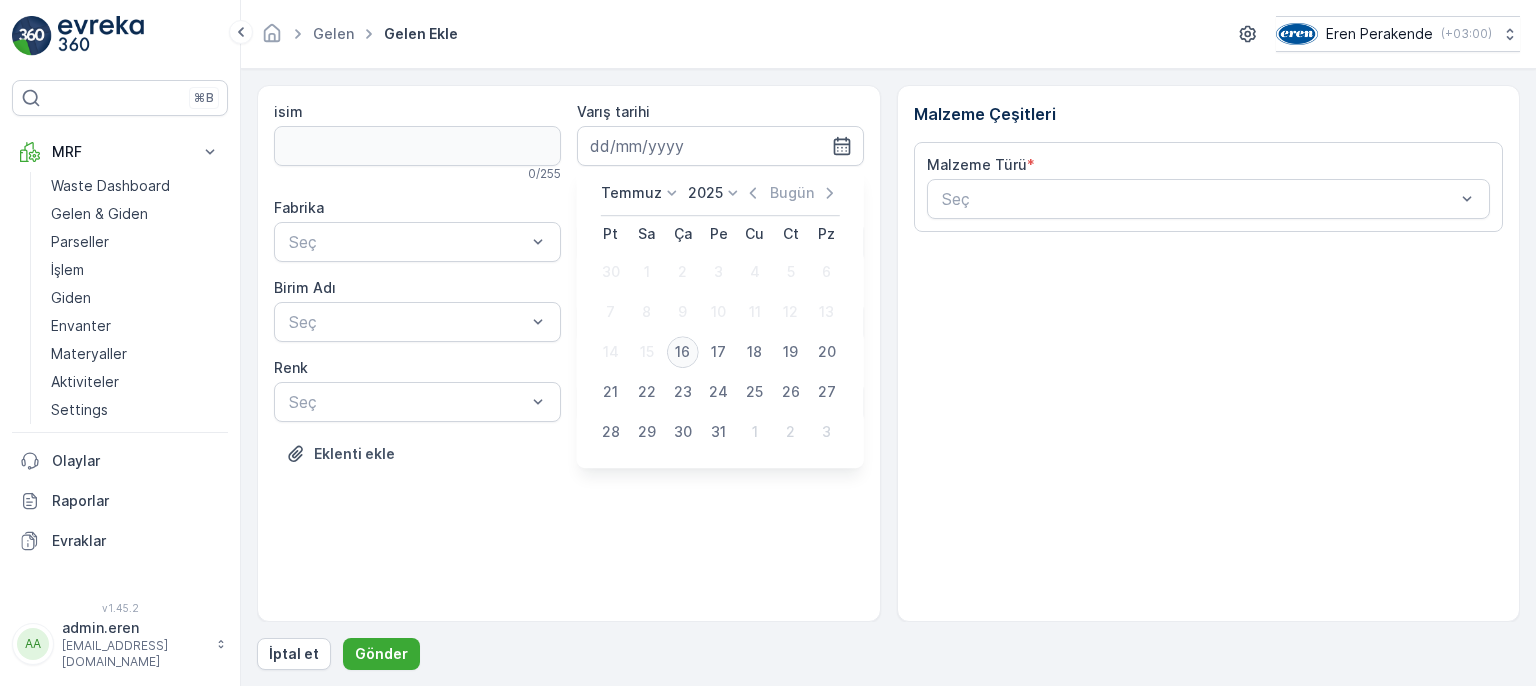 click on "16" at bounding box center [683, 352] 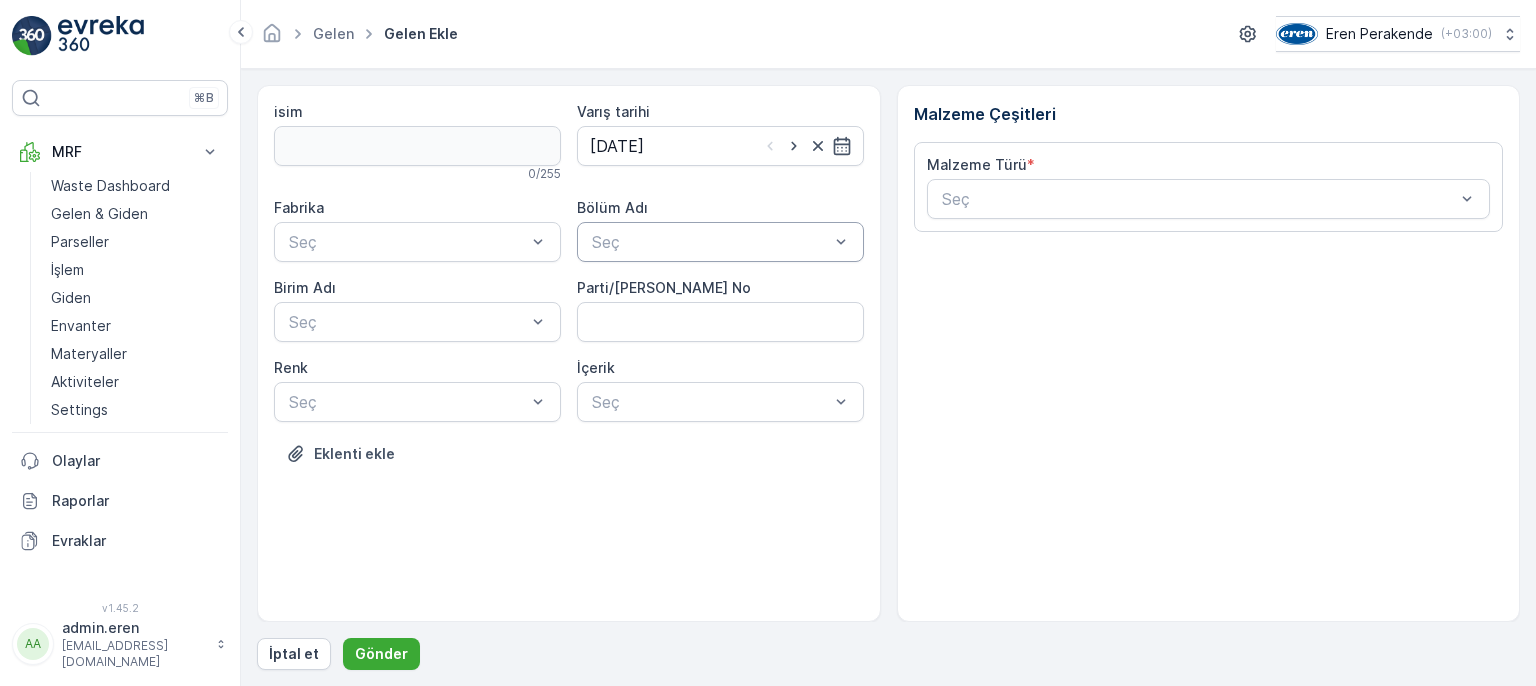 click at bounding box center [710, 242] 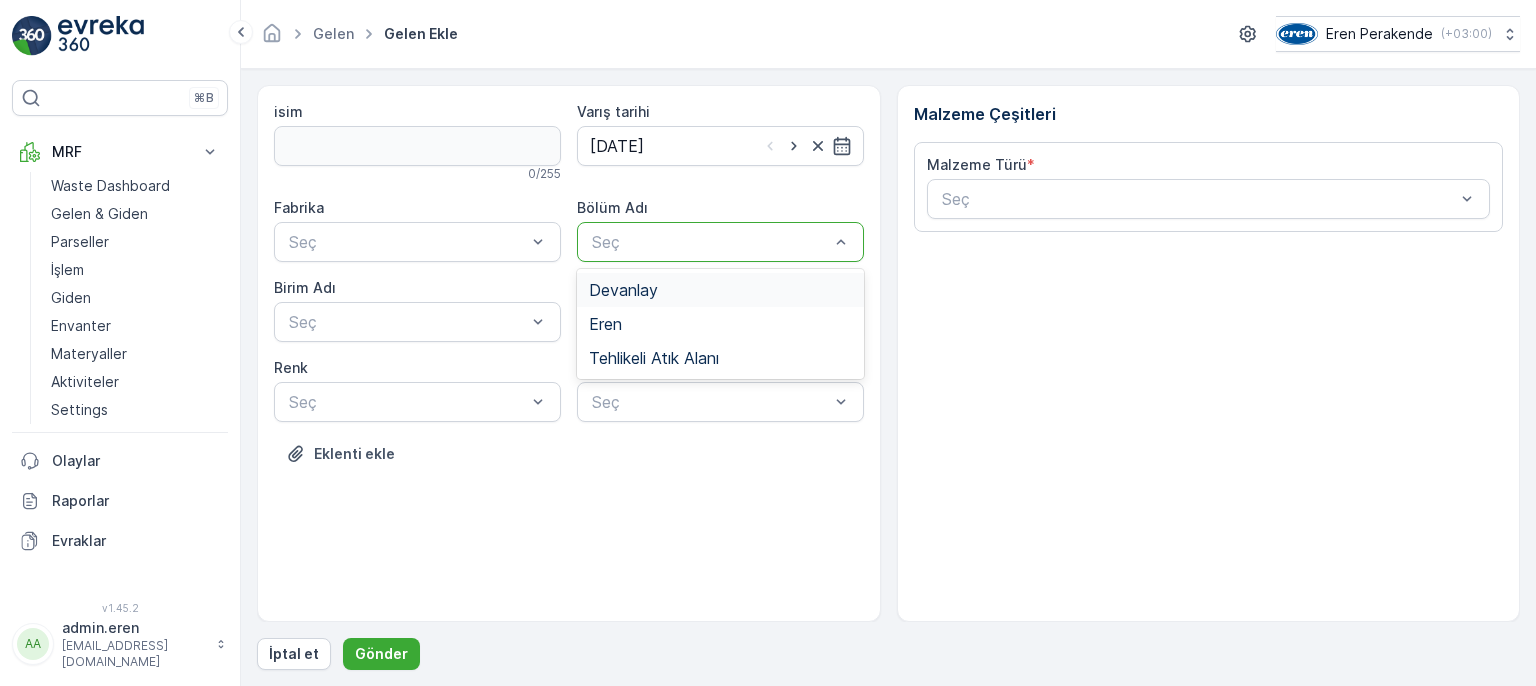 drag, startPoint x: 648, startPoint y: 289, endPoint x: 488, endPoint y: 275, distance: 160.61133 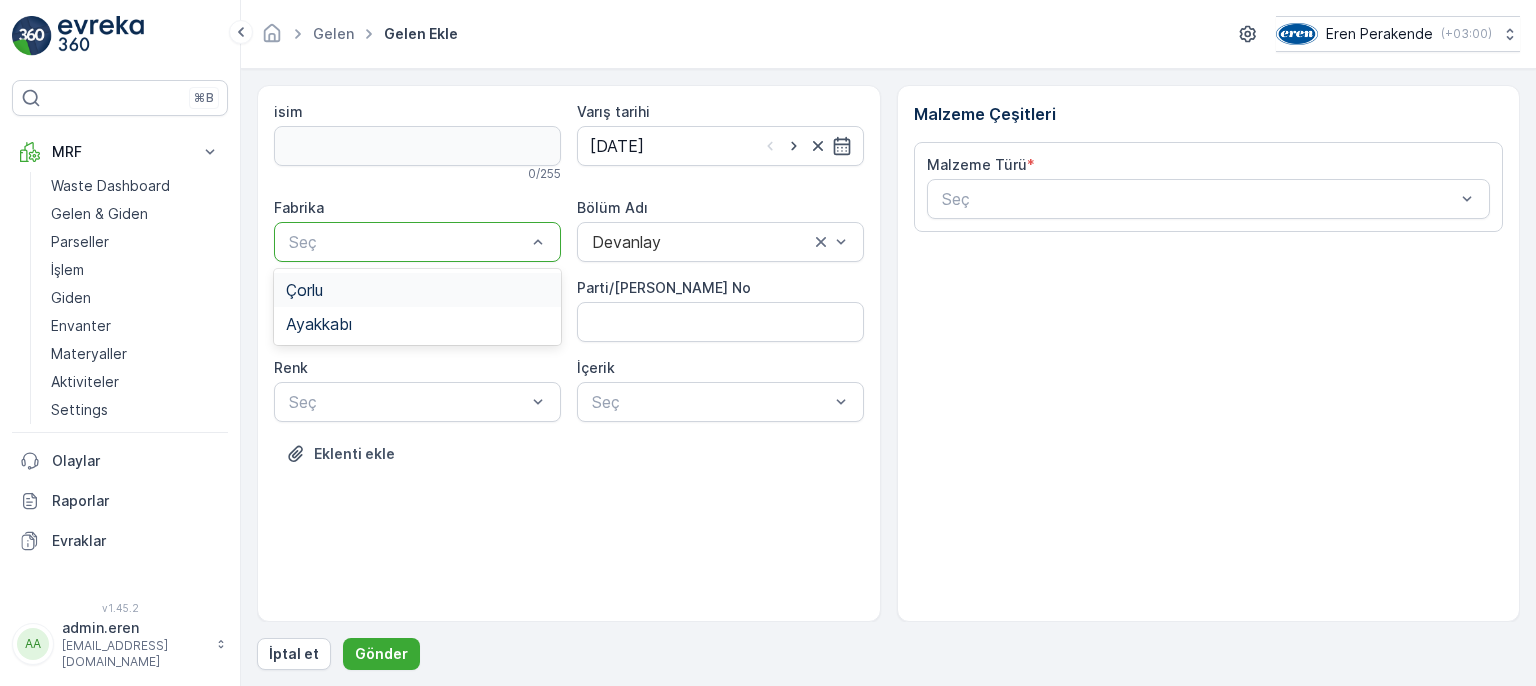 click at bounding box center [407, 242] 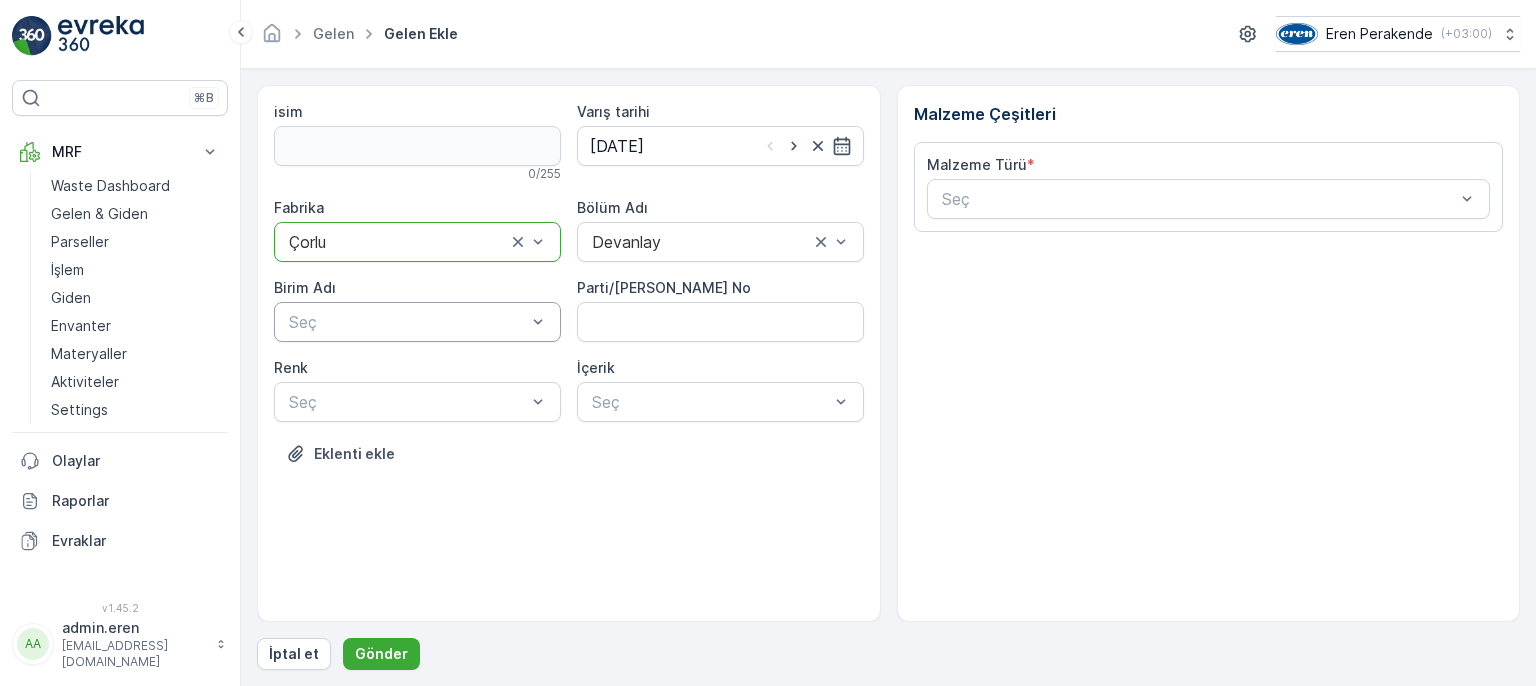click at bounding box center (407, 322) 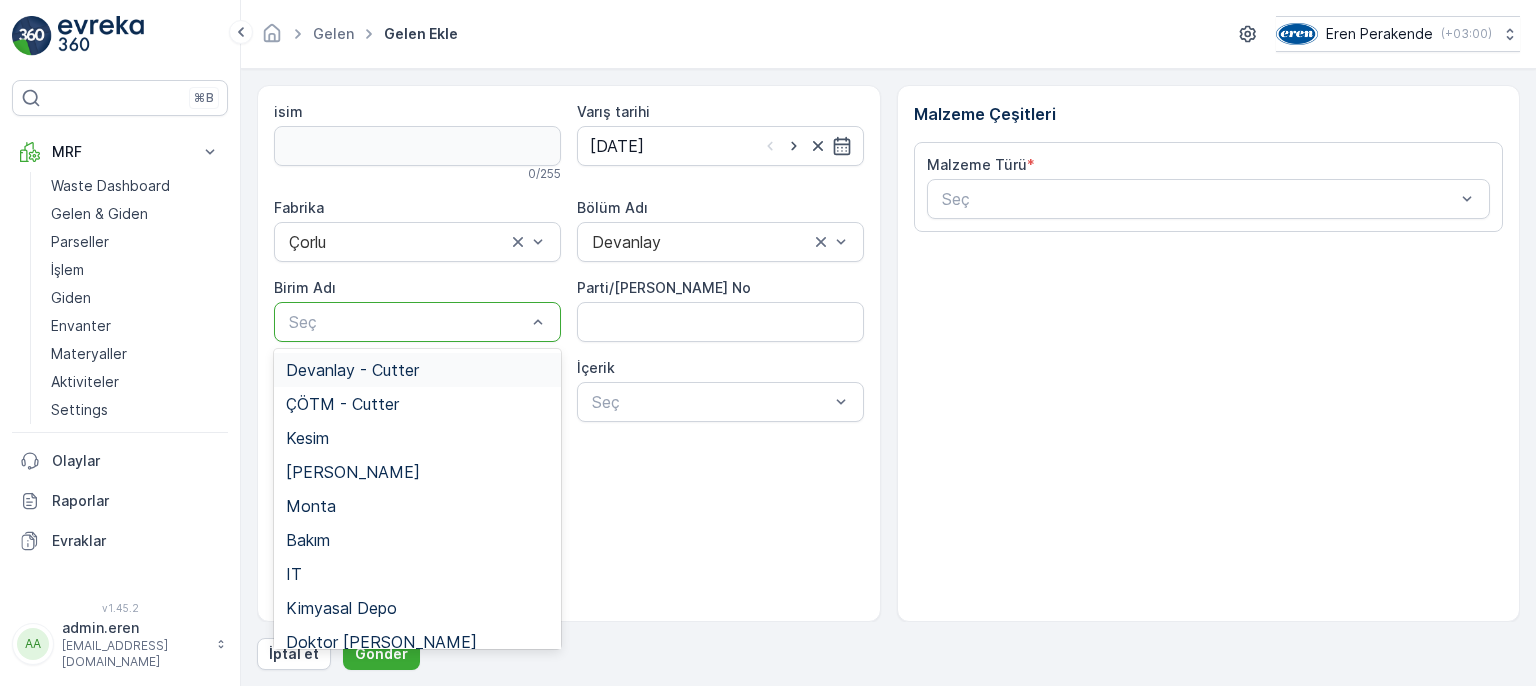 click on "Devanlay  - Cutter" at bounding box center [417, 370] 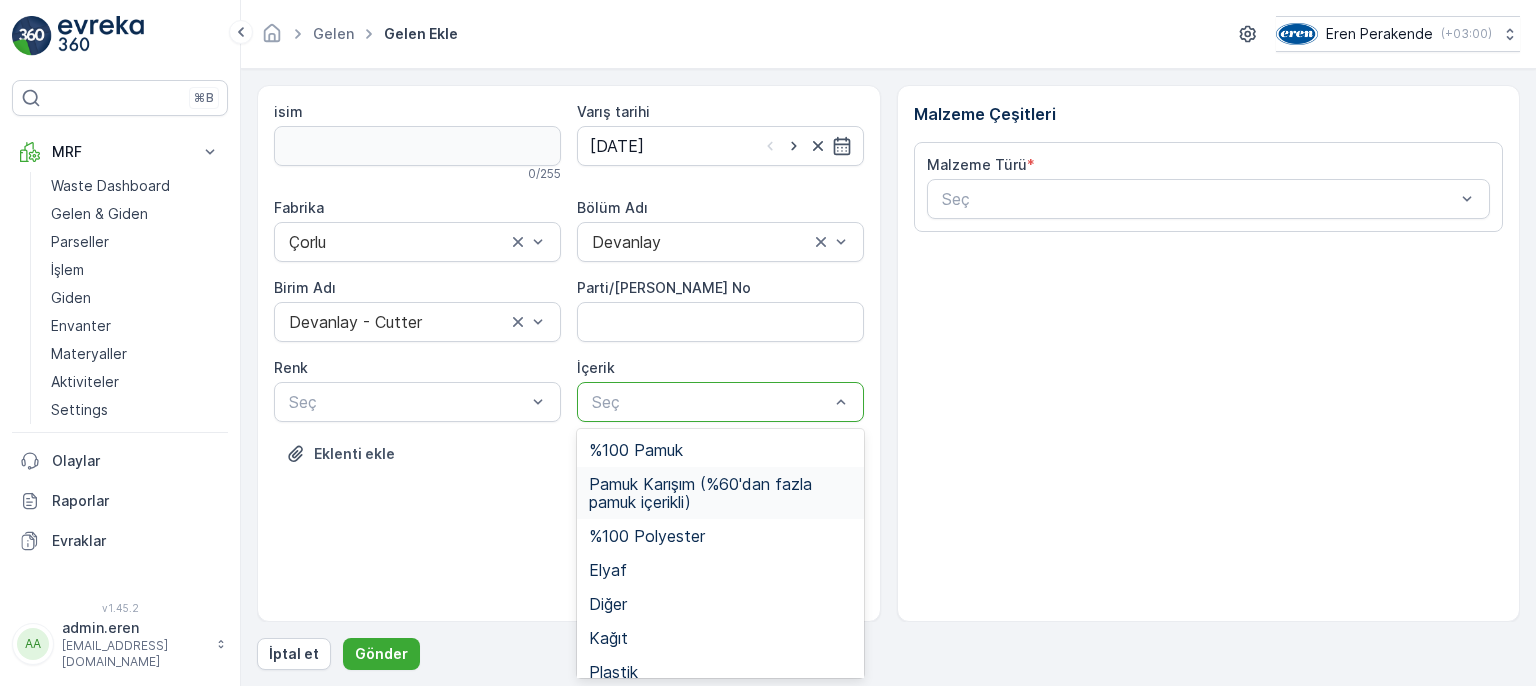 click on "Pamuk Karışım (%60'dan fazla pamuk içerikli)" at bounding box center [720, 493] 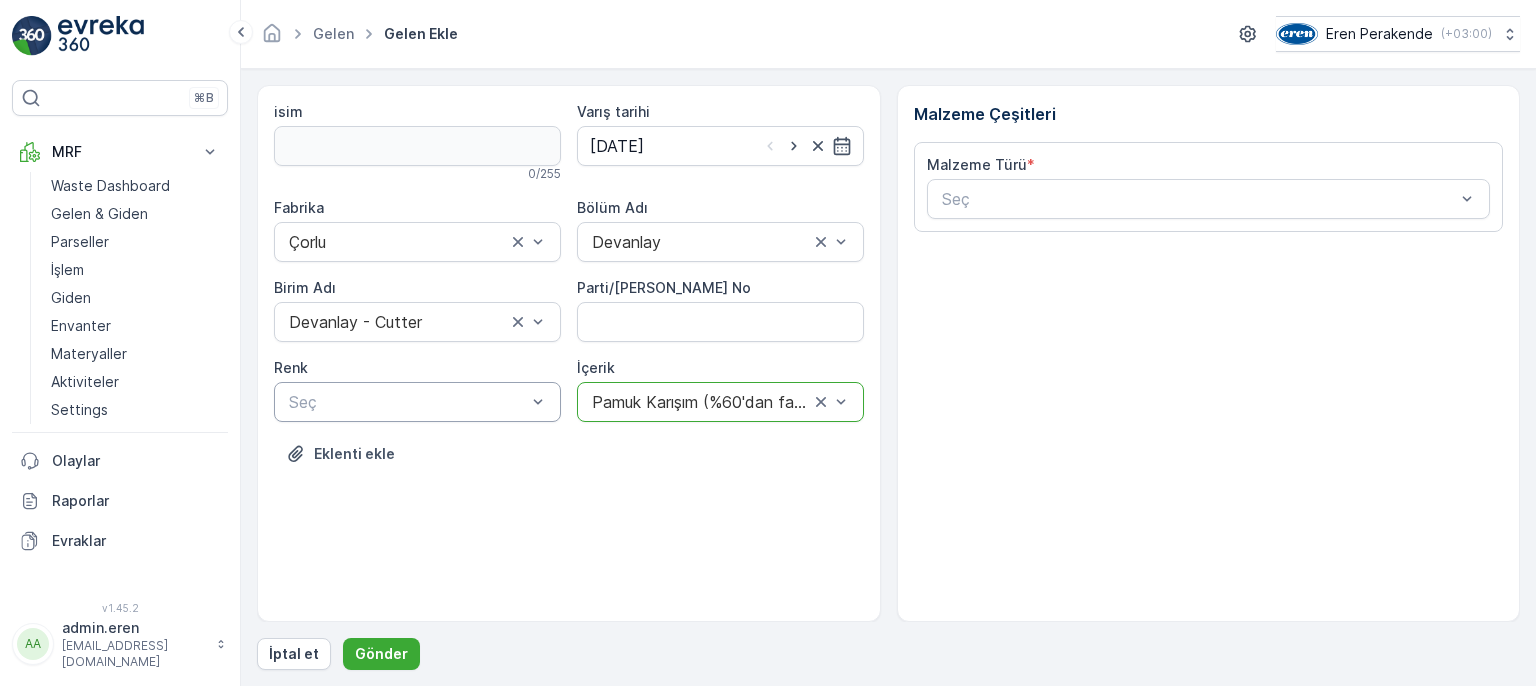 click at bounding box center [407, 402] 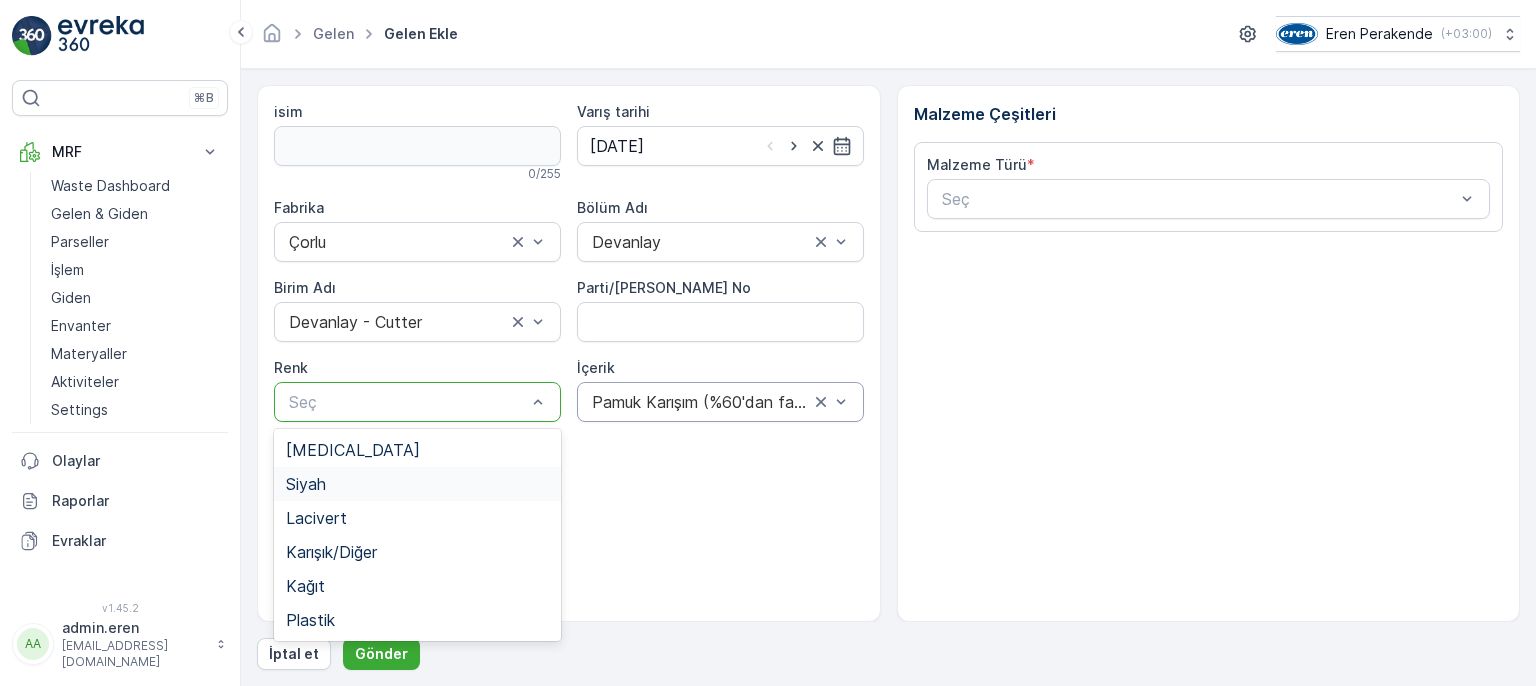 click on "Siyah" at bounding box center (417, 484) 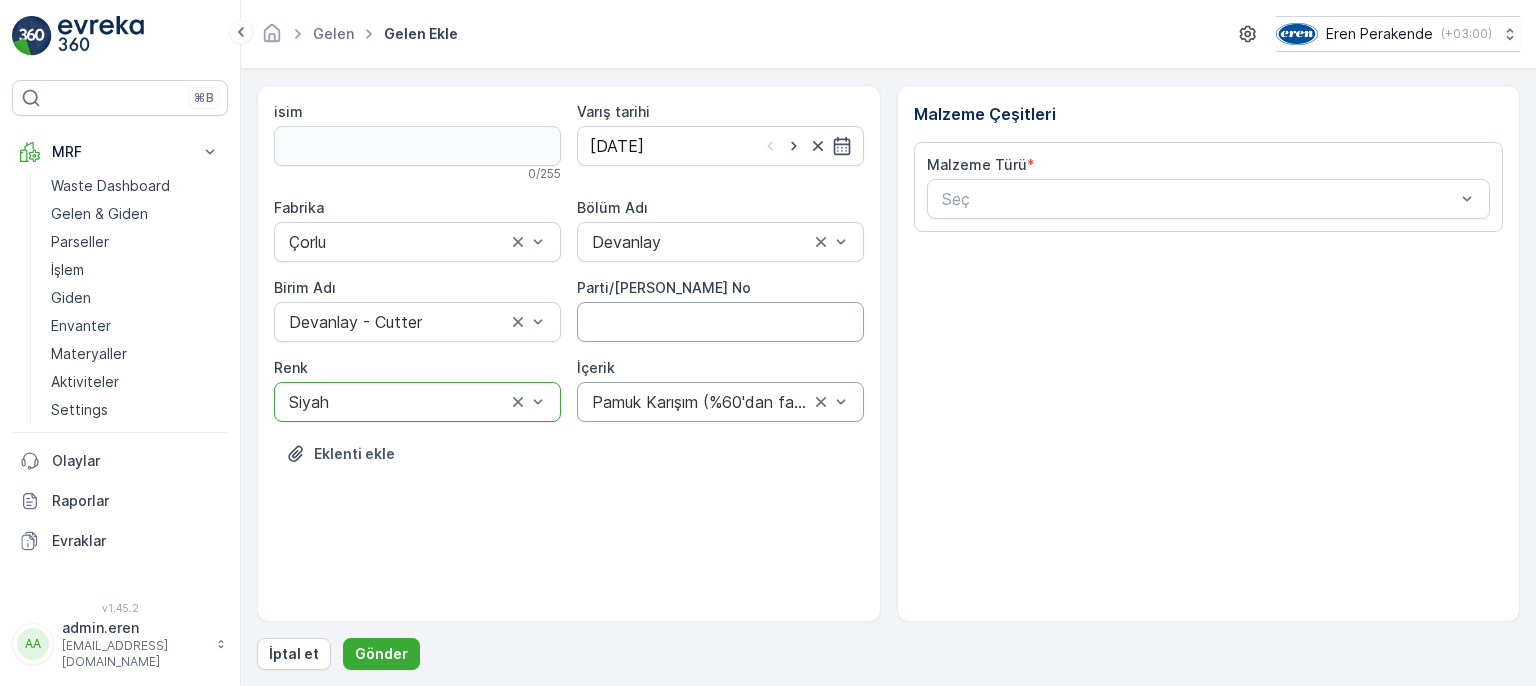 drag, startPoint x: 704, startPoint y: 333, endPoint x: 694, endPoint y: 340, distance: 12.206555 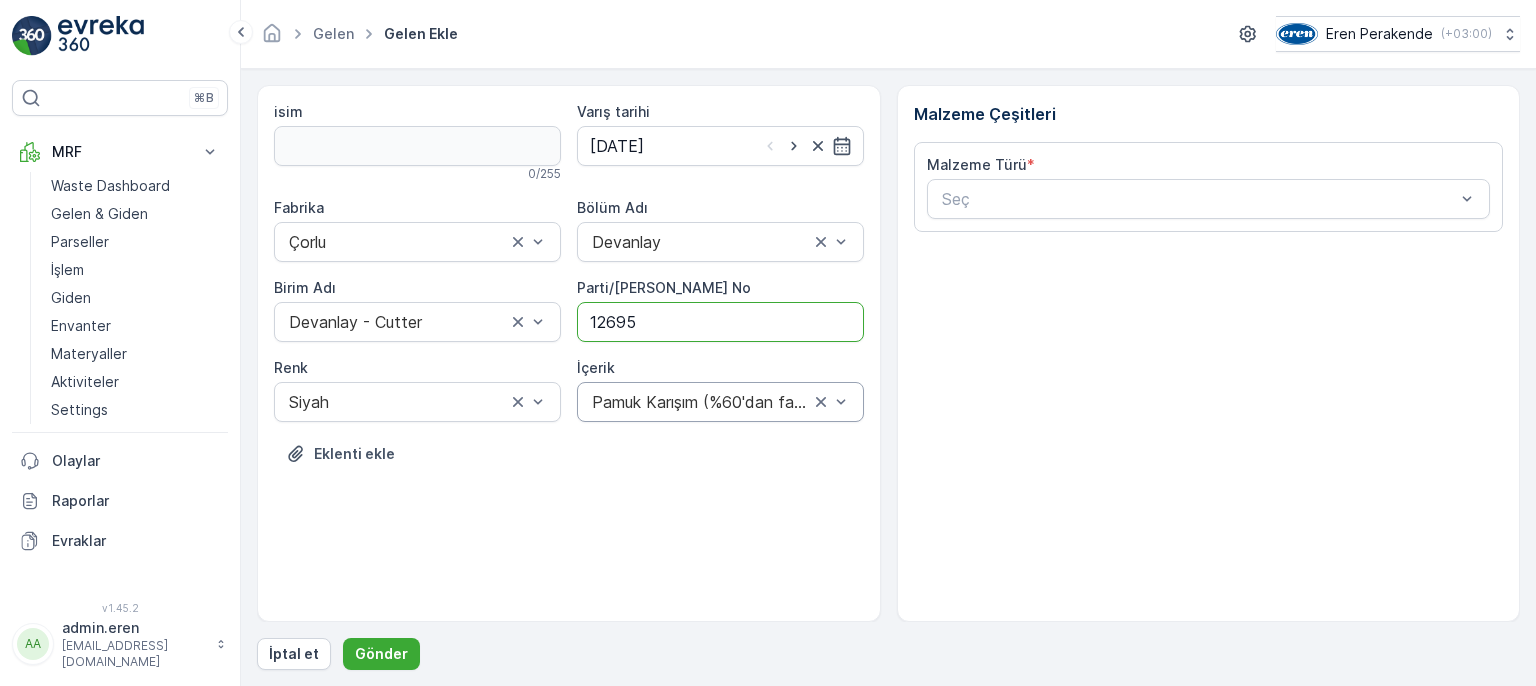 type on "1269552" 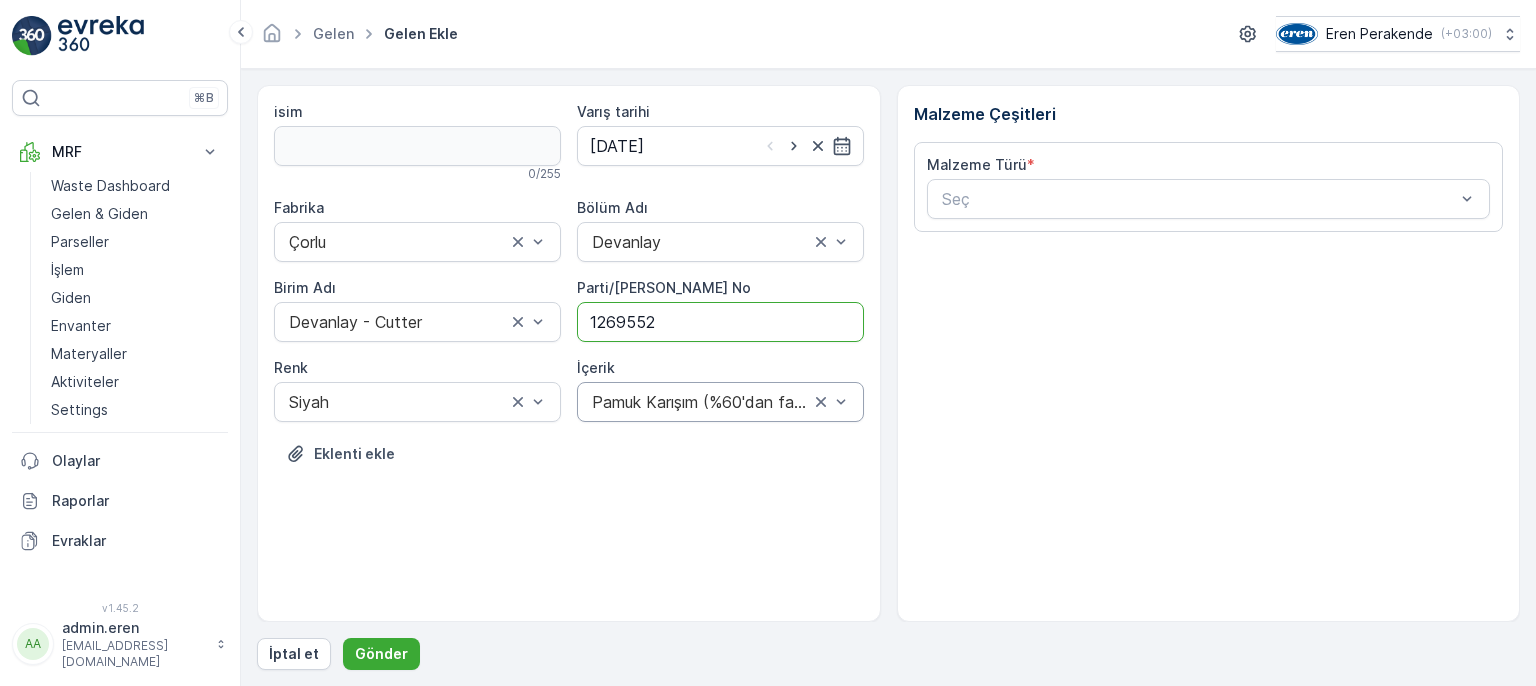 click on "*" at bounding box center [1031, 165] 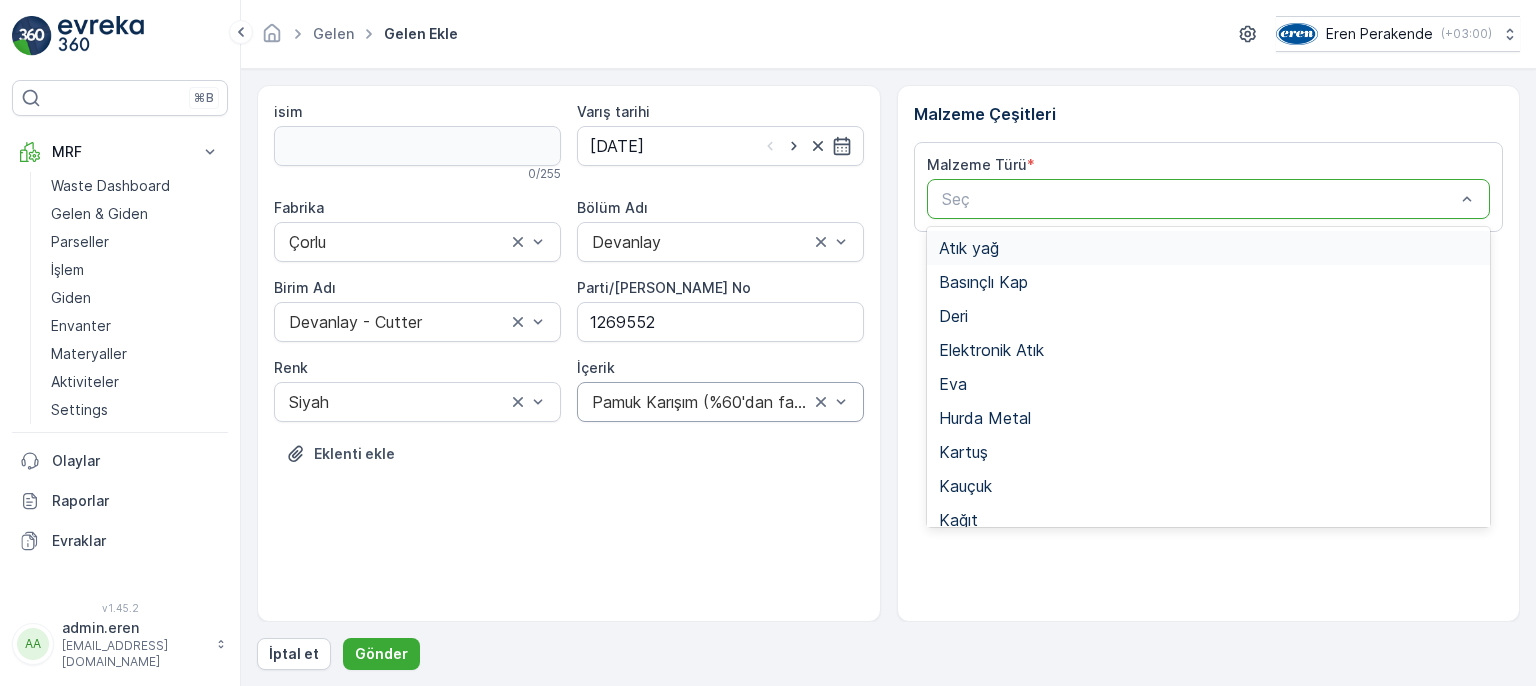 click at bounding box center [1199, 199] 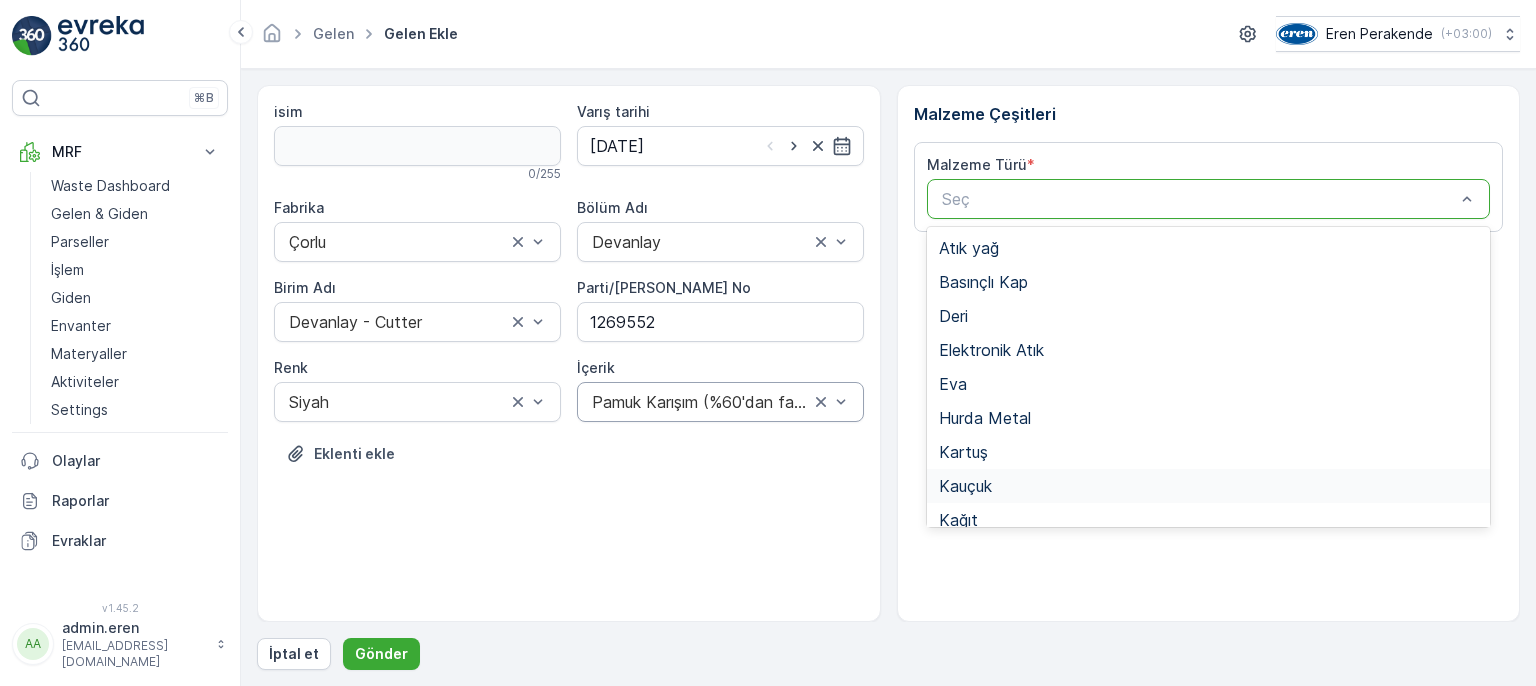 scroll, scrollTop: 300, scrollLeft: 0, axis: vertical 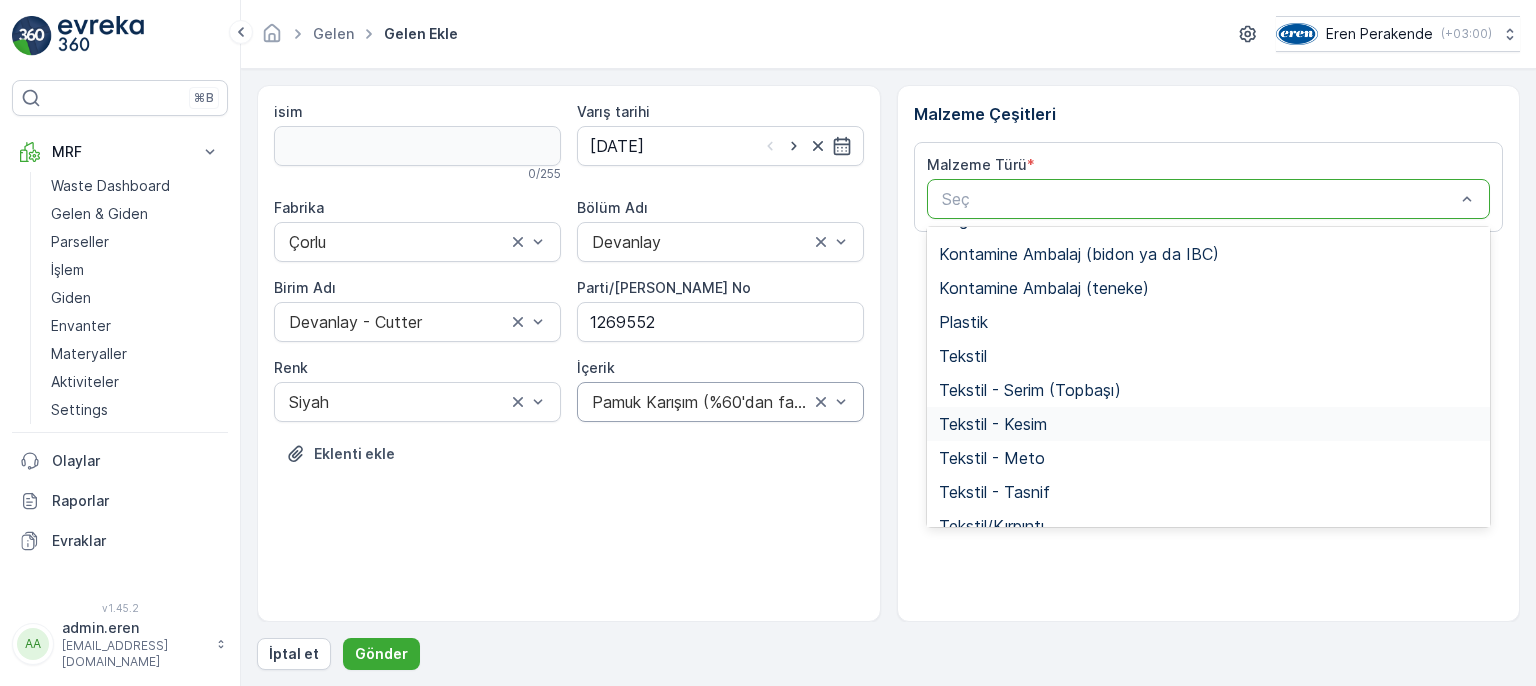 click on "Tekstil - Kesim" at bounding box center [1209, 424] 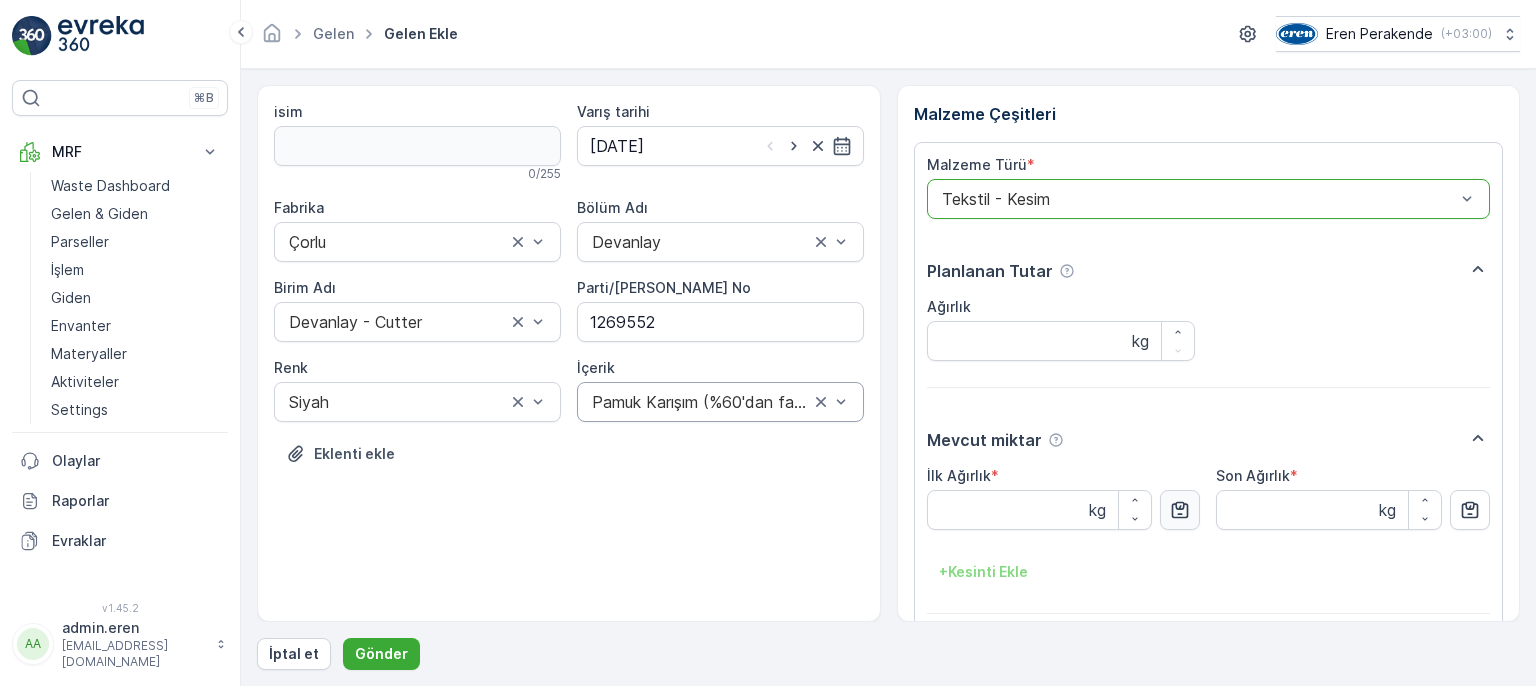 click 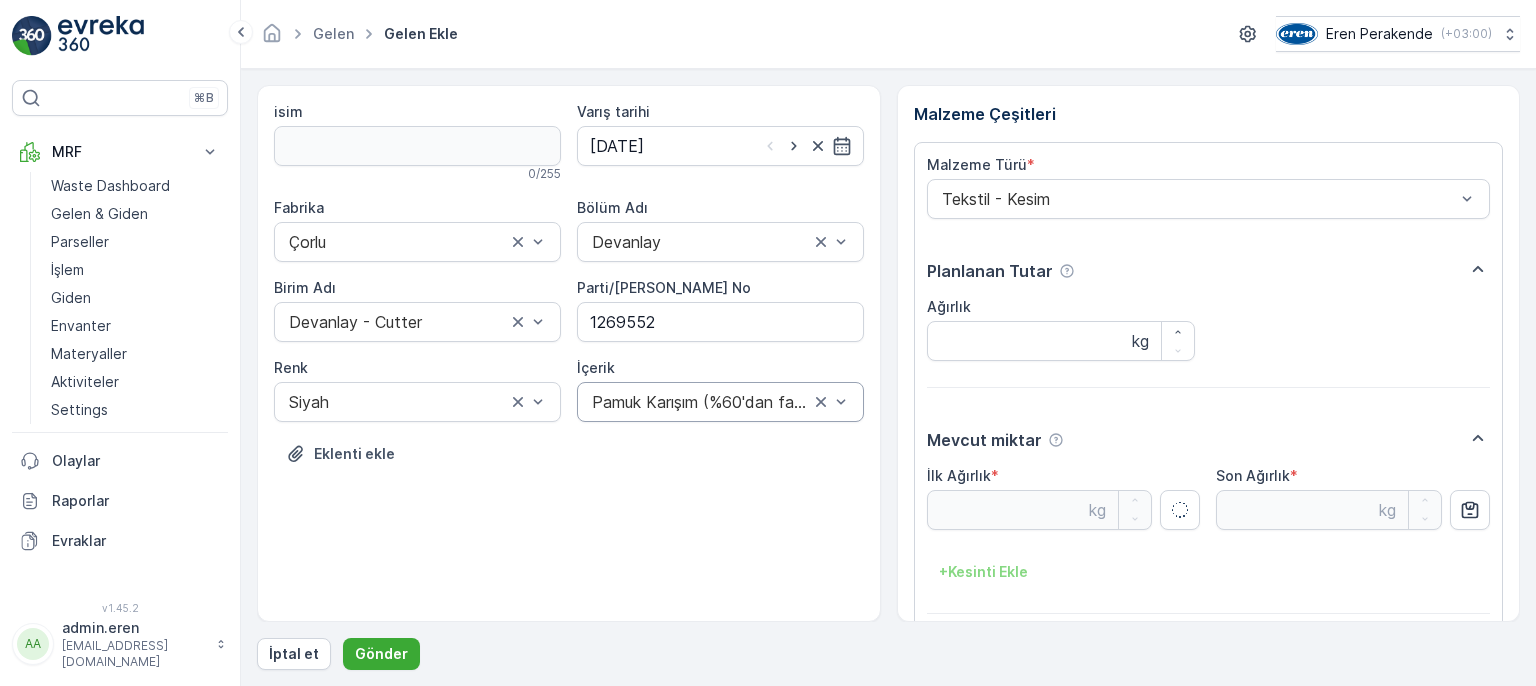 type on "11.14" 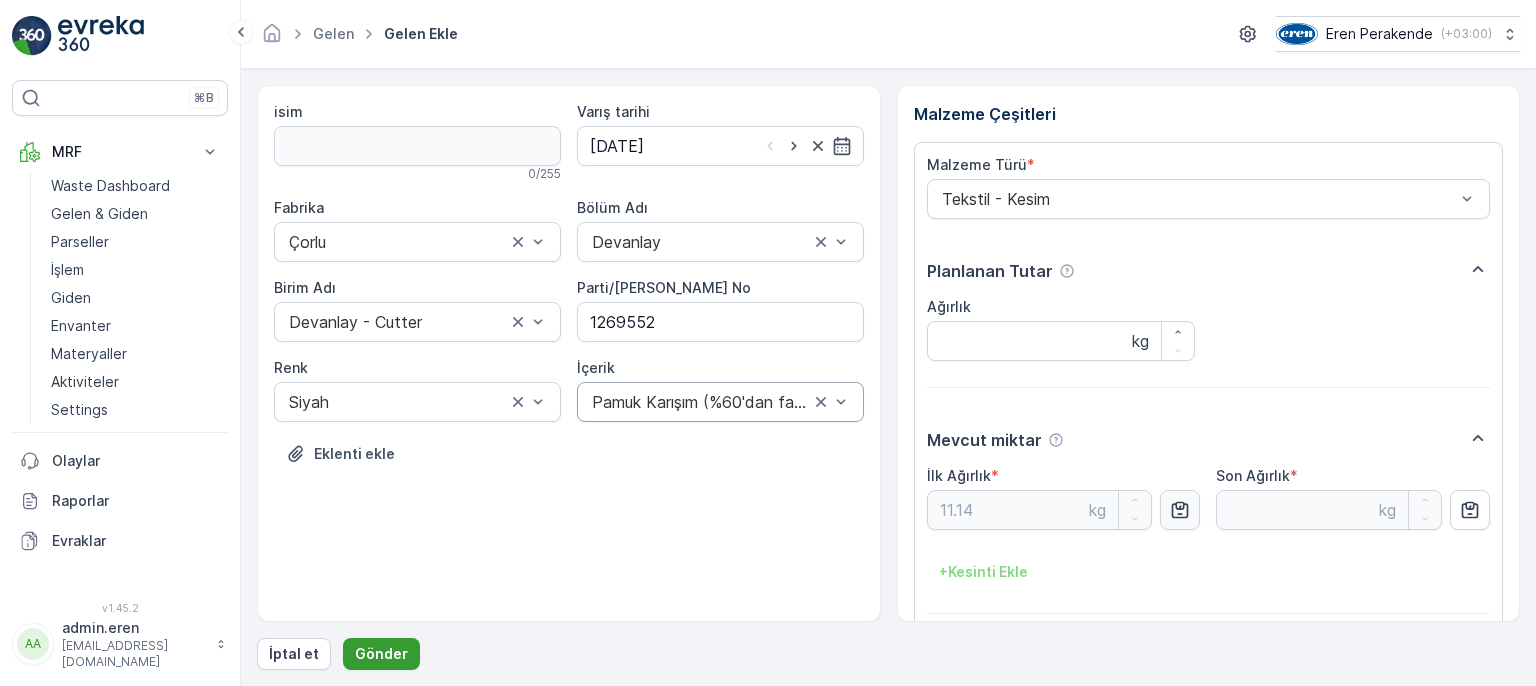 click on "Gönder" at bounding box center [381, 654] 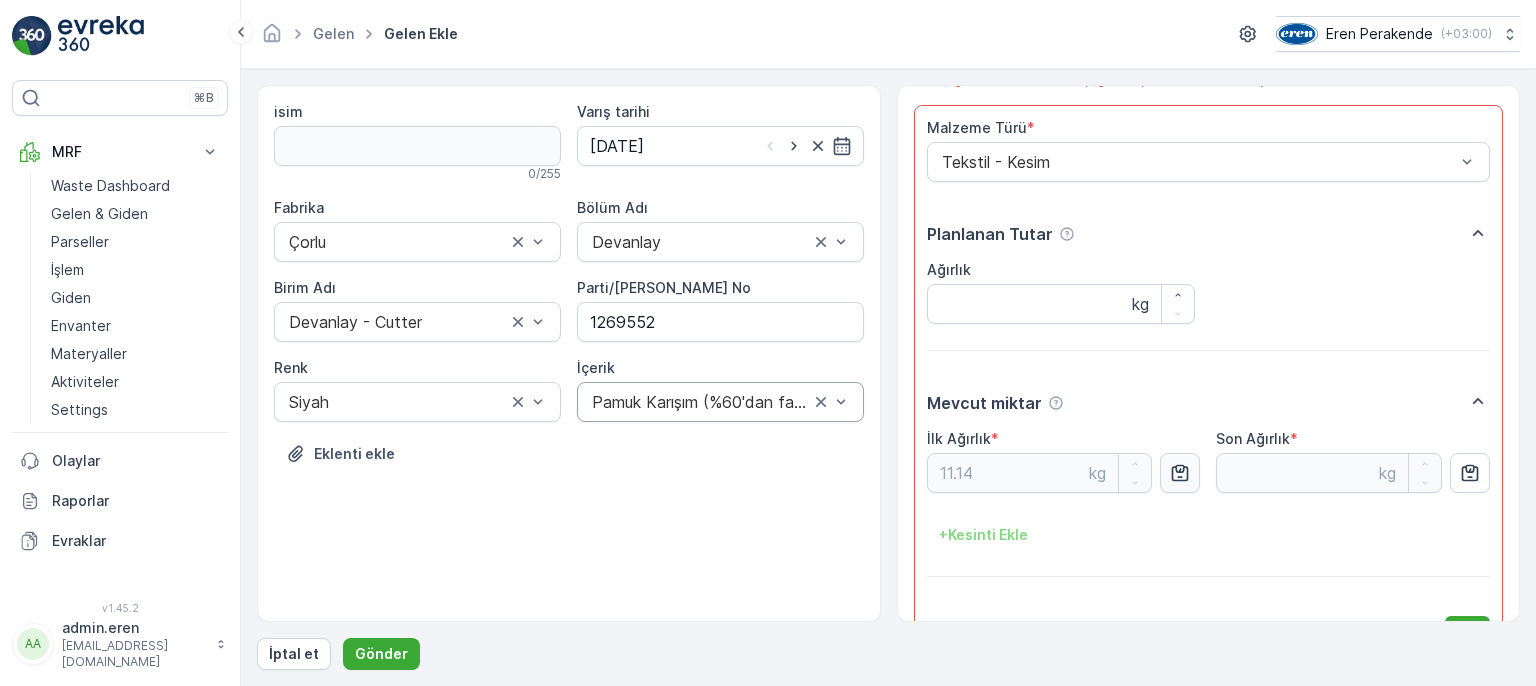 scroll, scrollTop: 104, scrollLeft: 0, axis: vertical 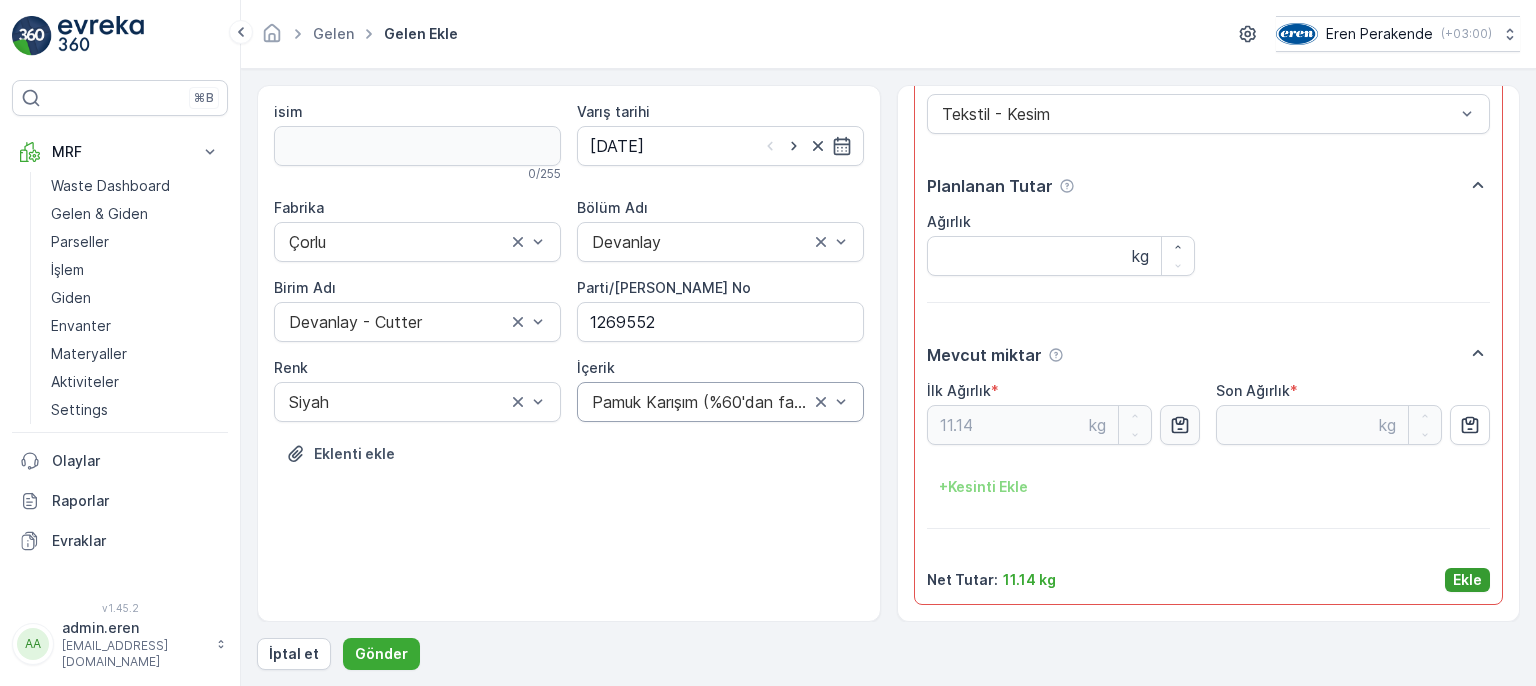 drag, startPoint x: 1469, startPoint y: 576, endPoint x: 708, endPoint y: 584, distance: 761.04205 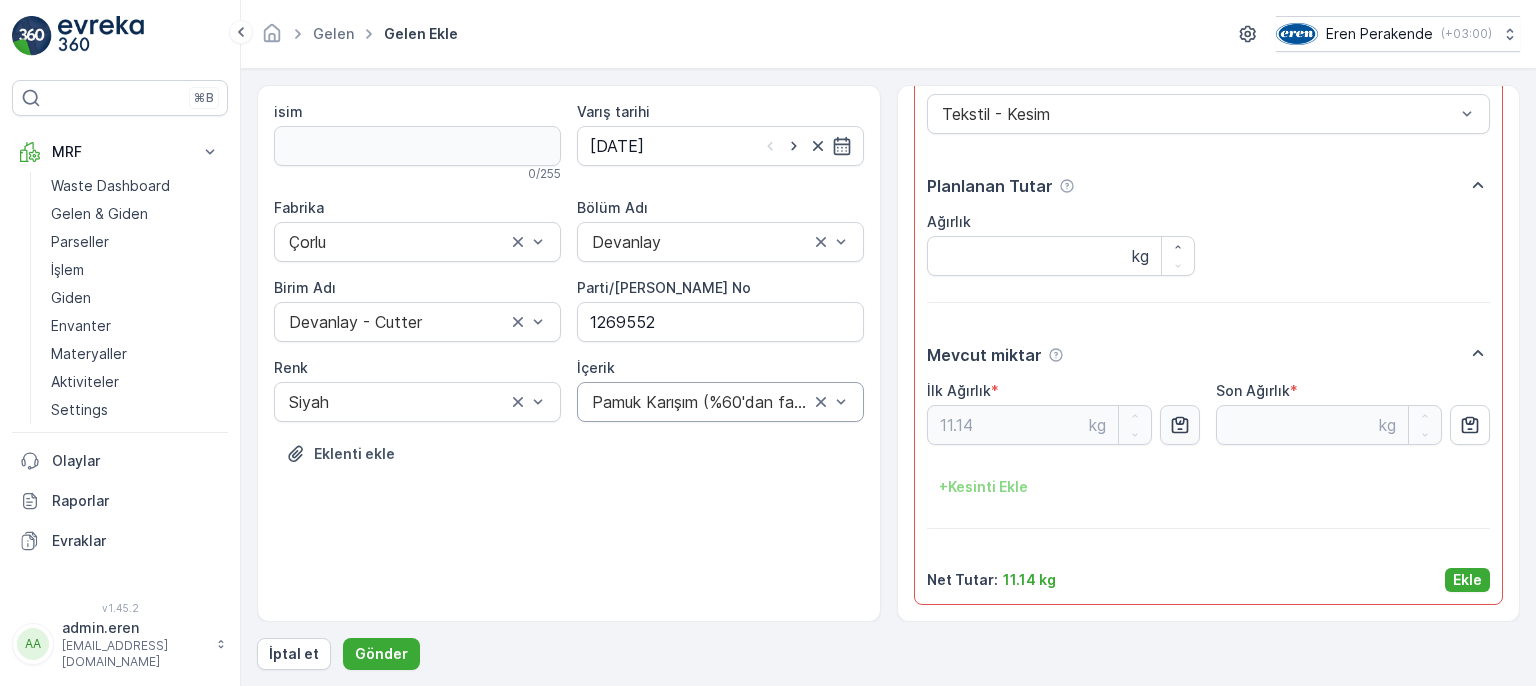 click on "Ekle" at bounding box center [1467, 580] 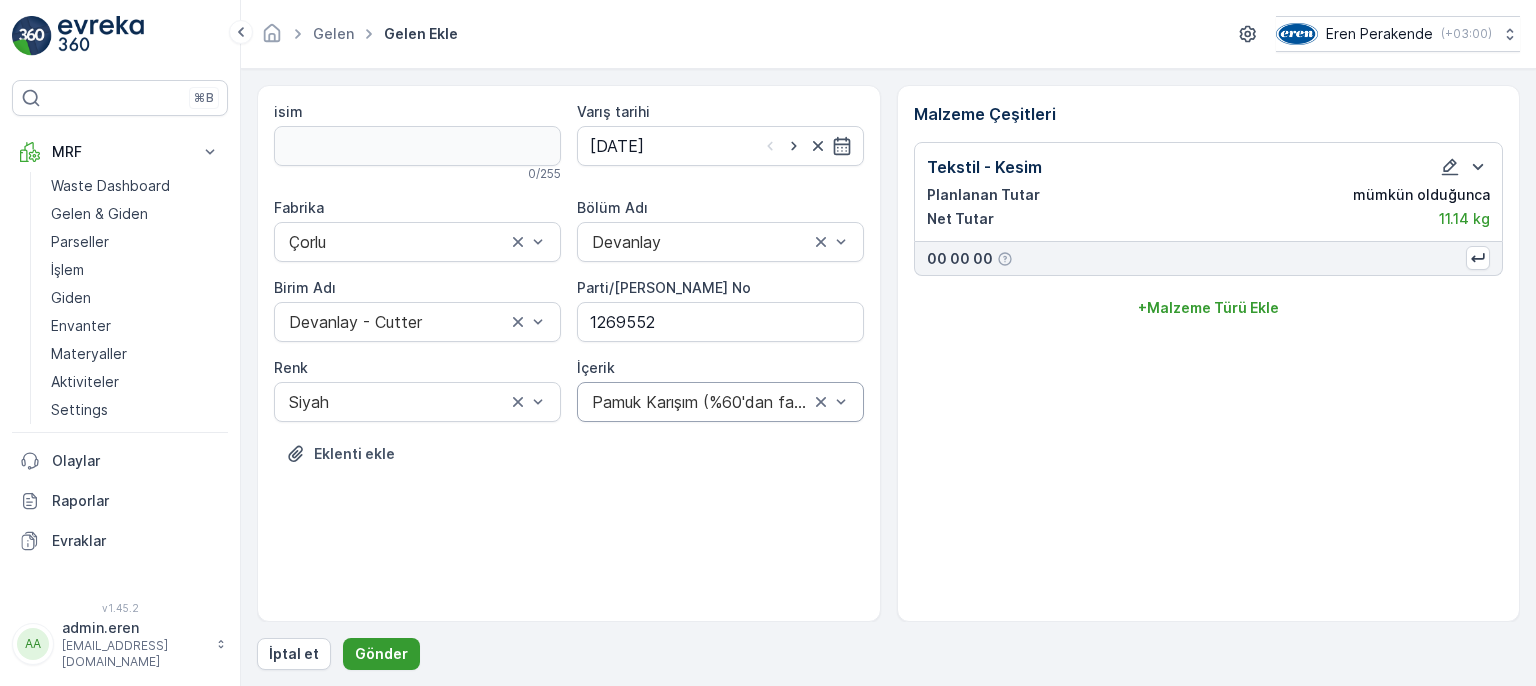 click on "Gönder" at bounding box center [381, 654] 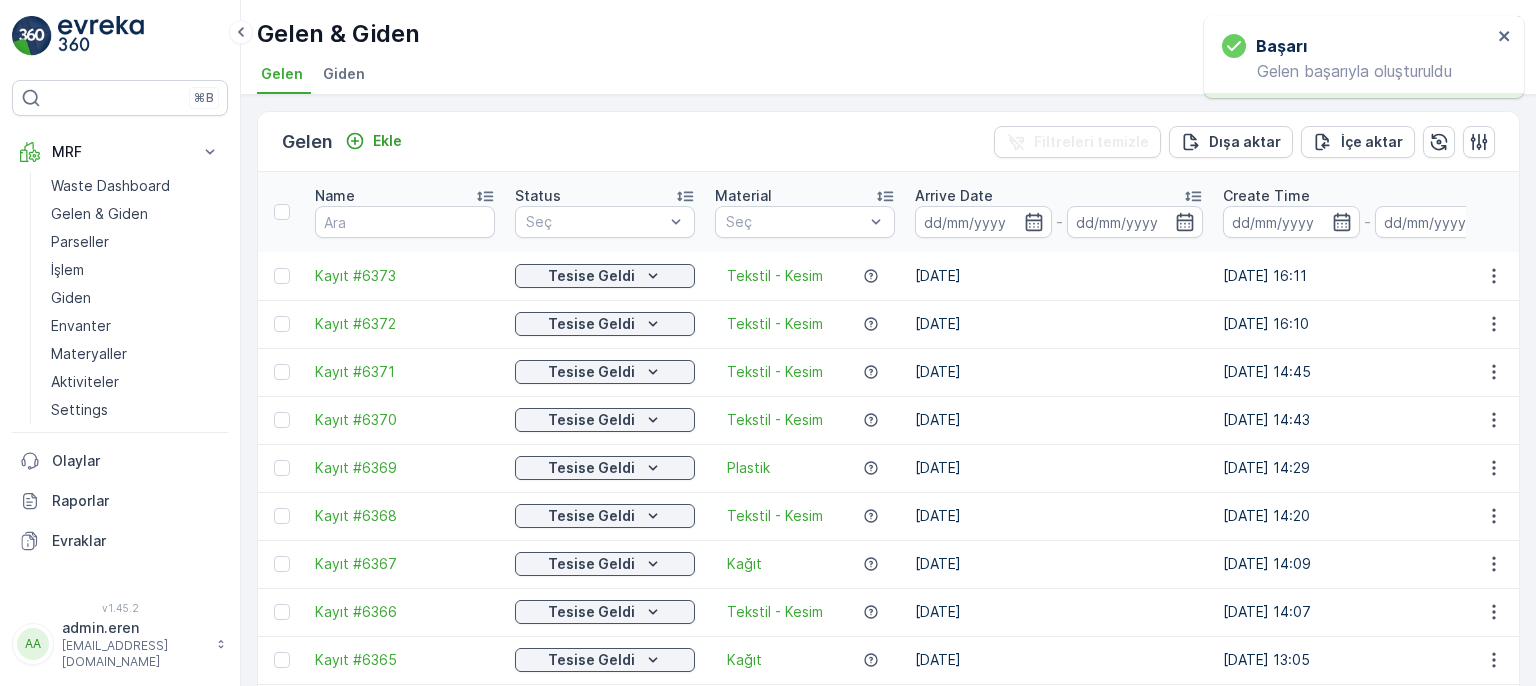 click at bounding box center (1493, 276) 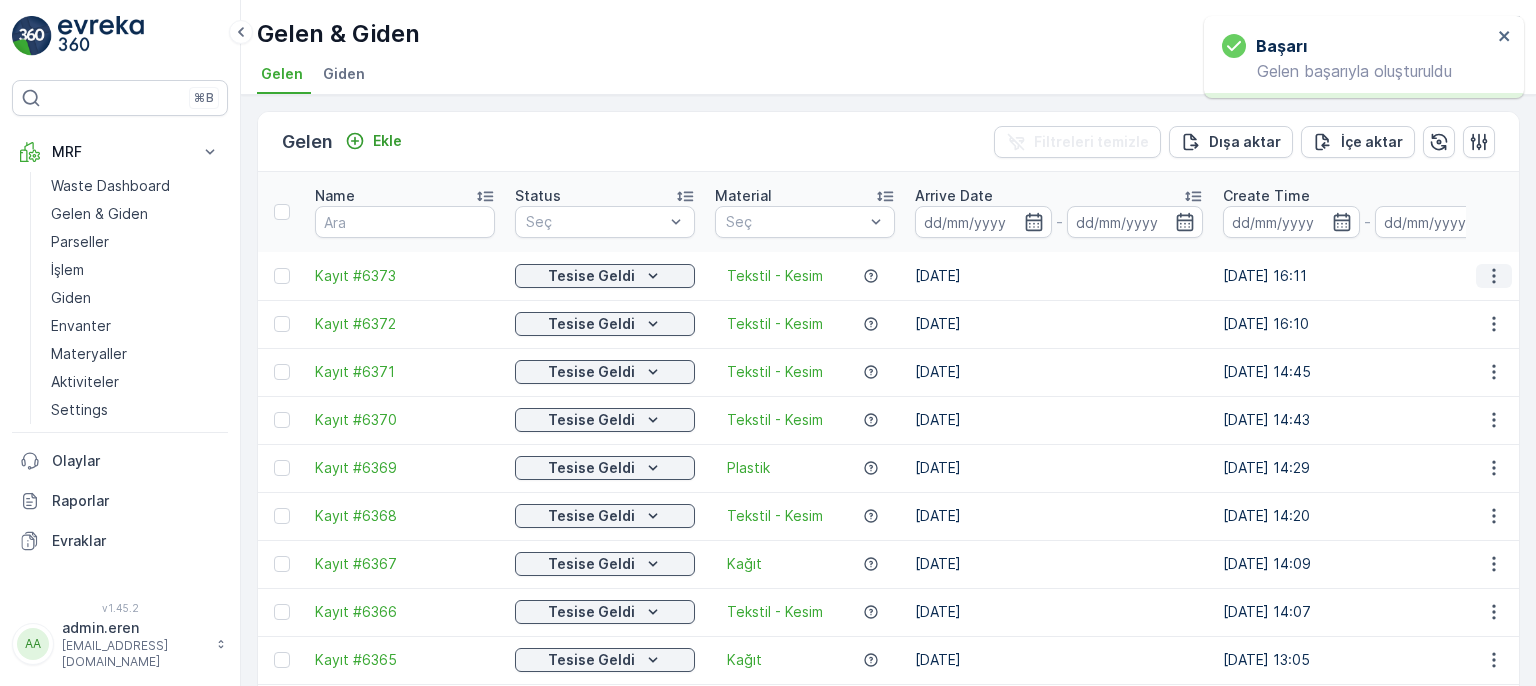 click 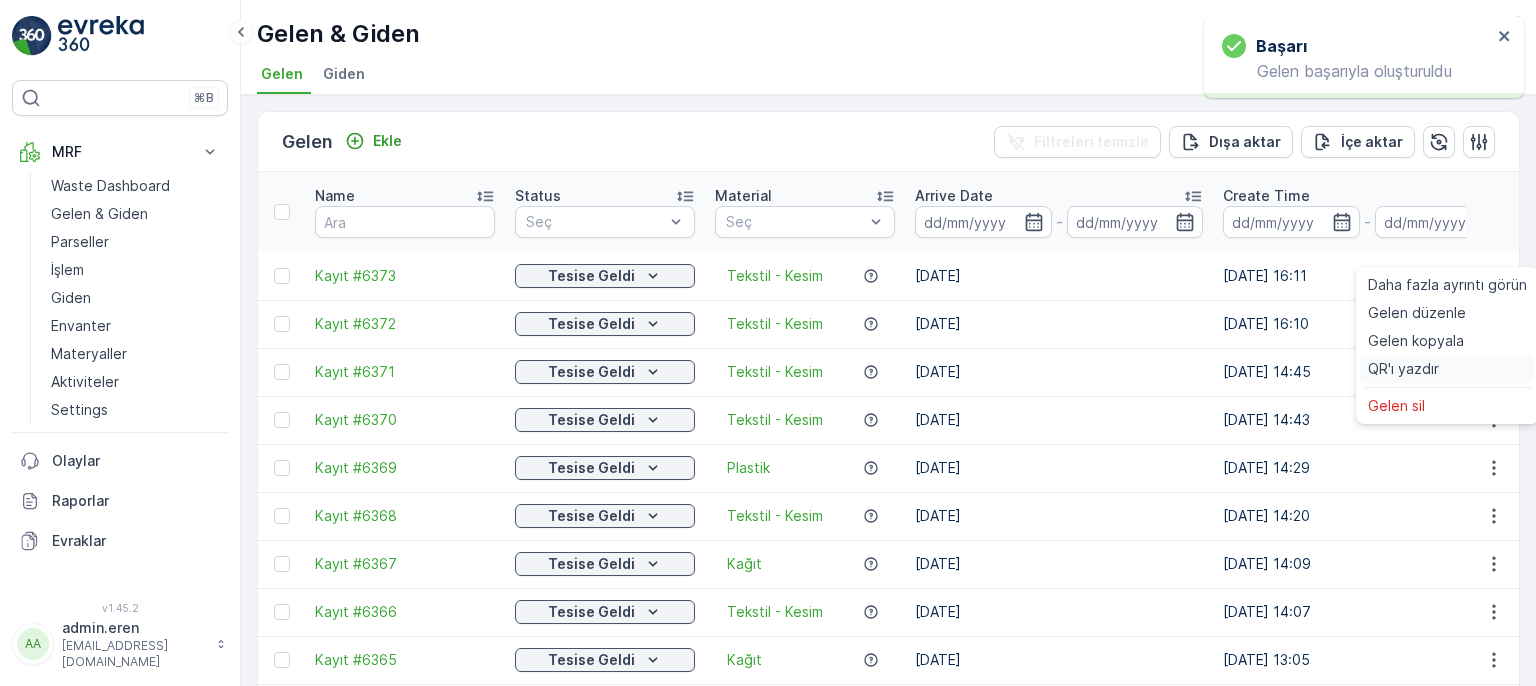 click on "QR'ı yazdır" at bounding box center [1403, 369] 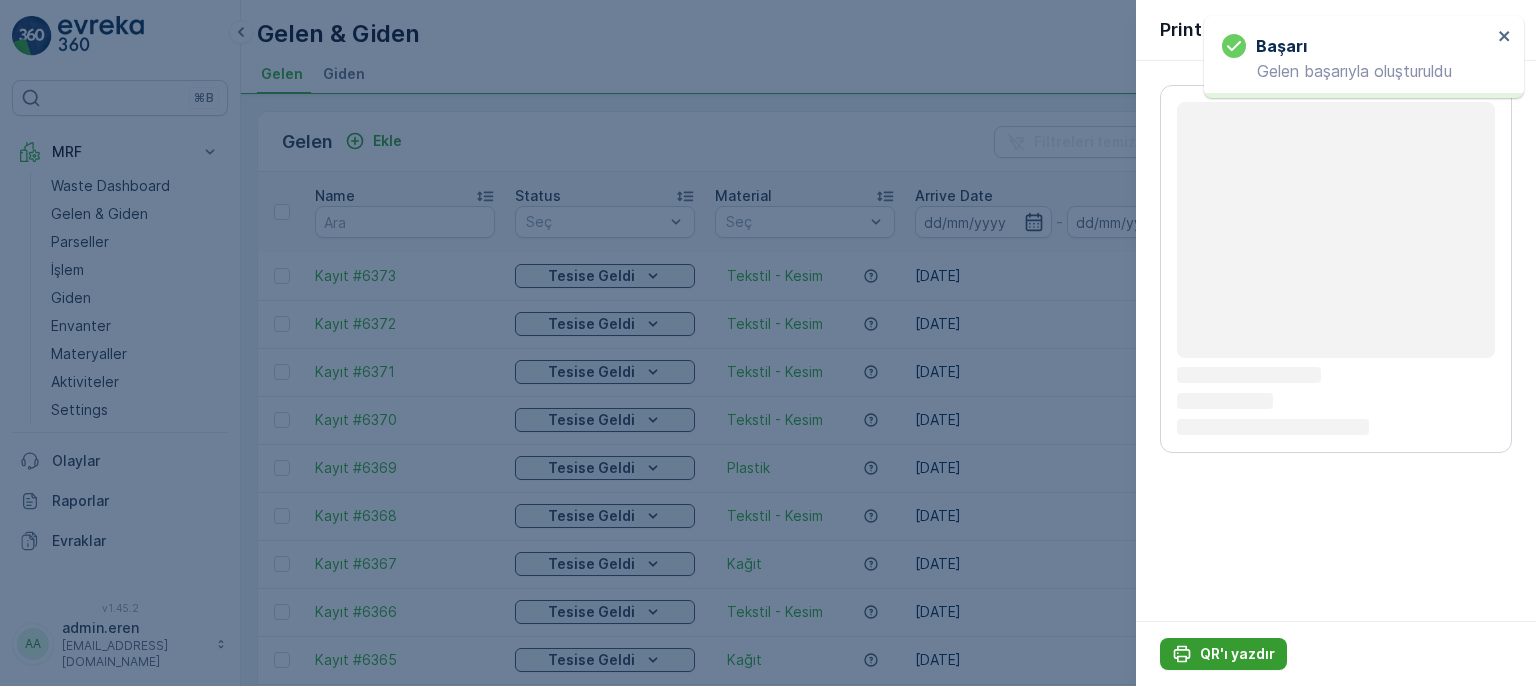 click on "QR'ı yazdır" at bounding box center [1237, 654] 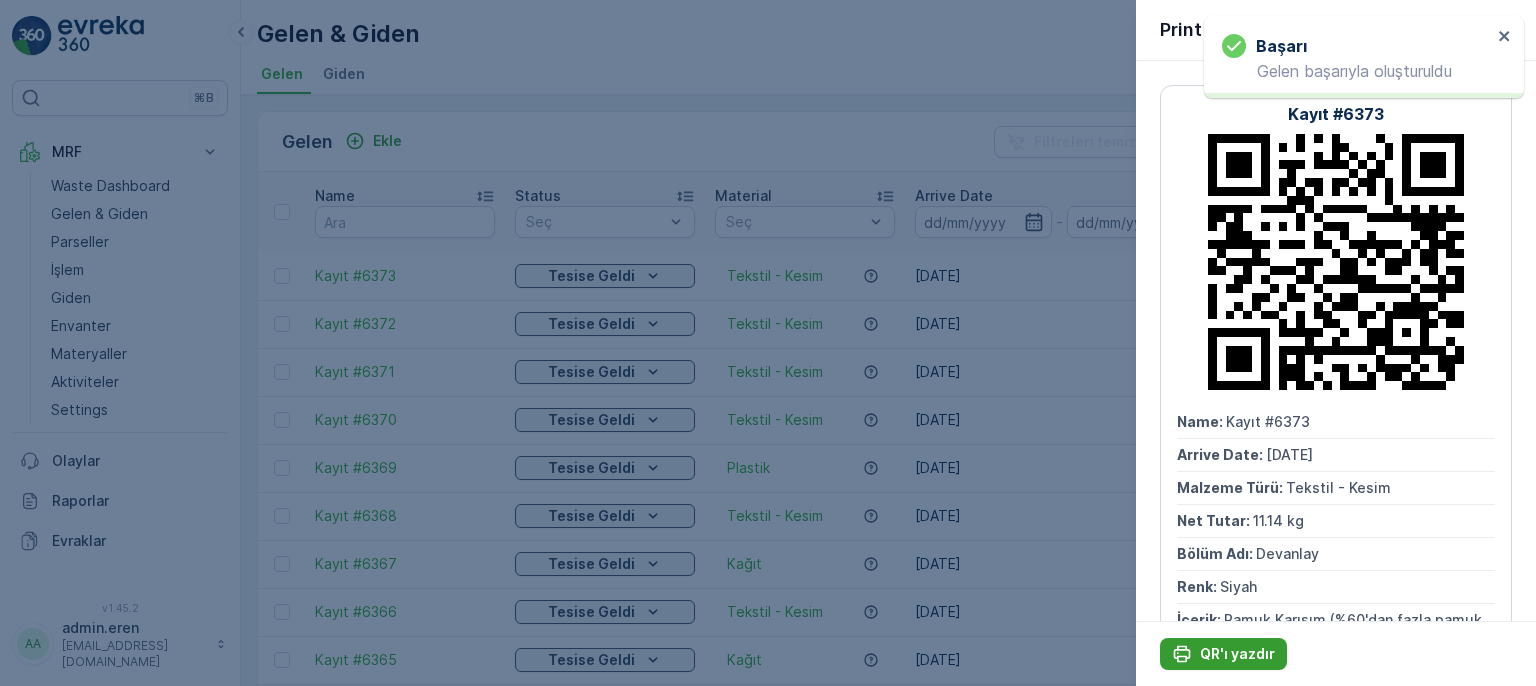 click on "QR'ı yazdır" at bounding box center [1237, 654] 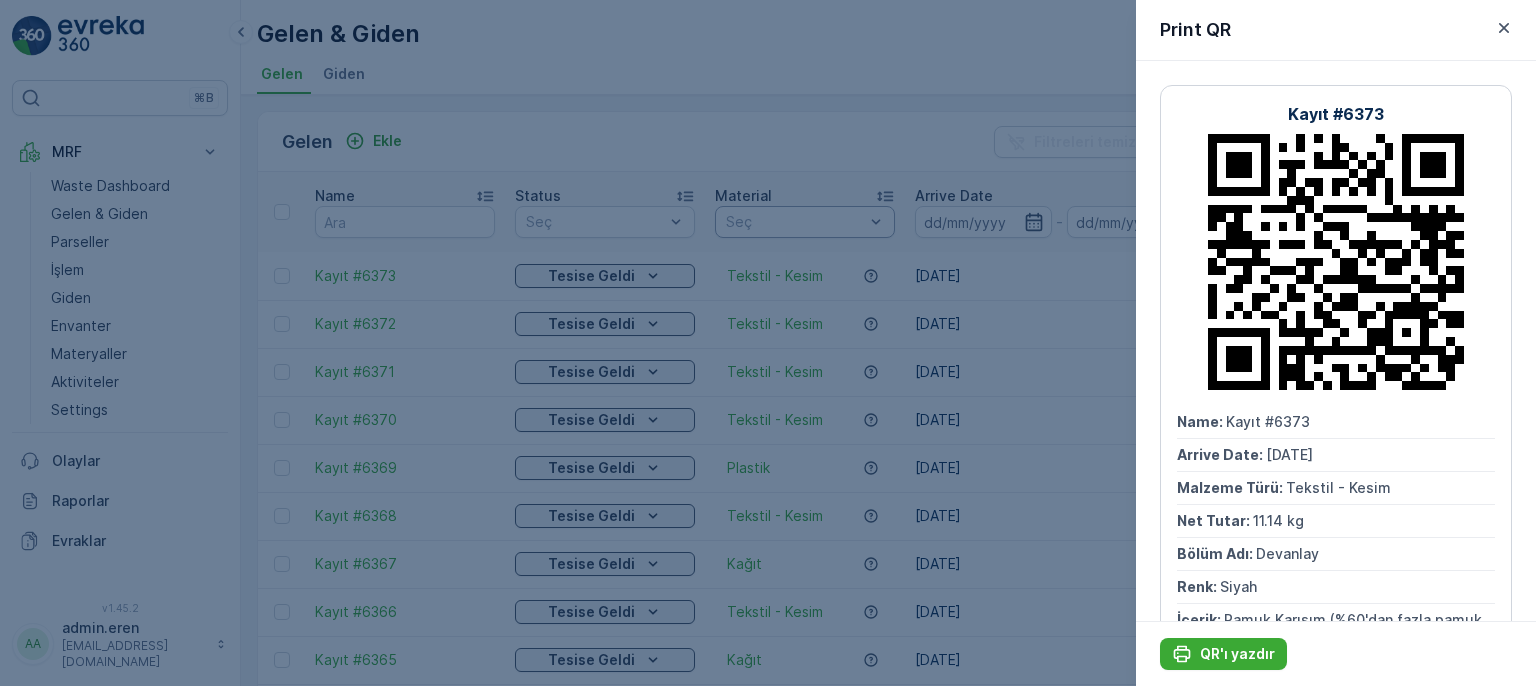 click at bounding box center (768, 343) 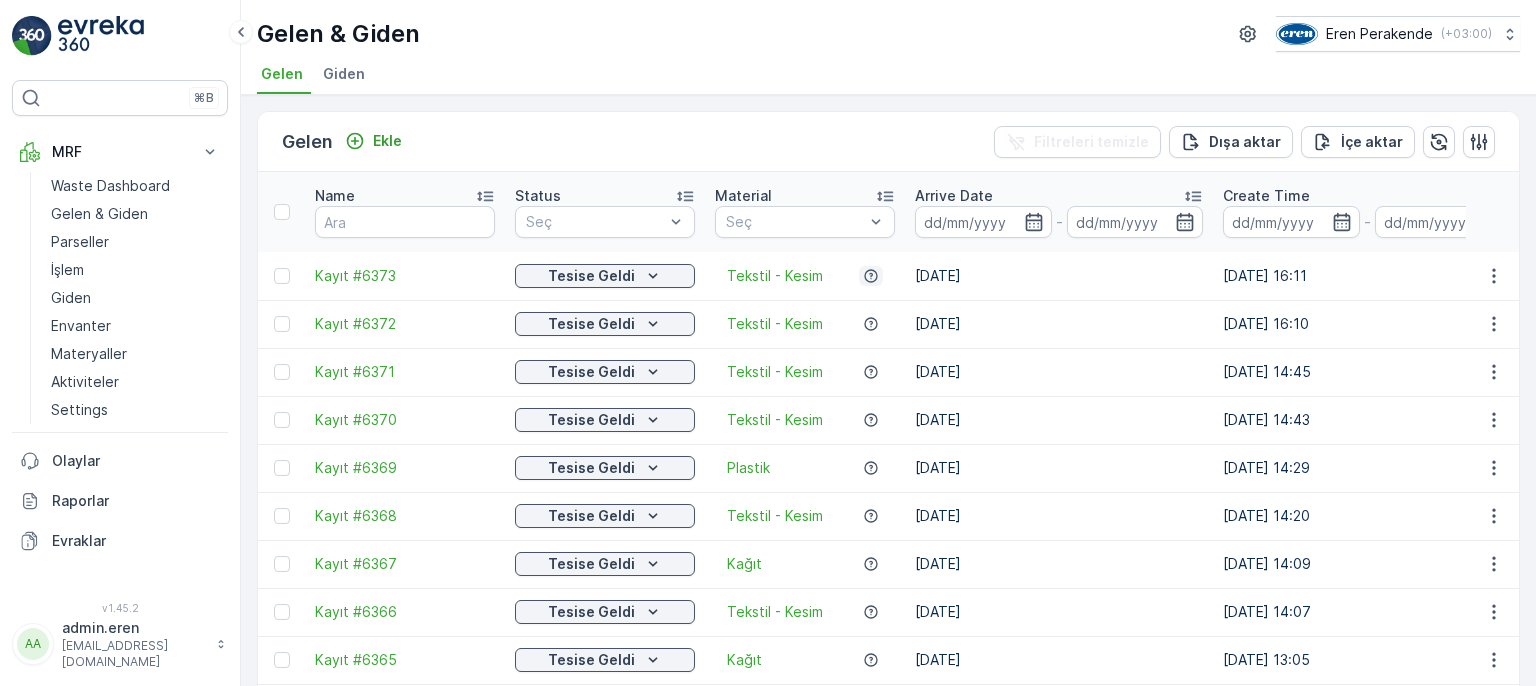 click 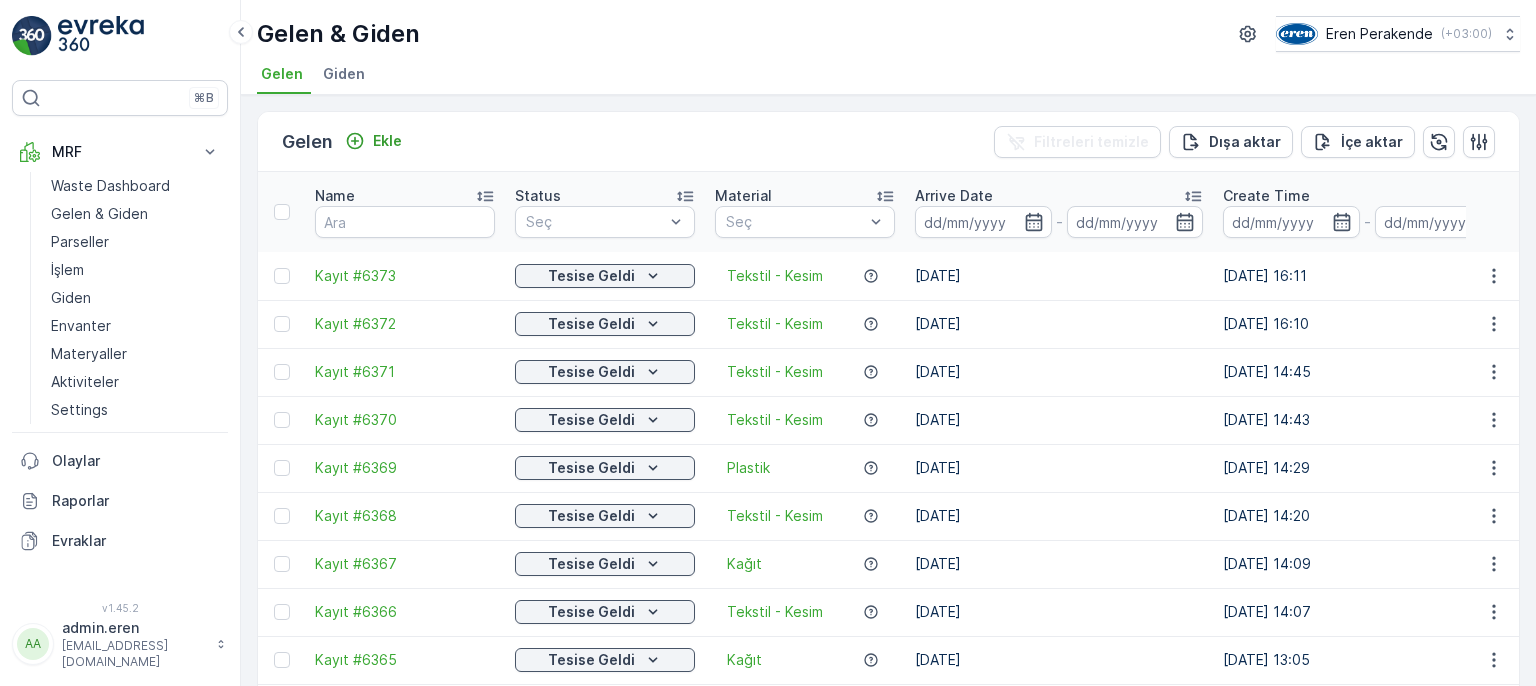 click on "[DATE]" at bounding box center [1059, 324] 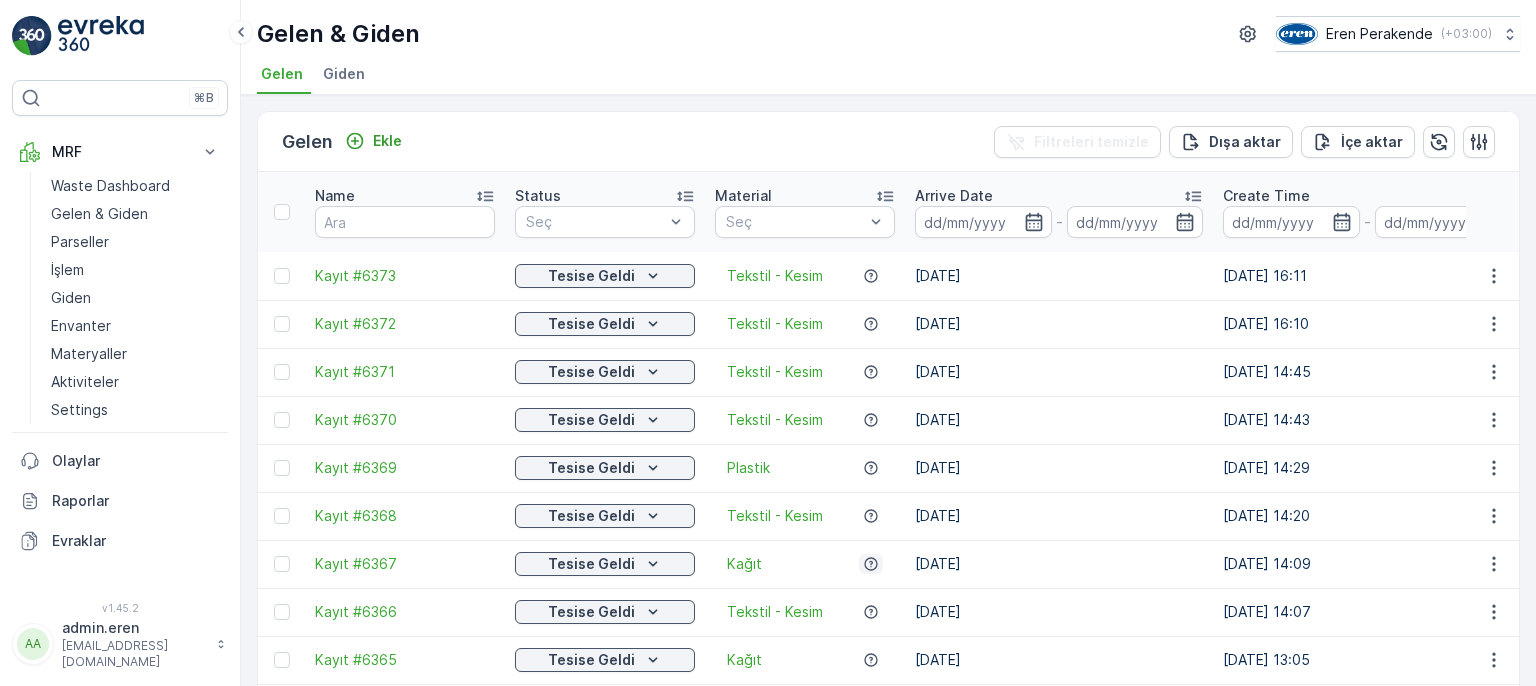 click at bounding box center [871, 564] 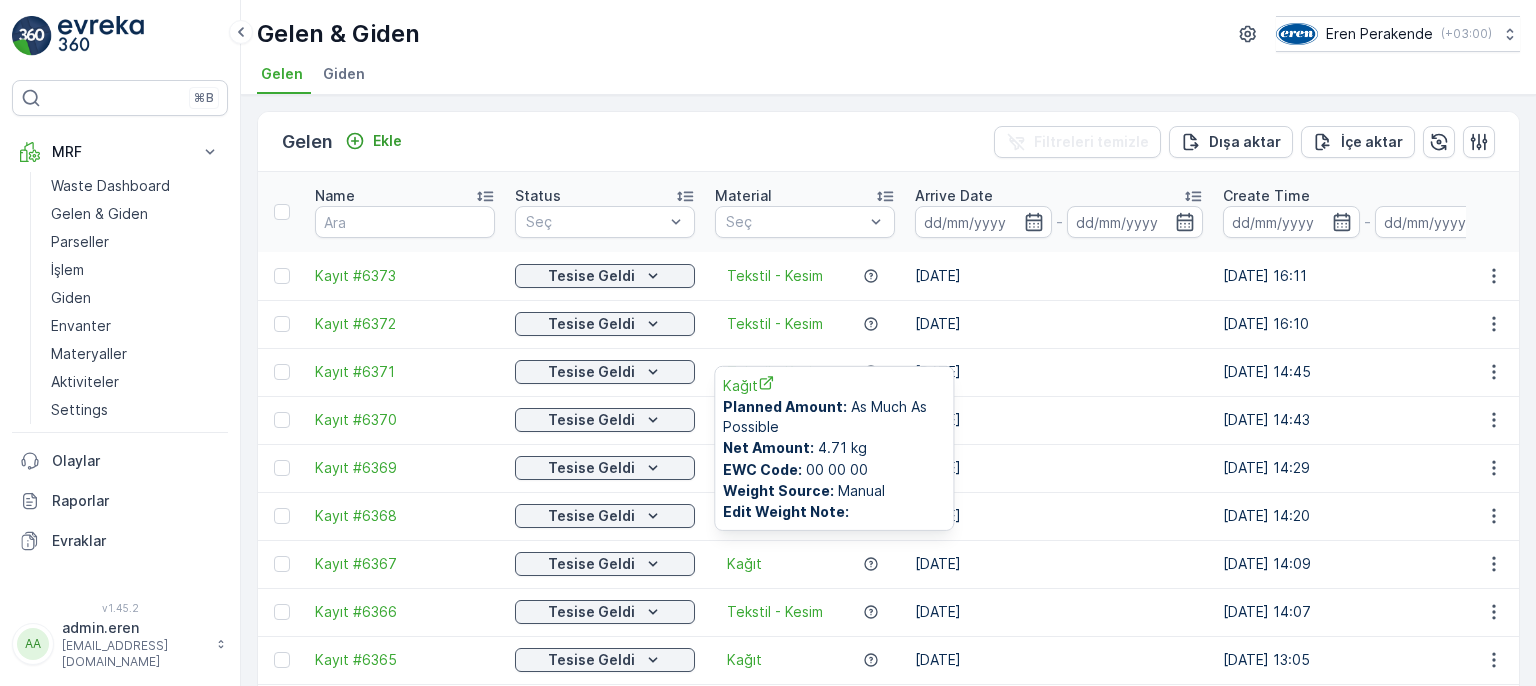 click on "[DATE]" at bounding box center (1059, 372) 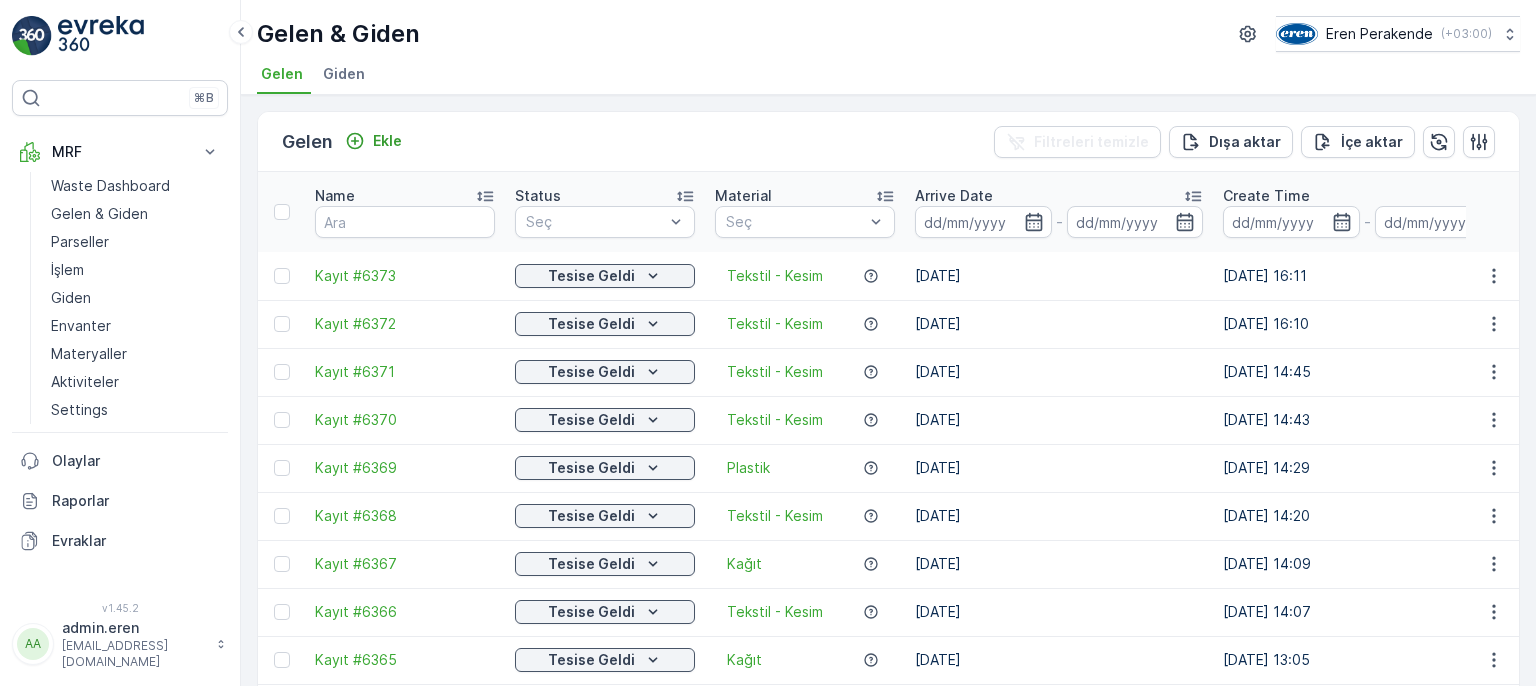 click on "Gelen Ekle Filtreleri temizle Dışa aktar İçe aktar" at bounding box center (888, 142) 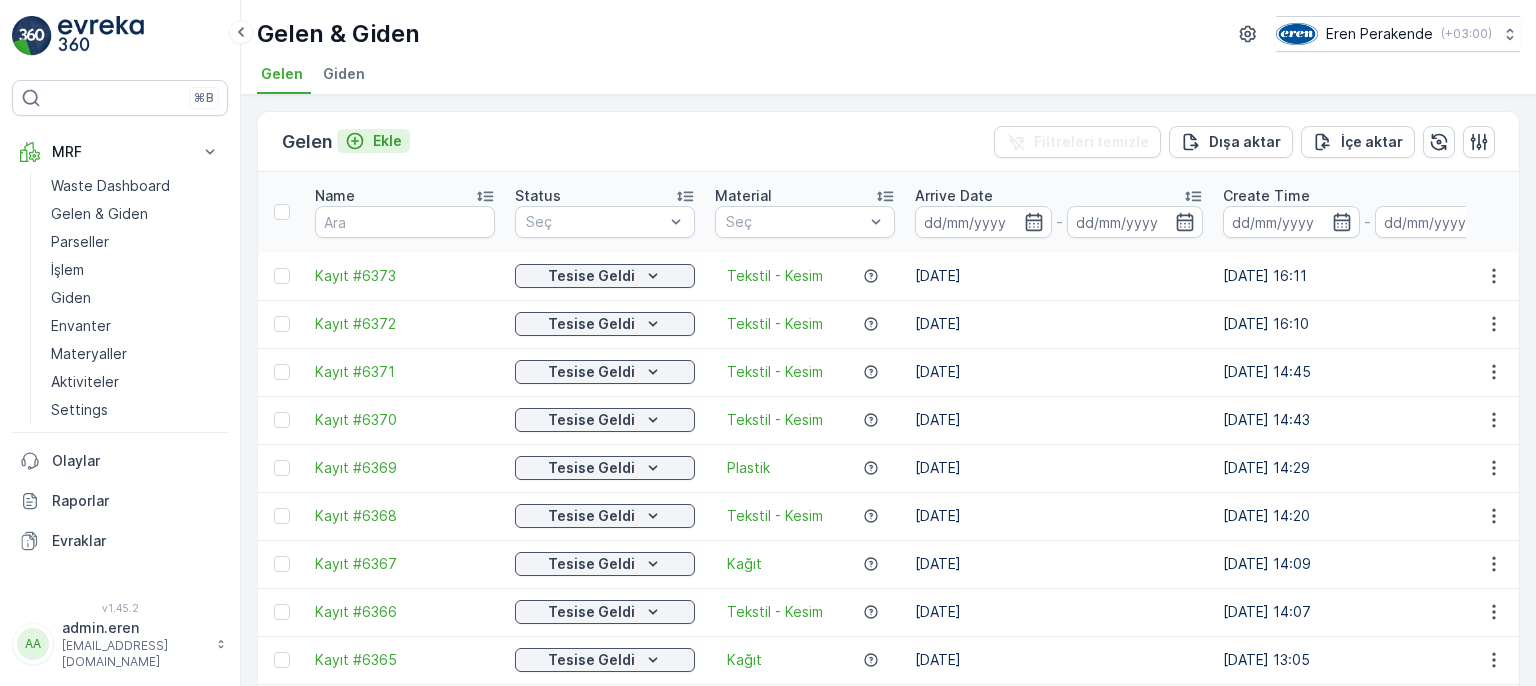 click on "Ekle" at bounding box center [387, 141] 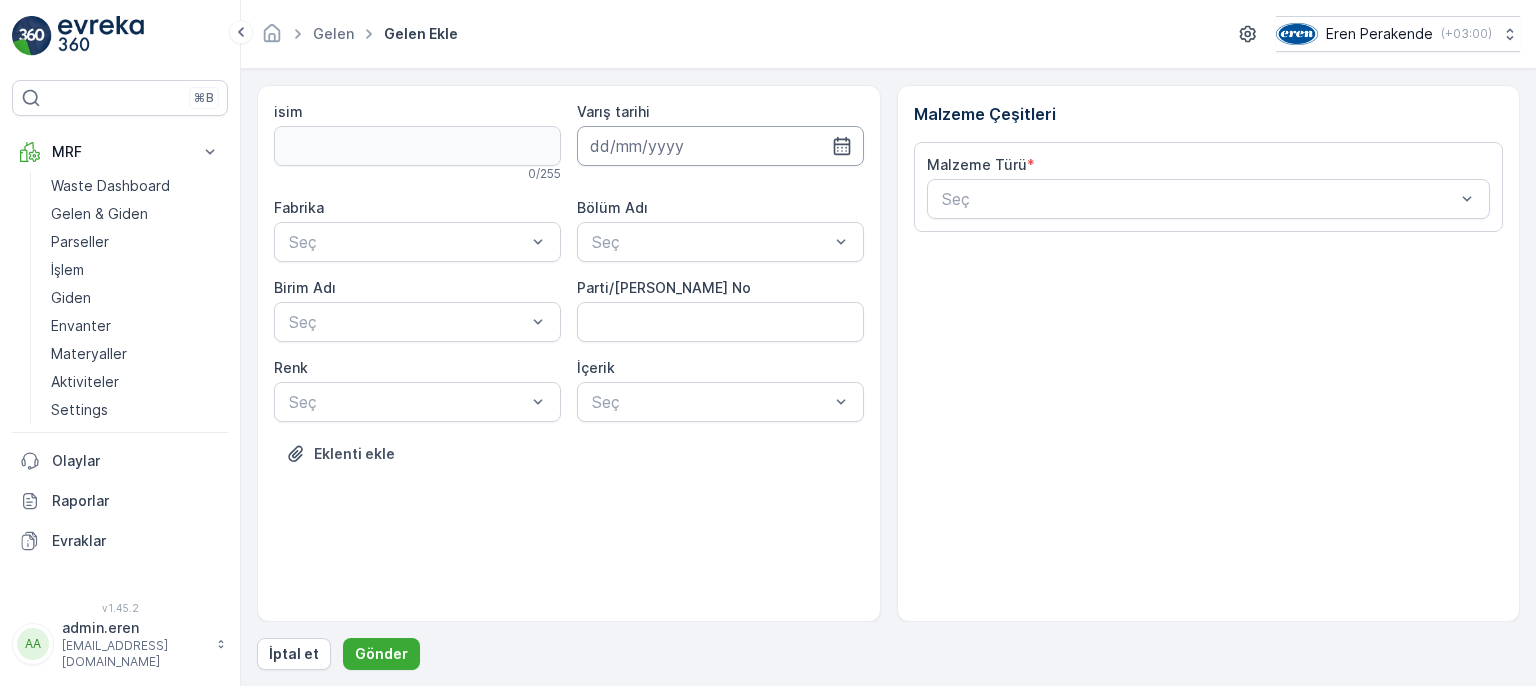 click at bounding box center (720, 146) 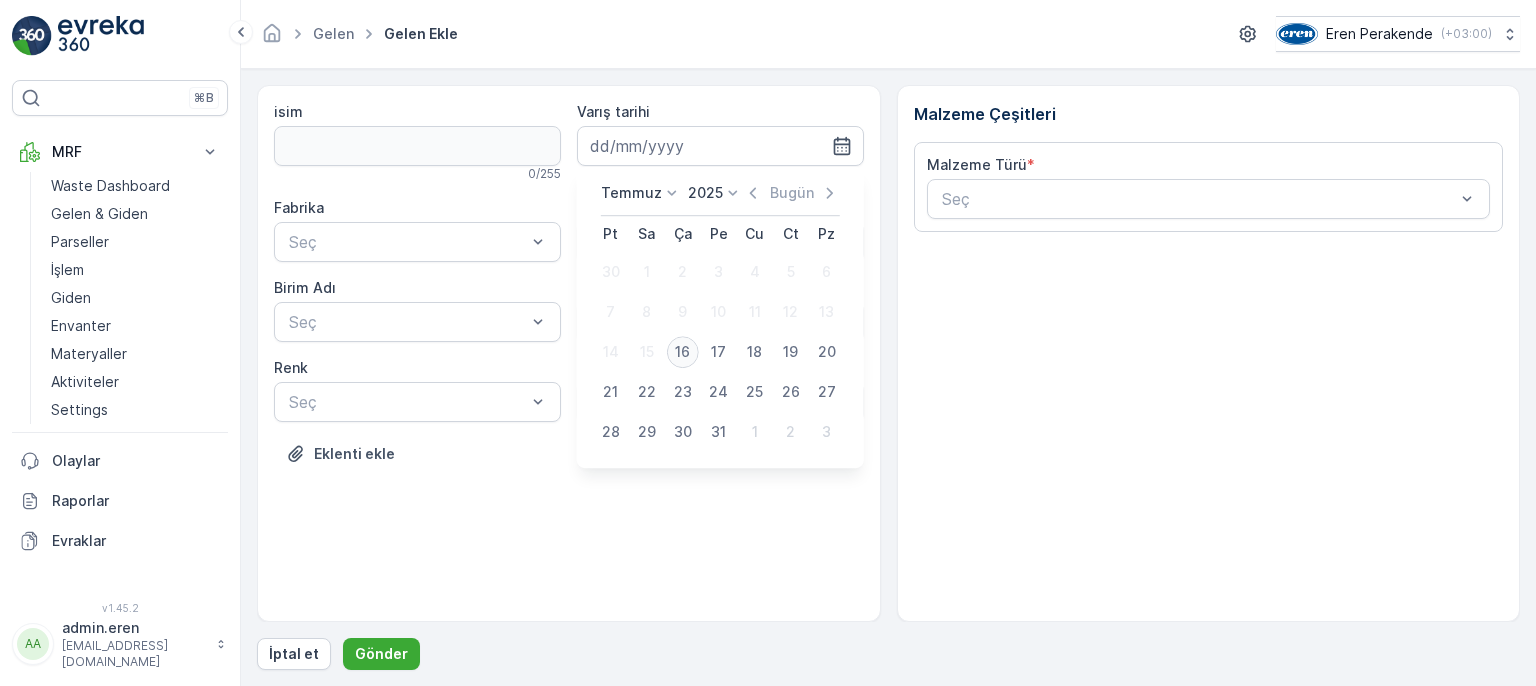 click on "16" at bounding box center [683, 352] 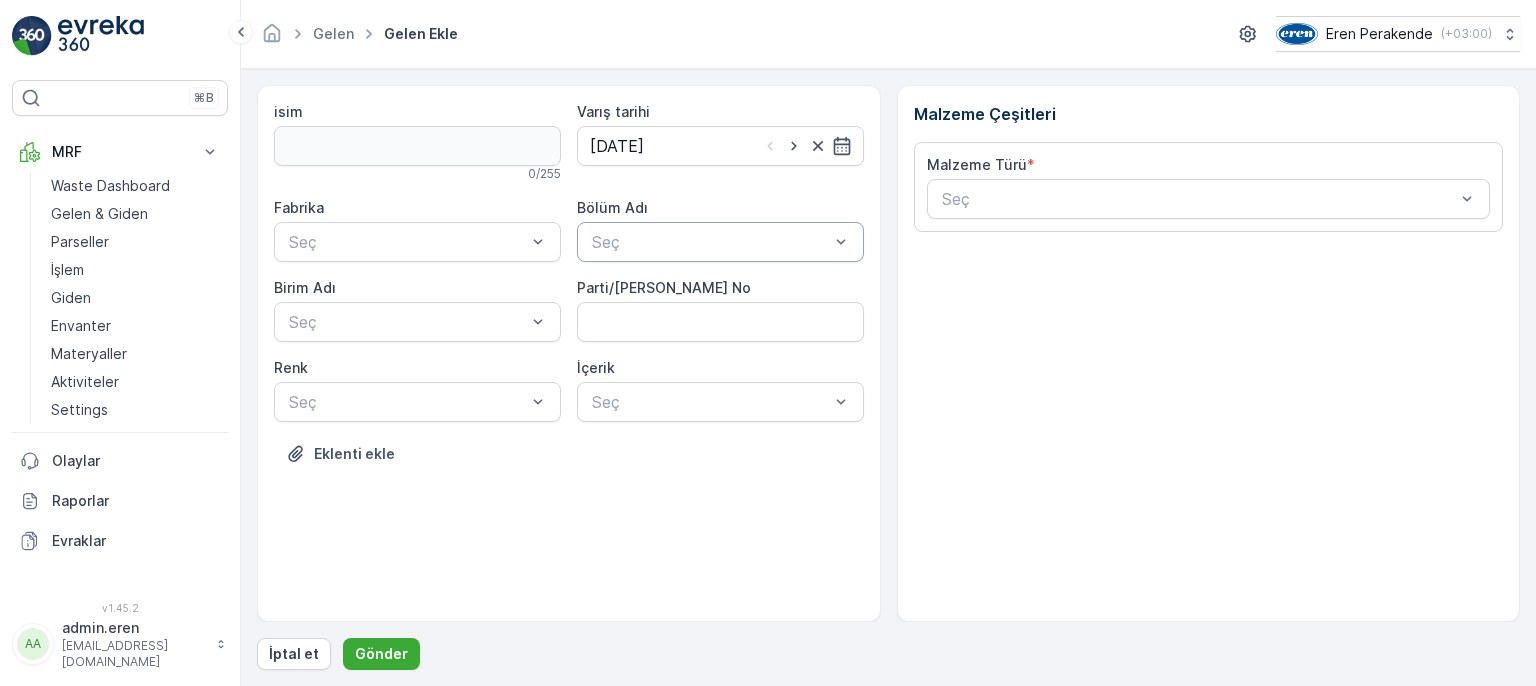 click at bounding box center (710, 242) 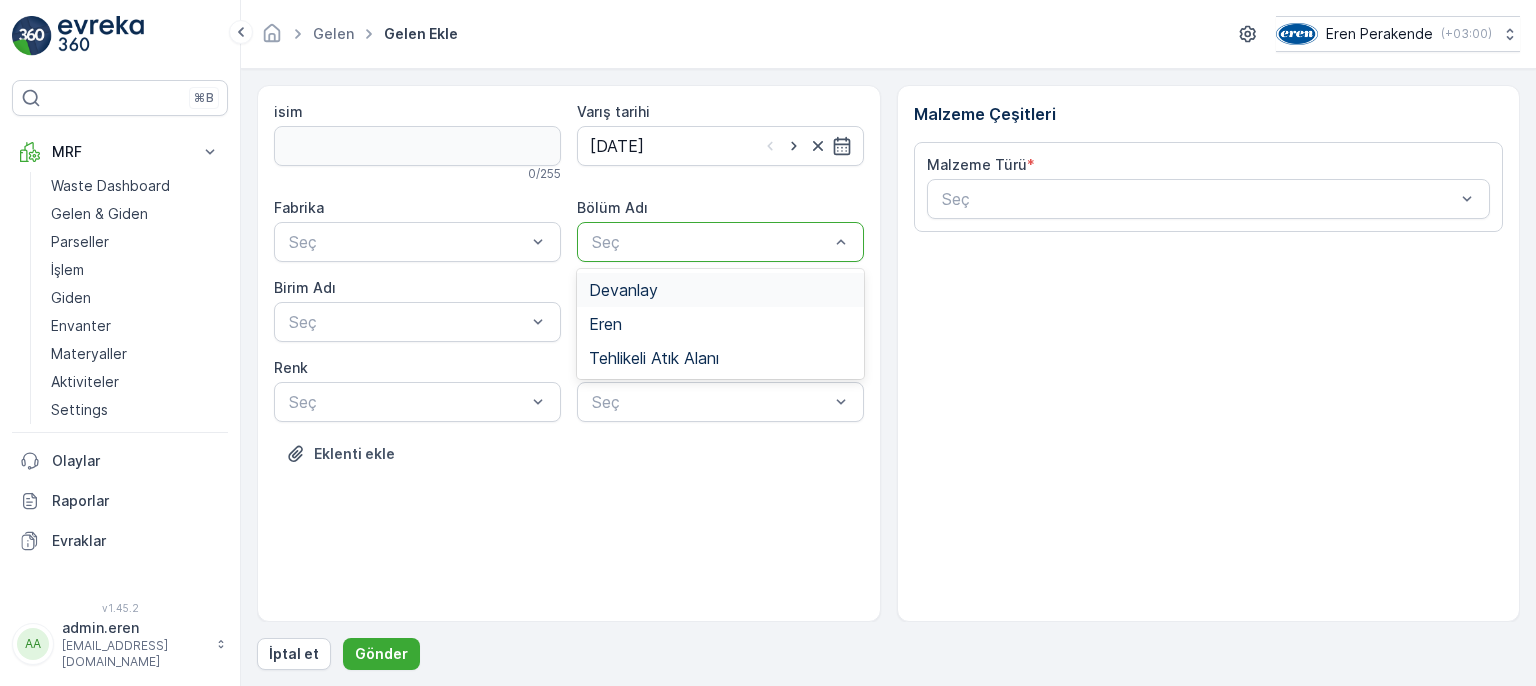 click on "Devanlay" at bounding box center [623, 290] 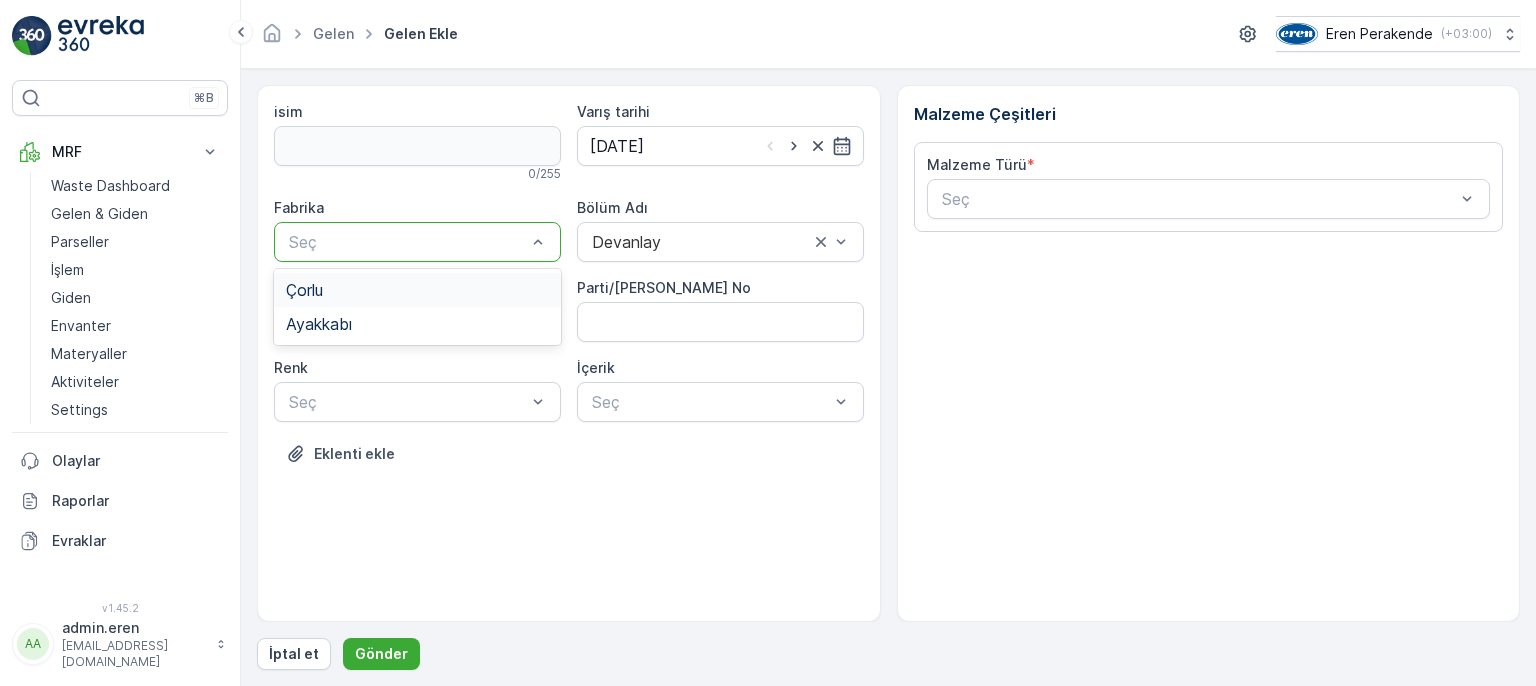 click on "Çorlu" at bounding box center (417, 290) 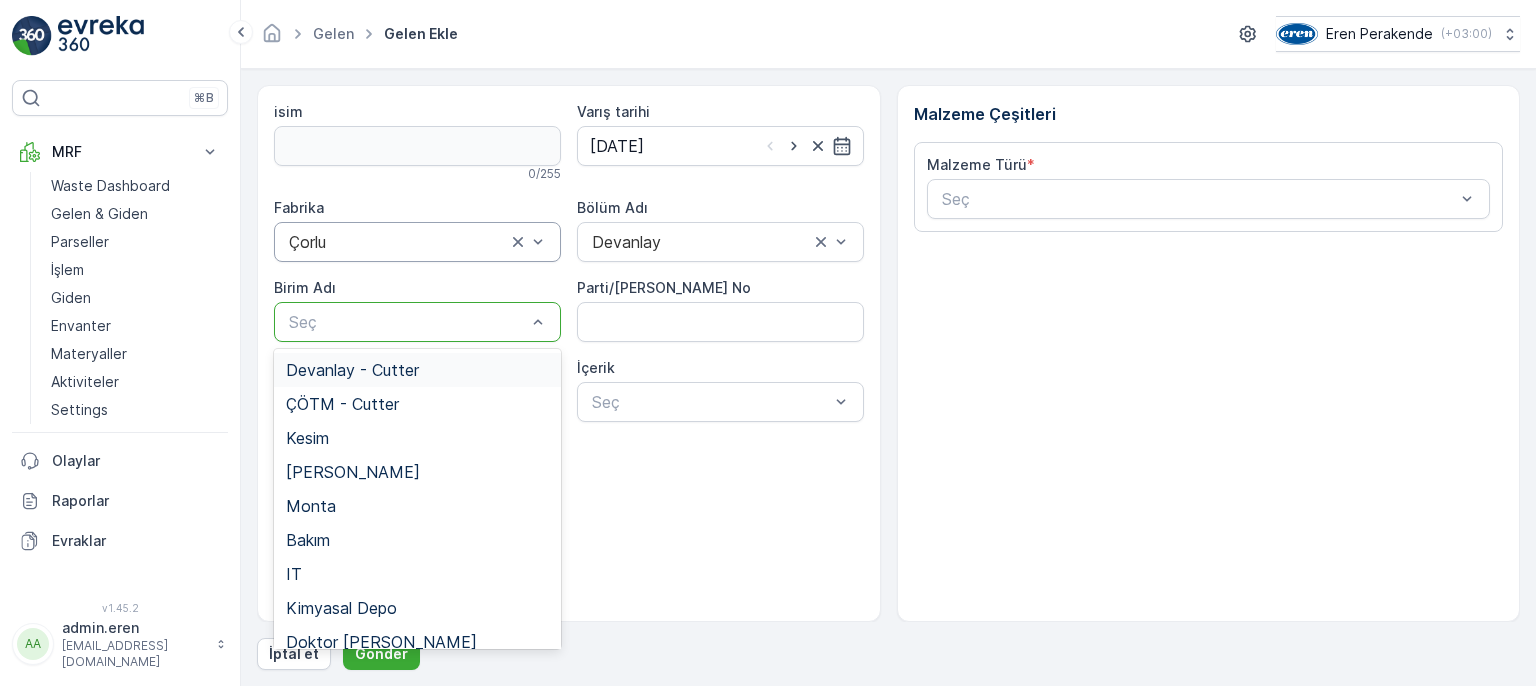 click on "Devanlay  - Cutter" at bounding box center [417, 370] 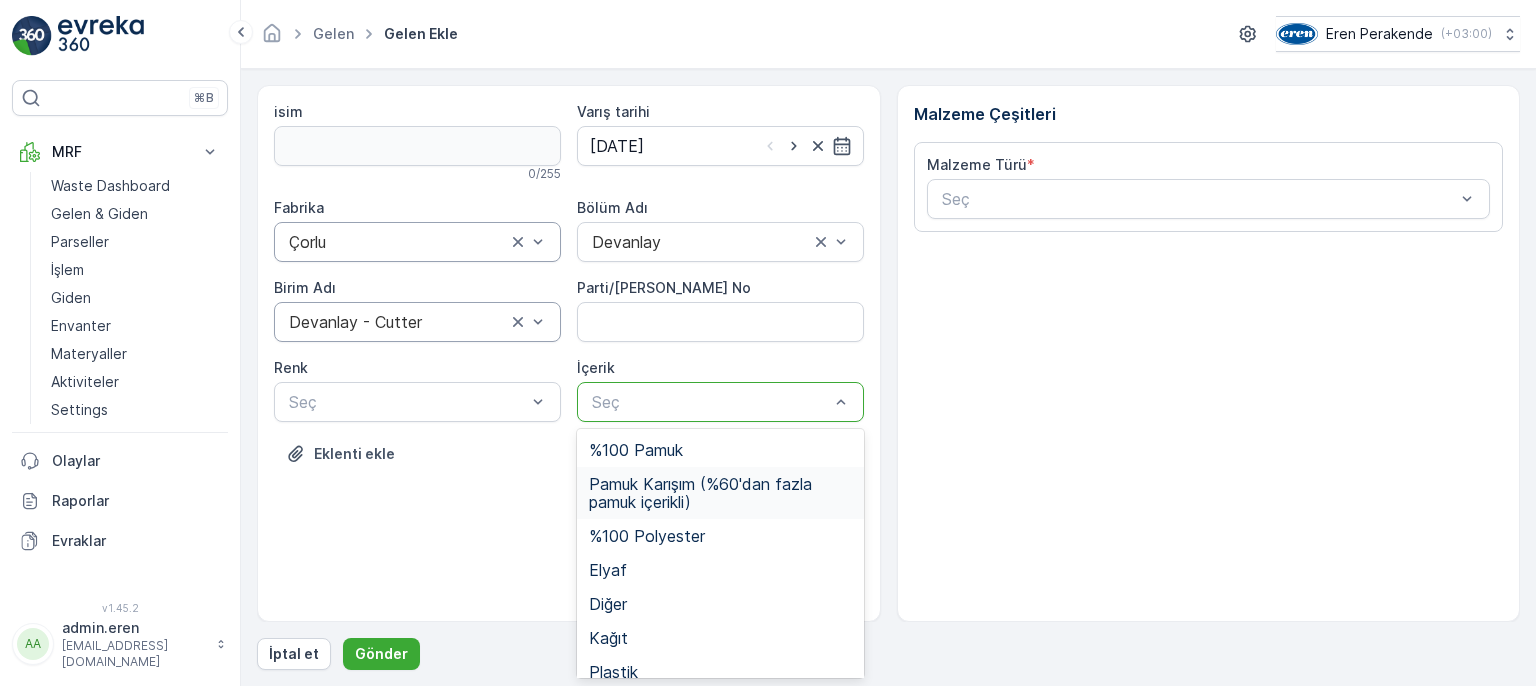 click on "Pamuk Karışım (%60'dan fazla pamuk içerikli)" at bounding box center (720, 493) 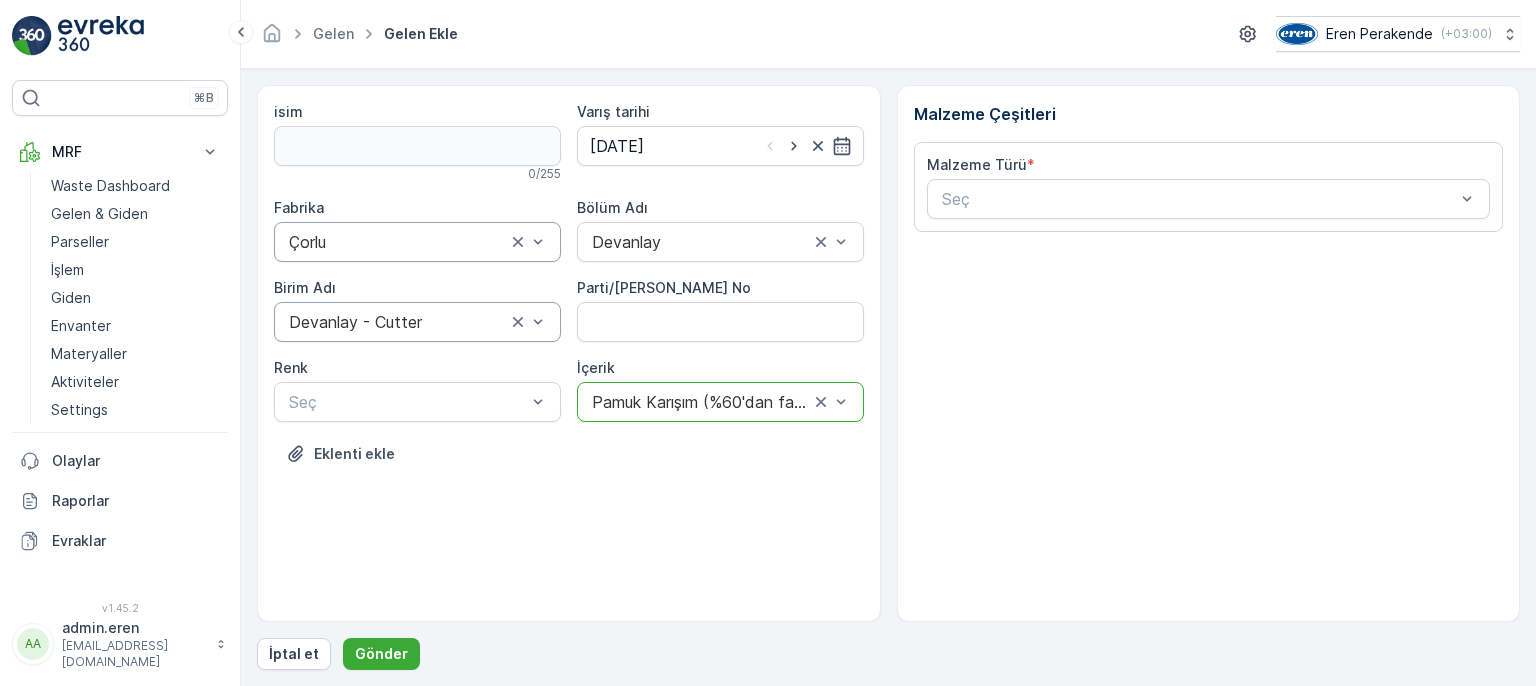 drag, startPoint x: 463, startPoint y: 405, endPoint x: 459, endPoint y: 428, distance: 23.345236 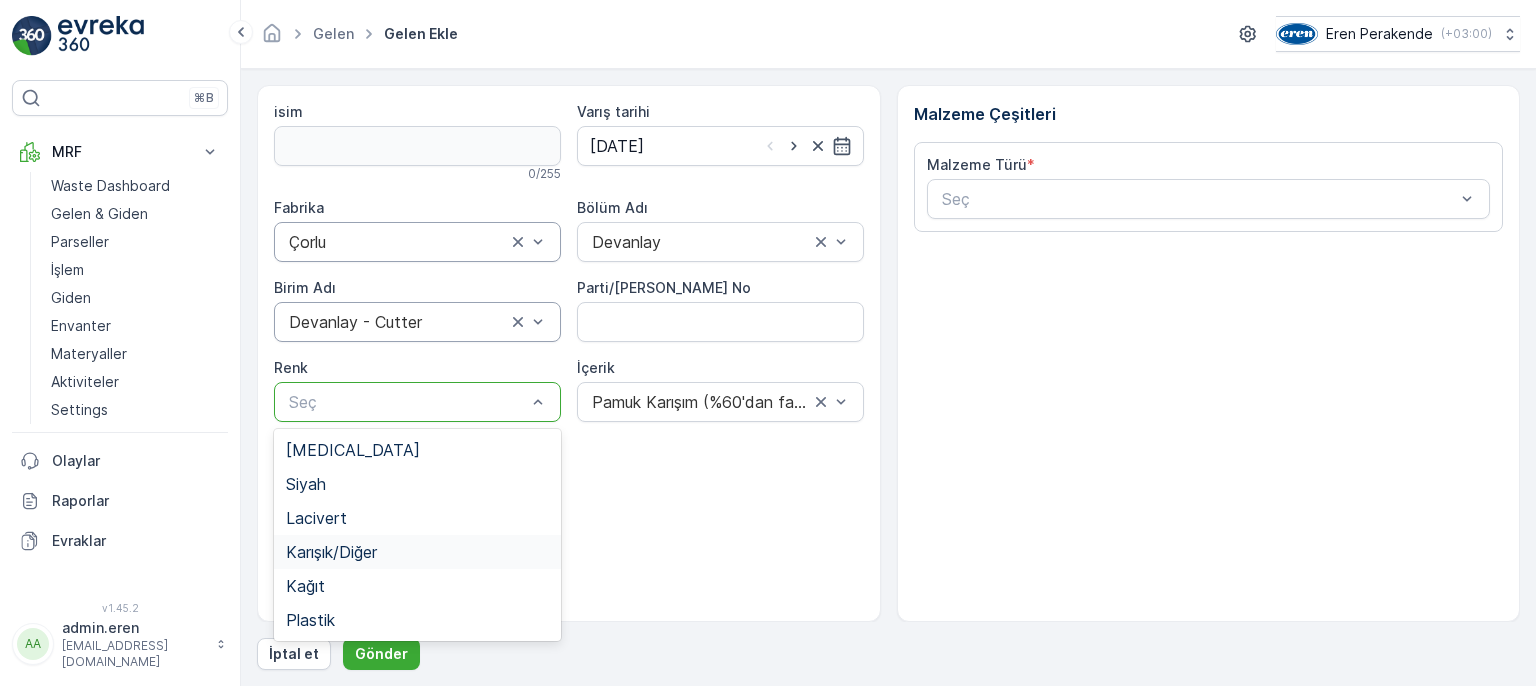 drag, startPoint x: 414, startPoint y: 543, endPoint x: 603, endPoint y: 456, distance: 208.06248 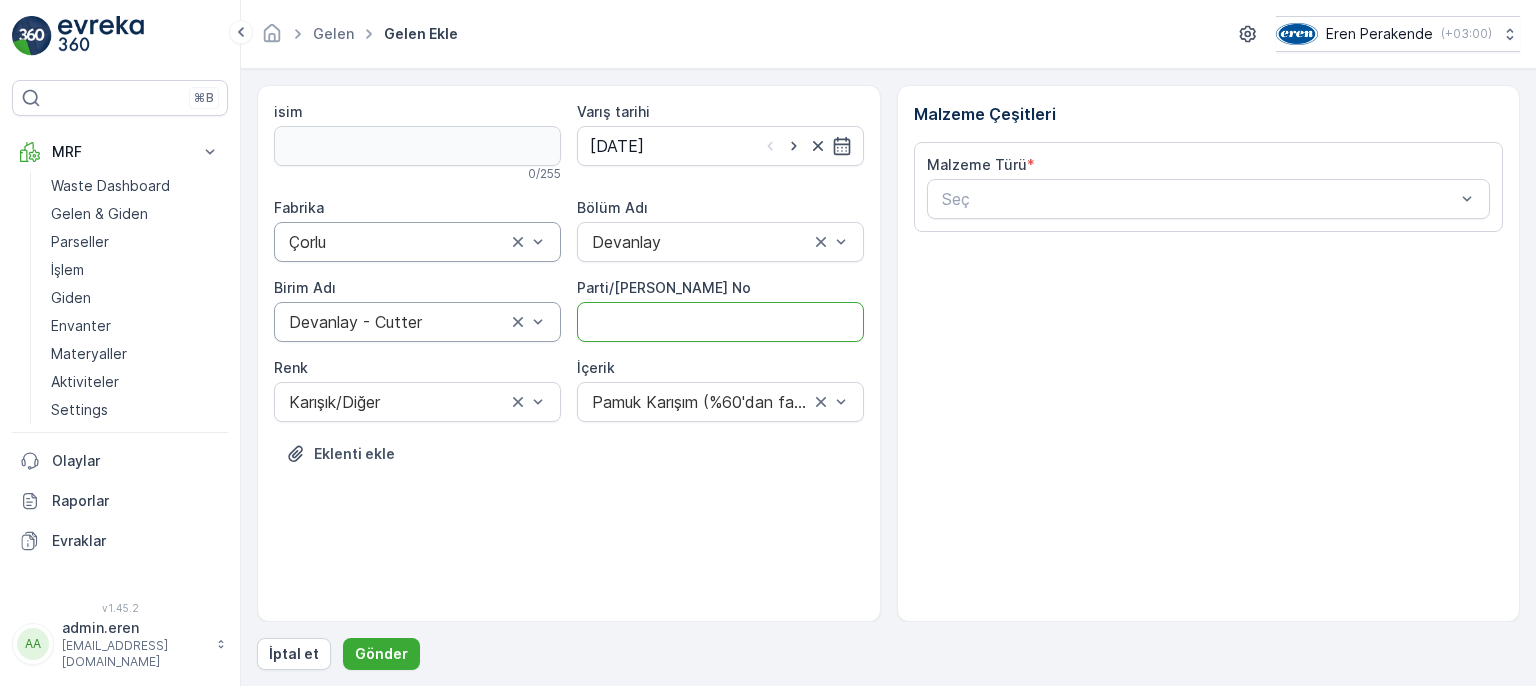 click on "Parti/[PERSON_NAME] No" at bounding box center [720, 322] 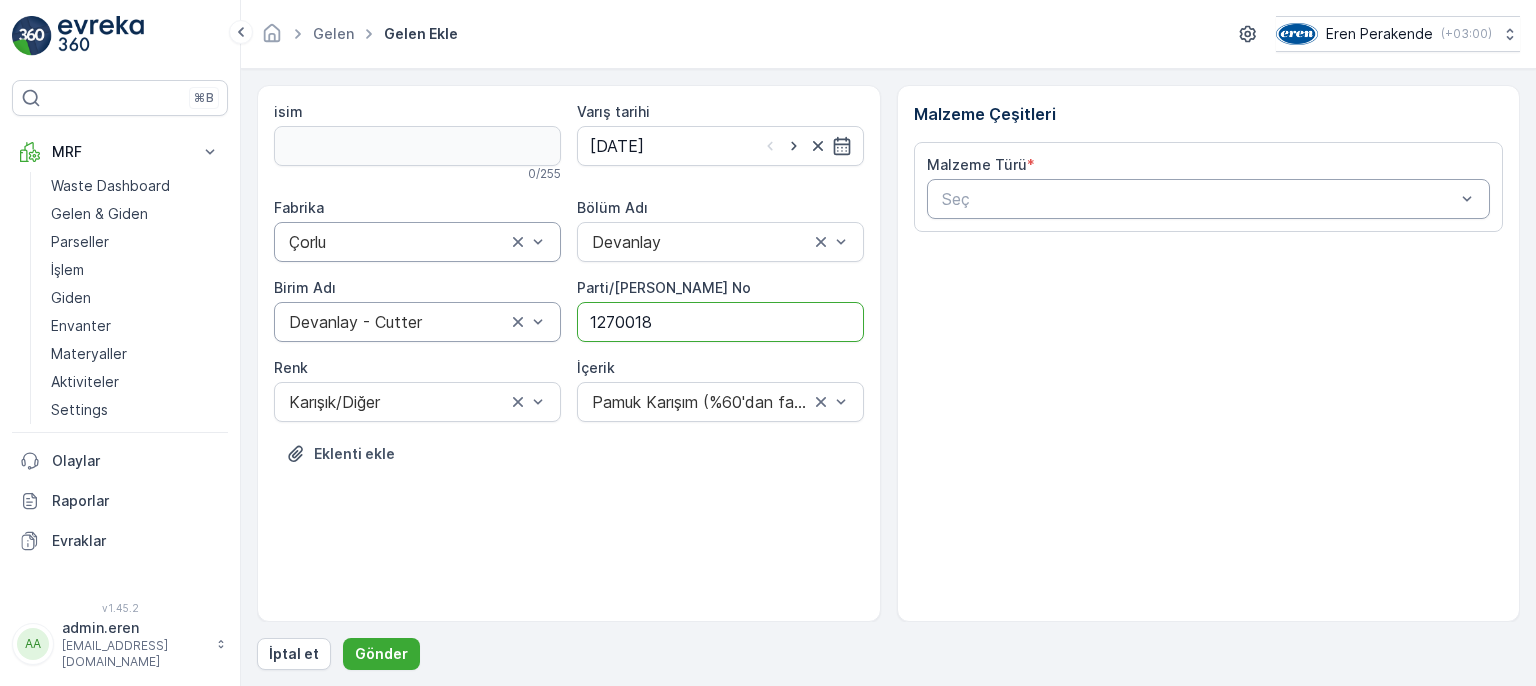 type on "1270018" 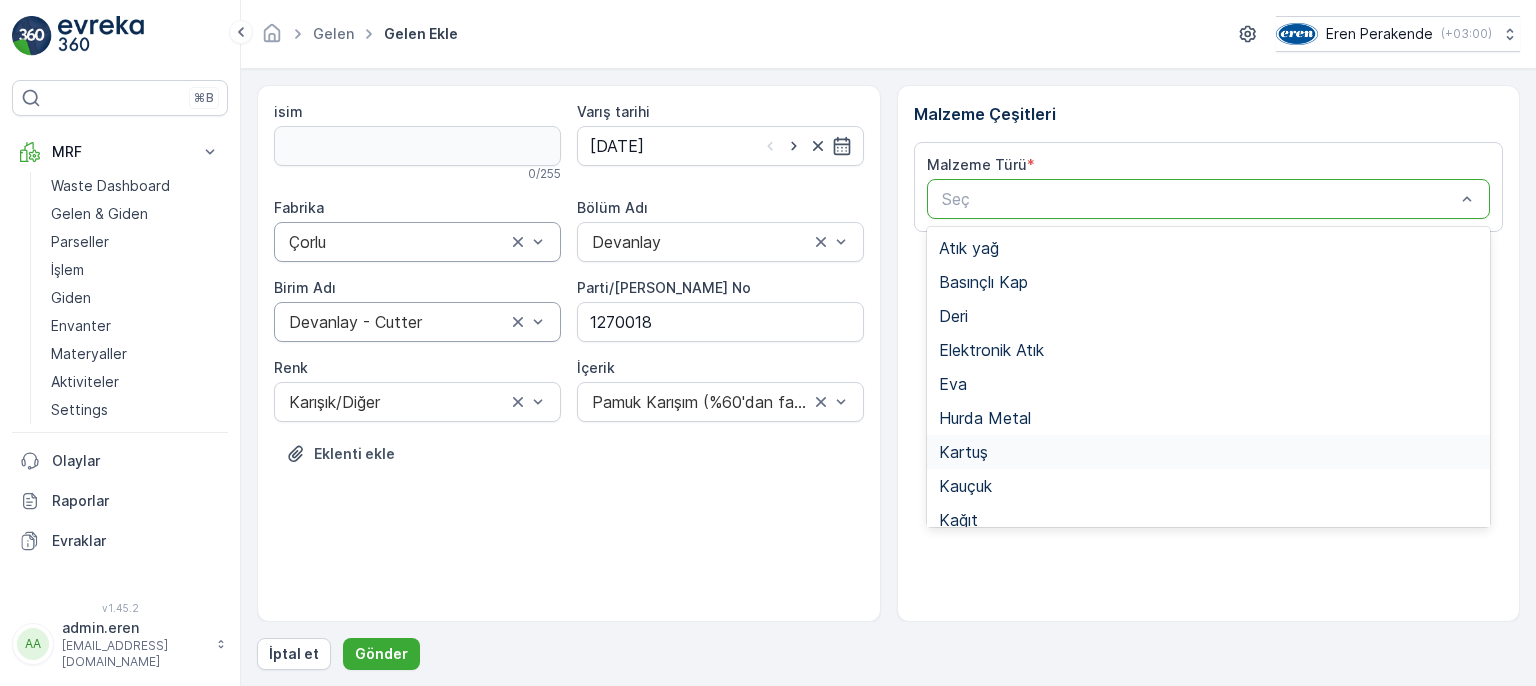 scroll, scrollTop: 300, scrollLeft: 0, axis: vertical 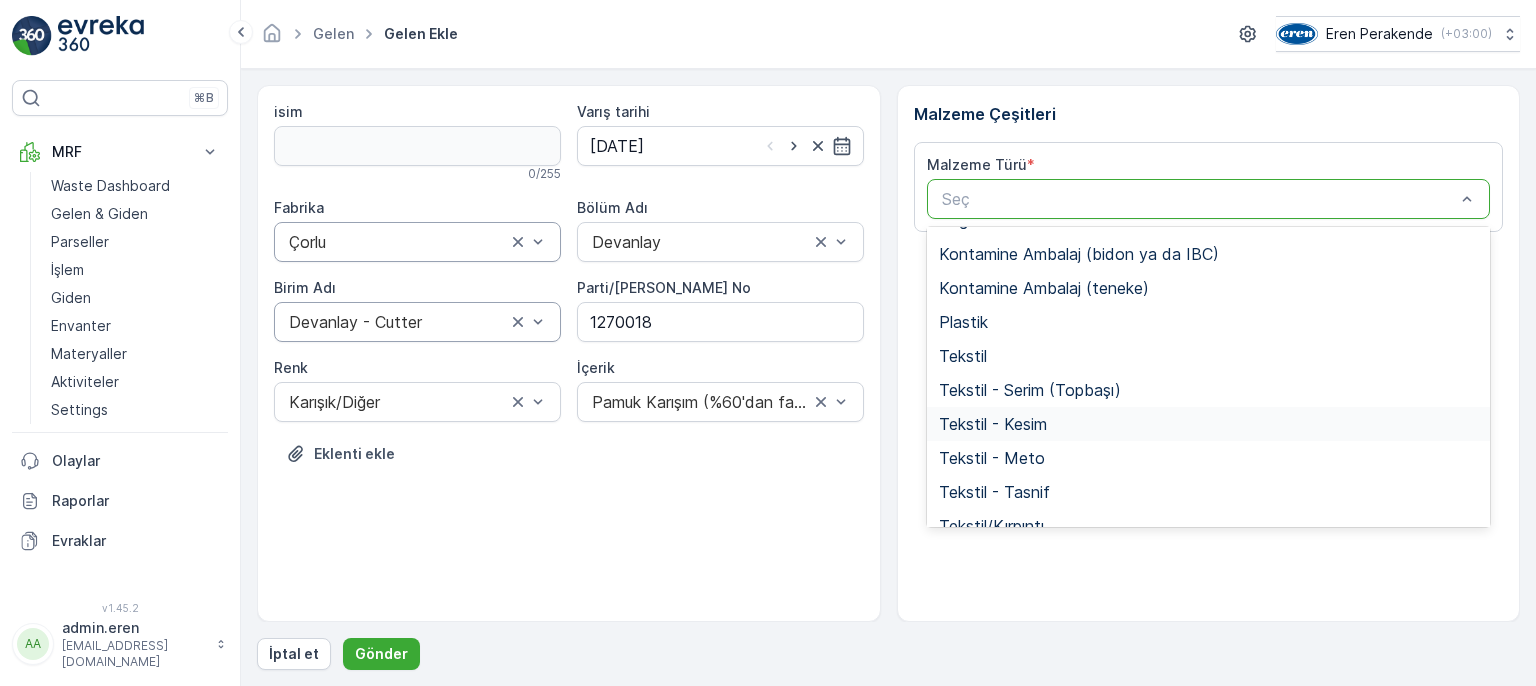 click on "Tekstil - Kesim" at bounding box center (1209, 424) 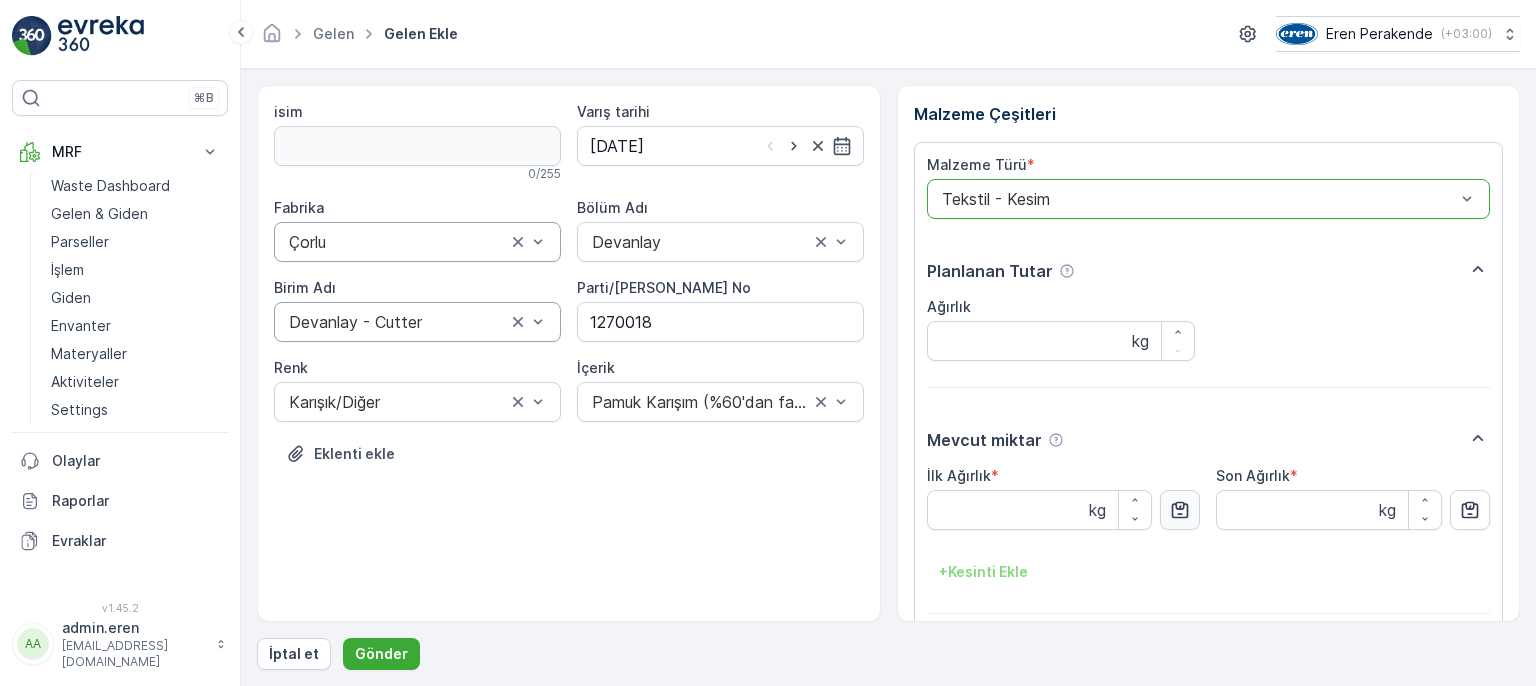 click 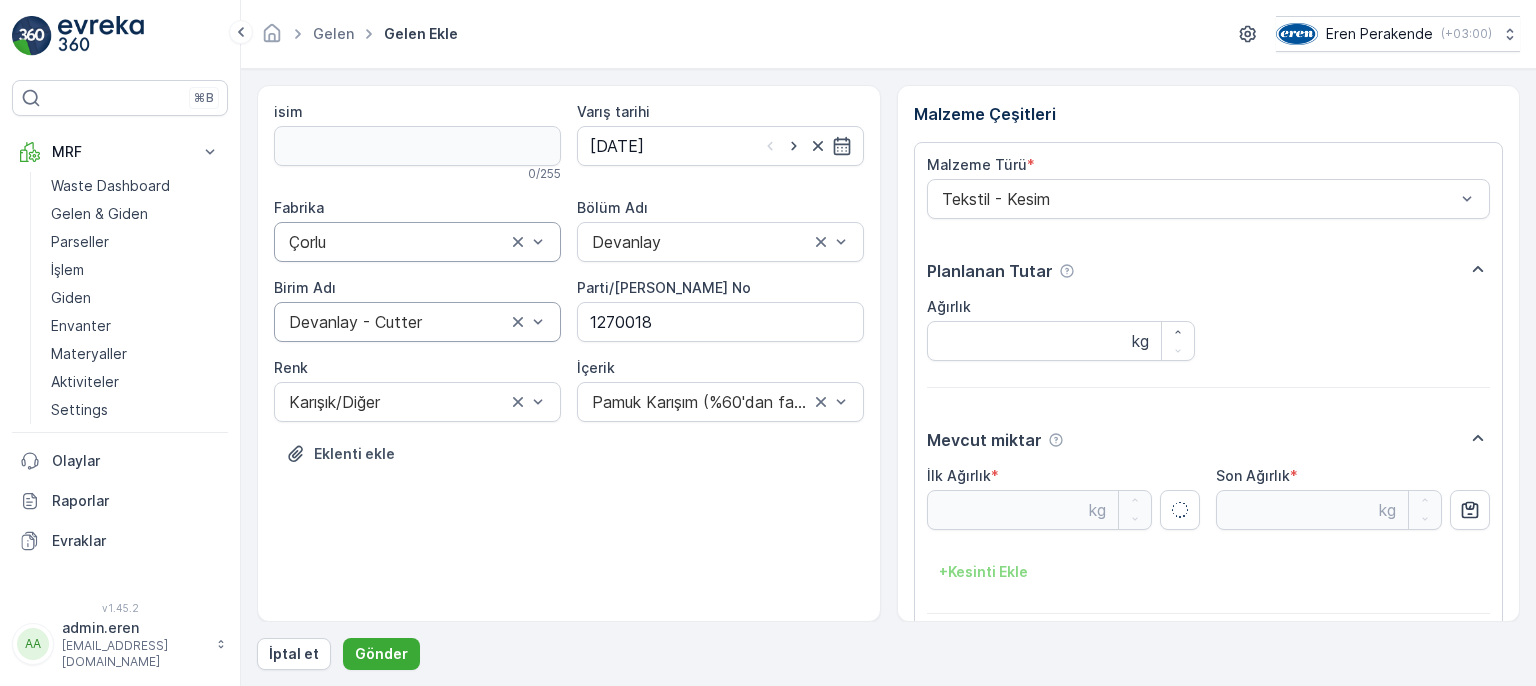 type on "16.16" 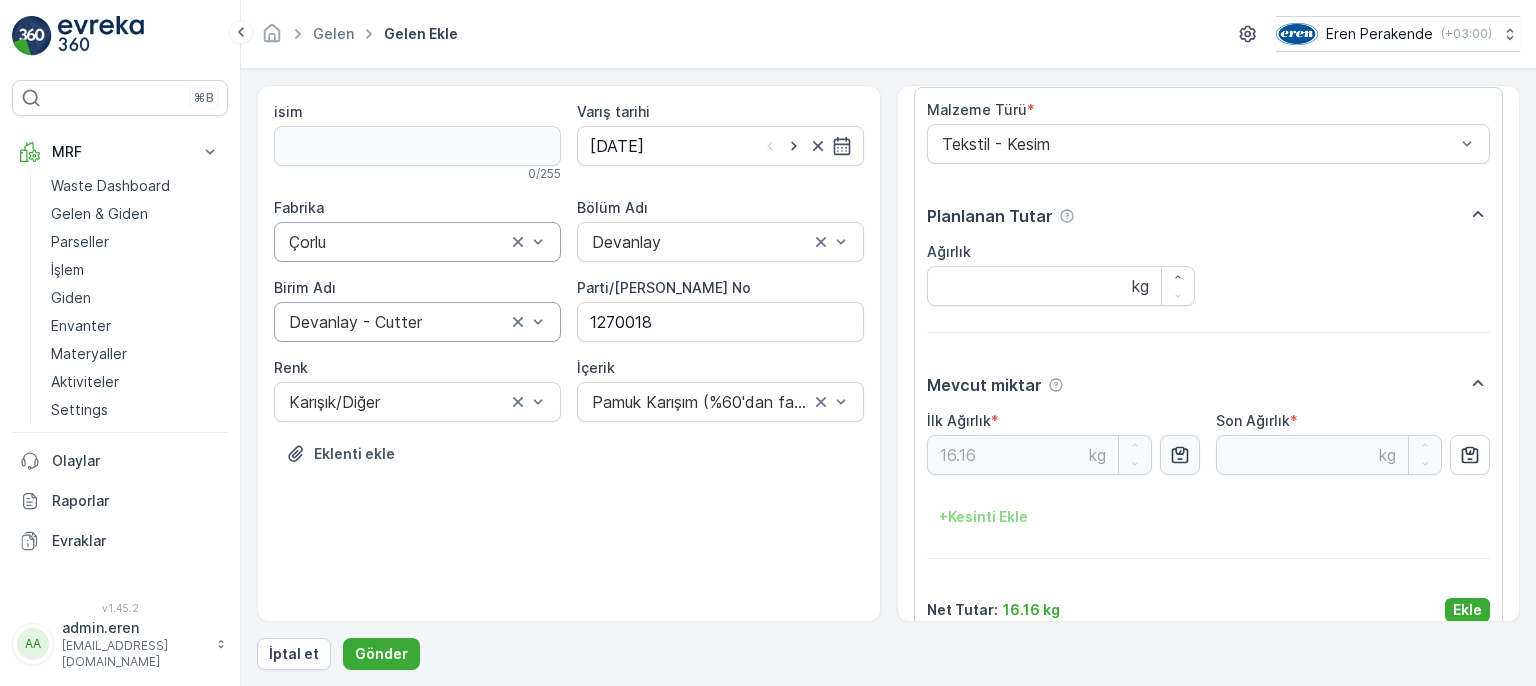 scroll, scrollTop: 84, scrollLeft: 0, axis: vertical 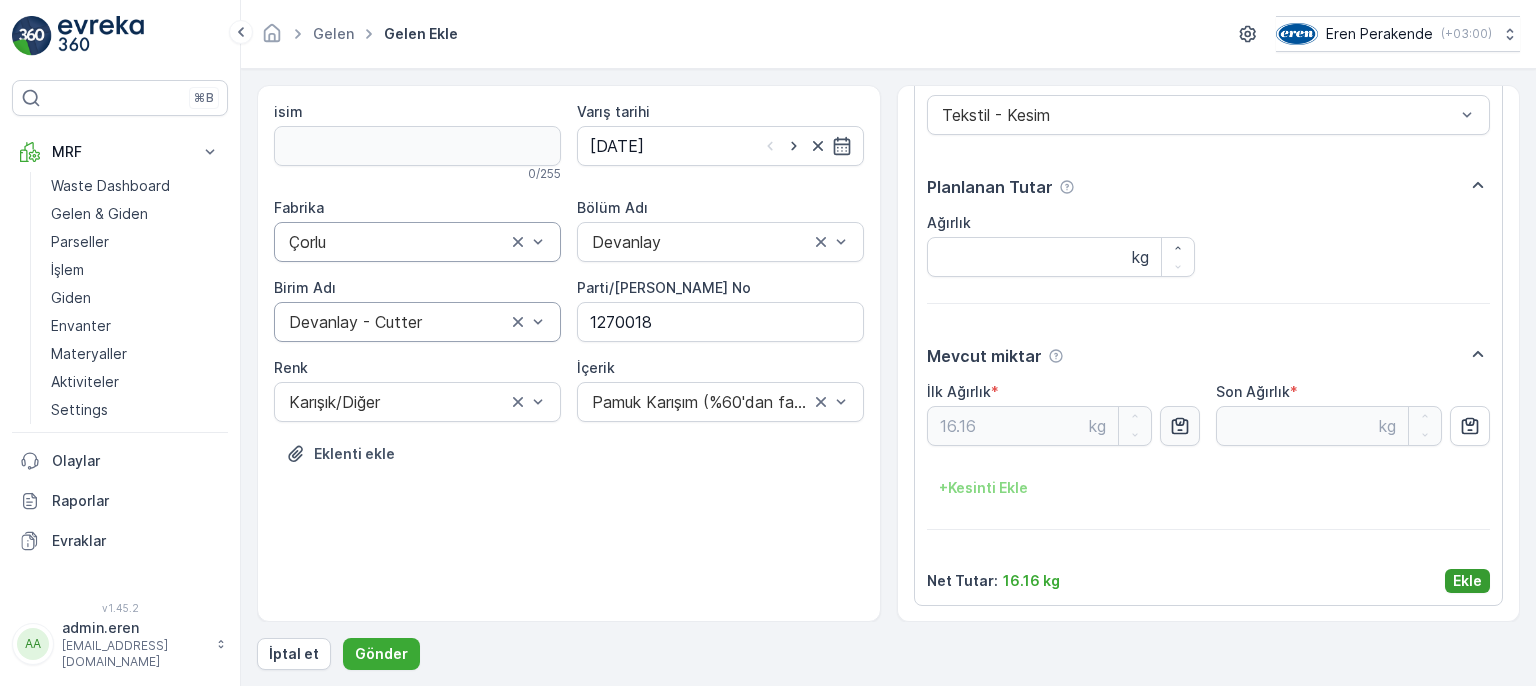 click on "Ekle" at bounding box center (1467, 581) 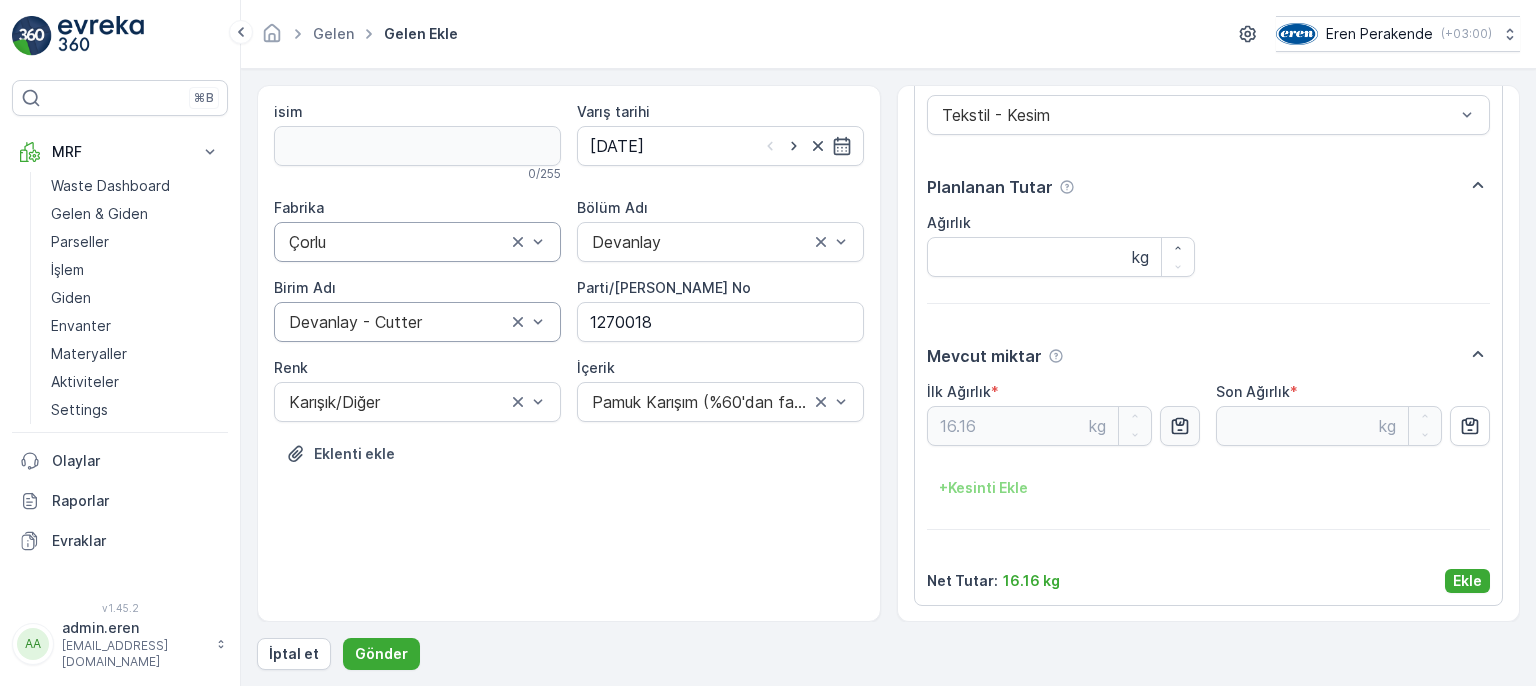 scroll, scrollTop: 0, scrollLeft: 0, axis: both 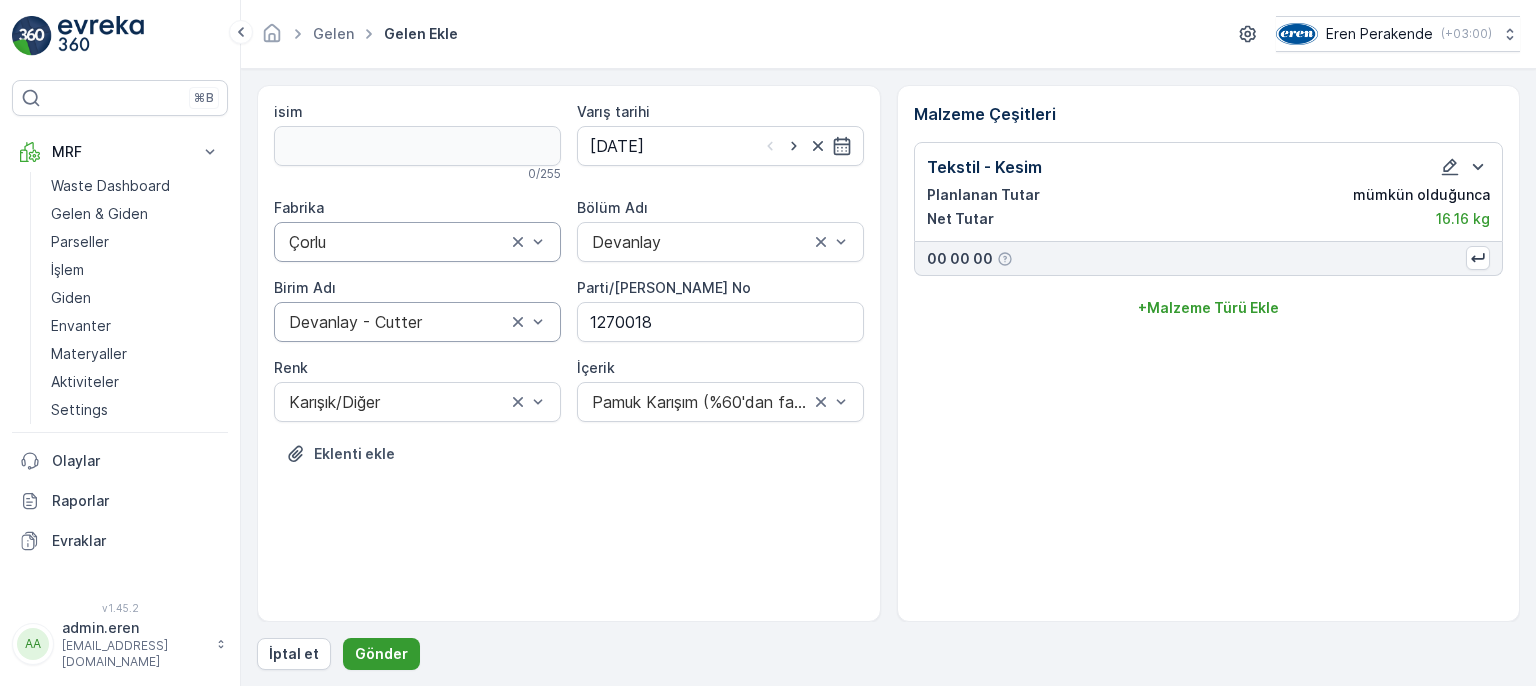 click on "Gönder" at bounding box center (381, 654) 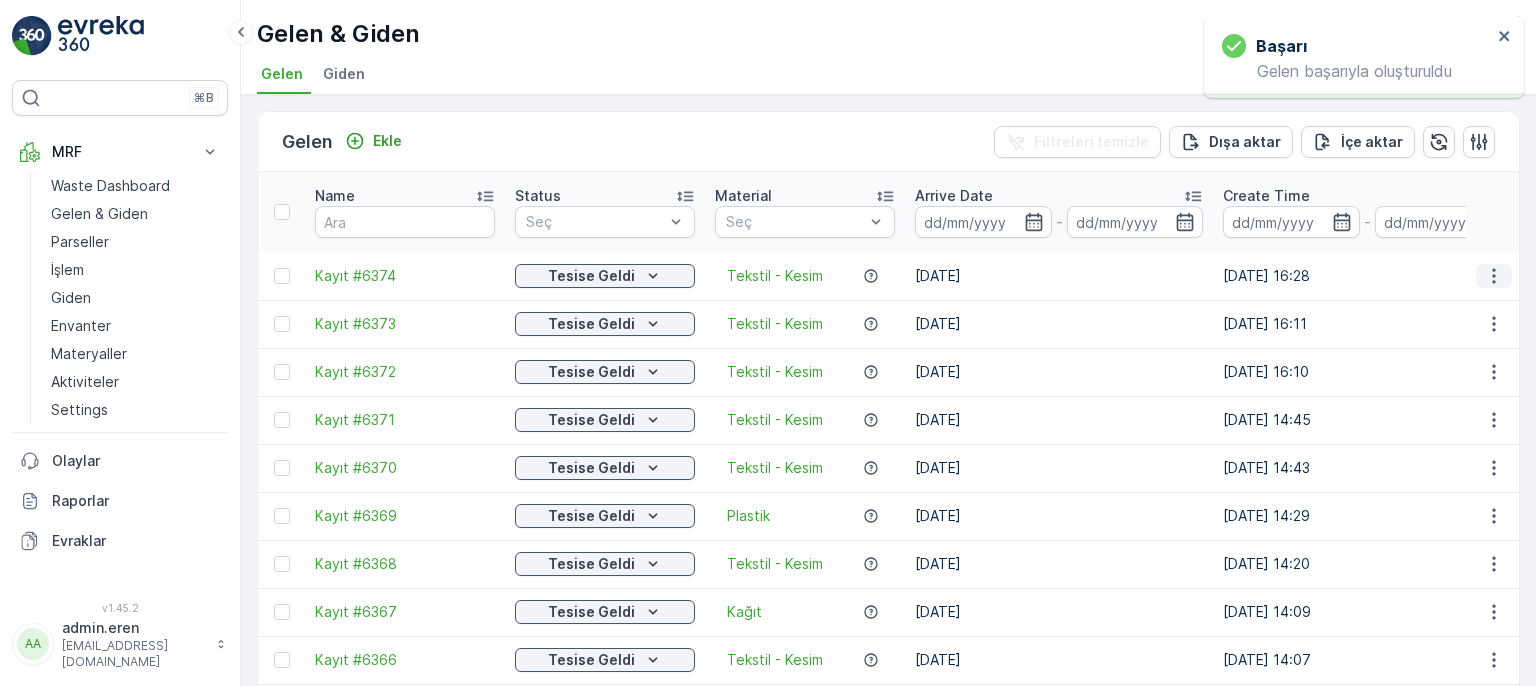 click 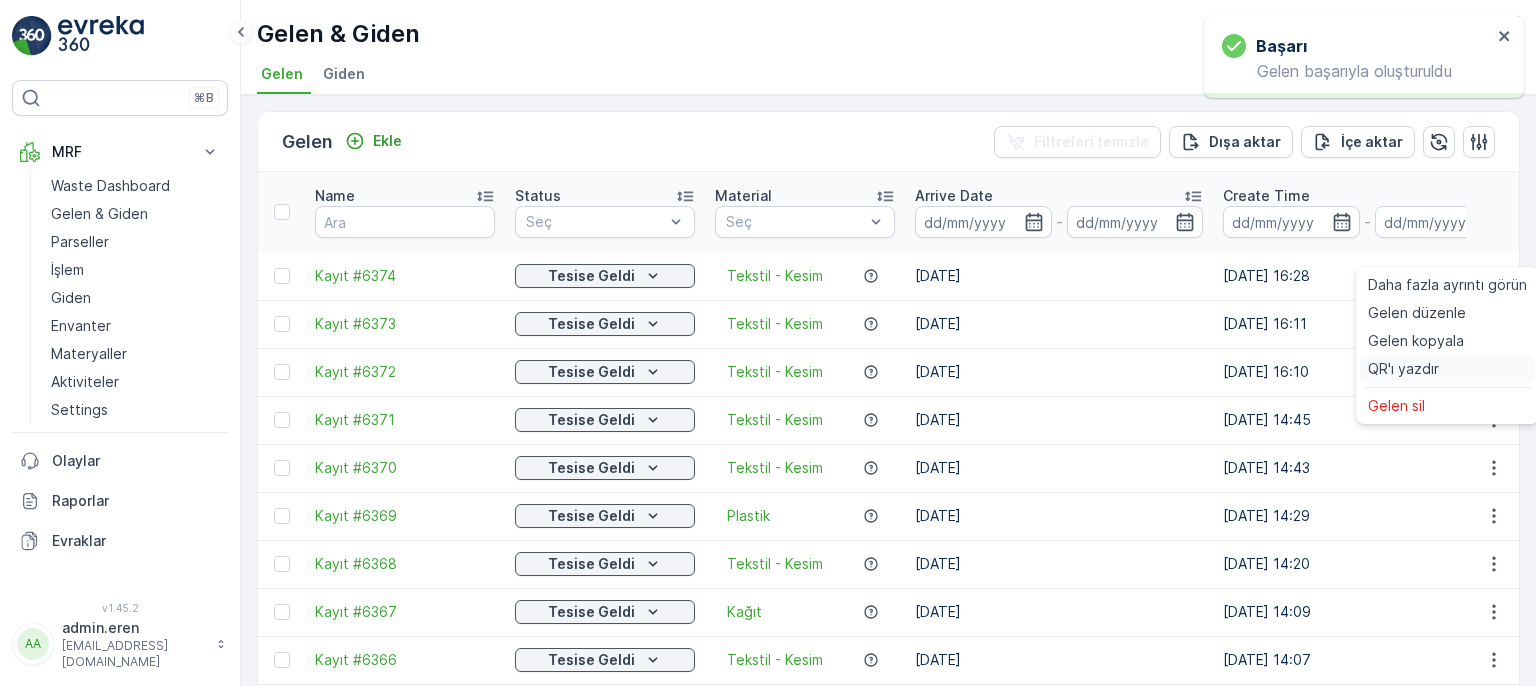 click on "QR'ı yazdır" at bounding box center [1403, 369] 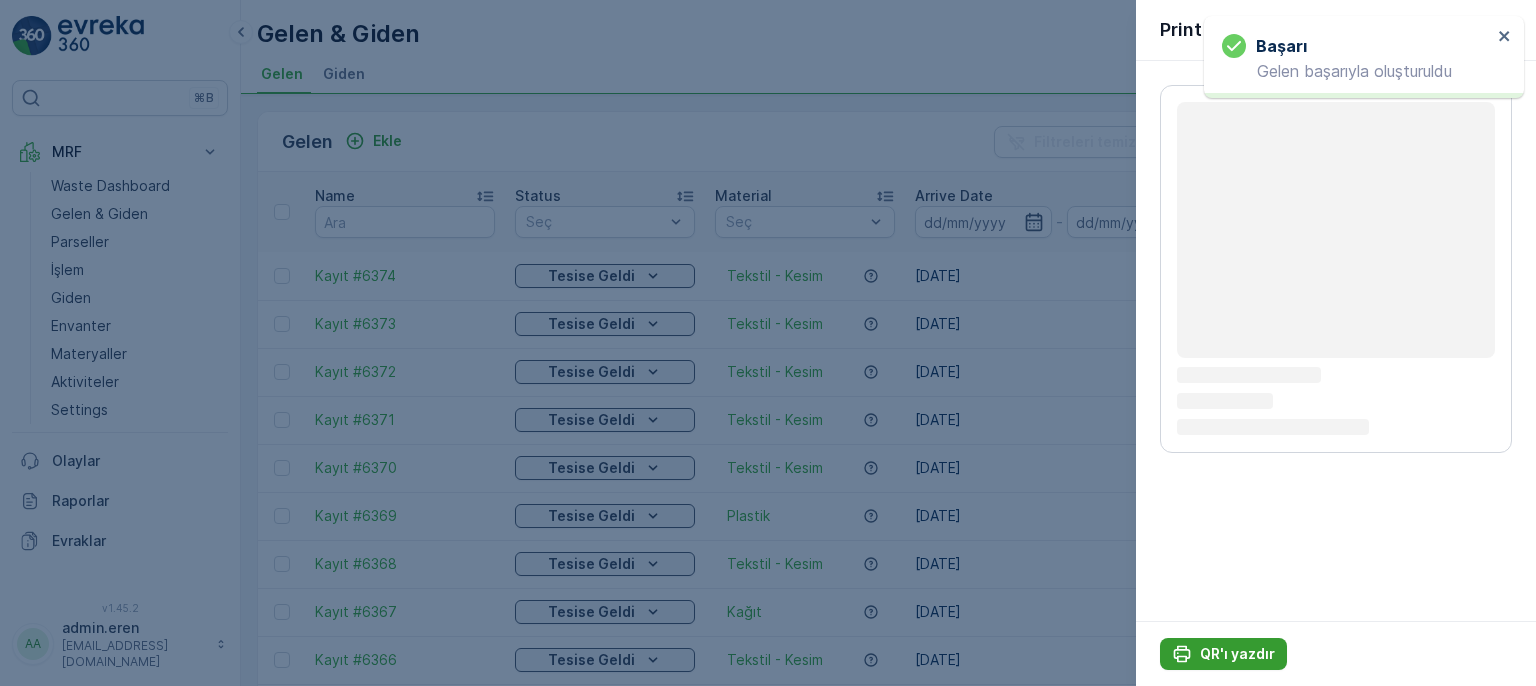 click on "QR'ı yazdır" at bounding box center [1237, 654] 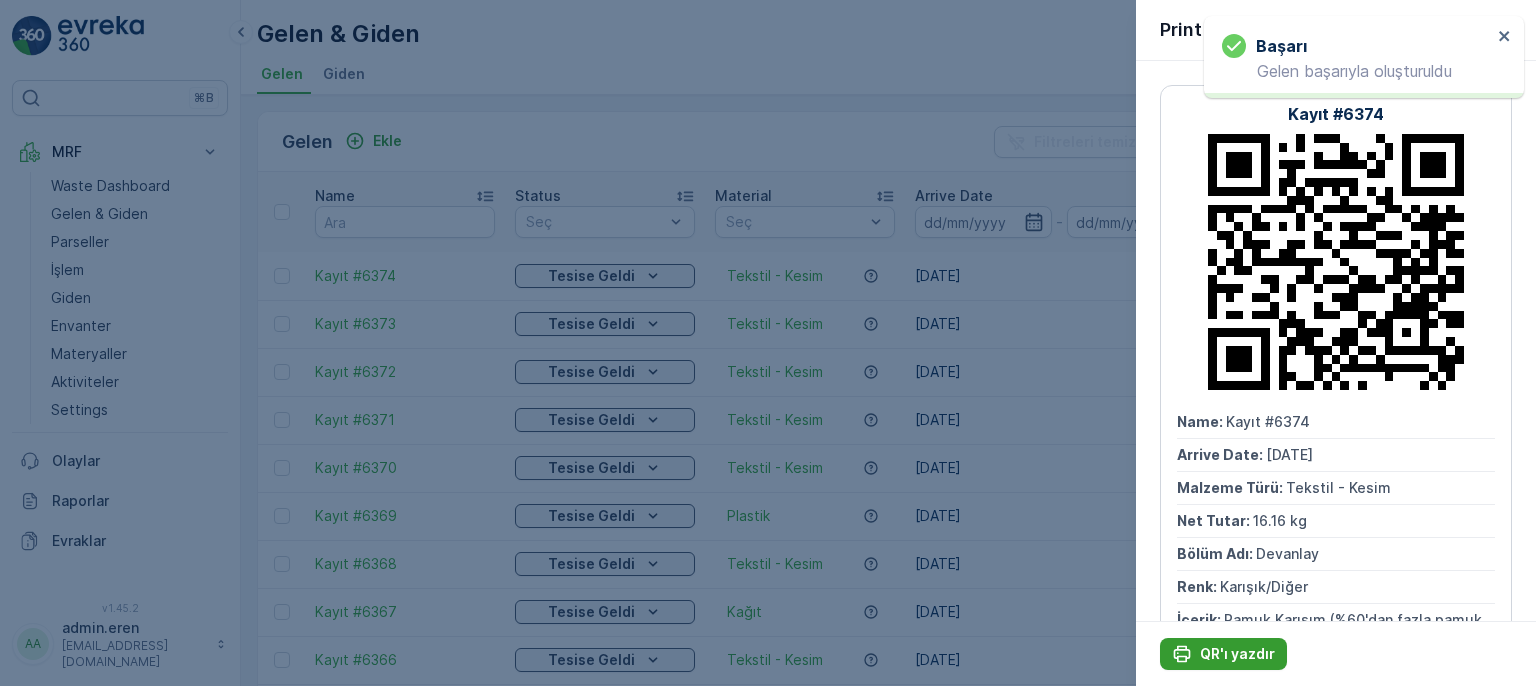 click on "QR'ı yazdır" at bounding box center [1237, 654] 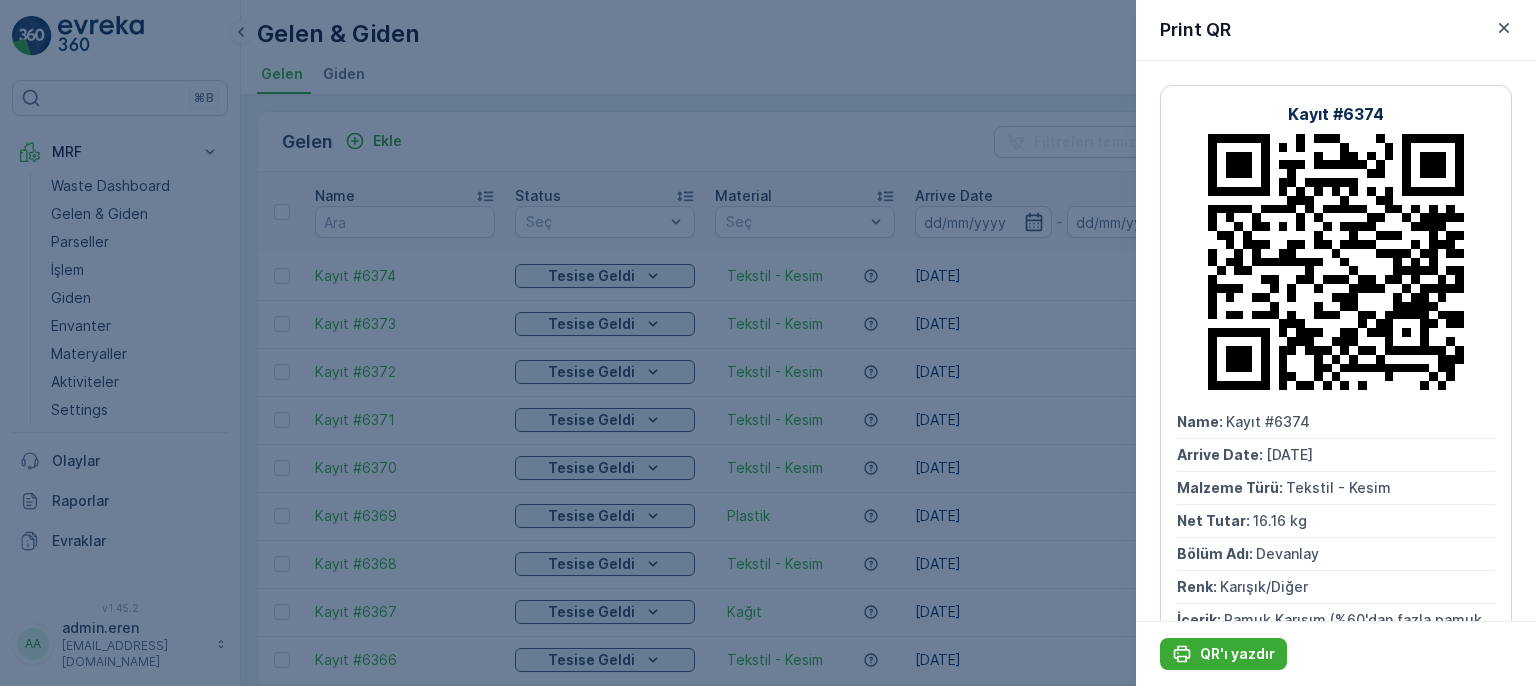drag, startPoint x: 840, startPoint y: 129, endPoint x: 473, endPoint y: 165, distance: 368.76144 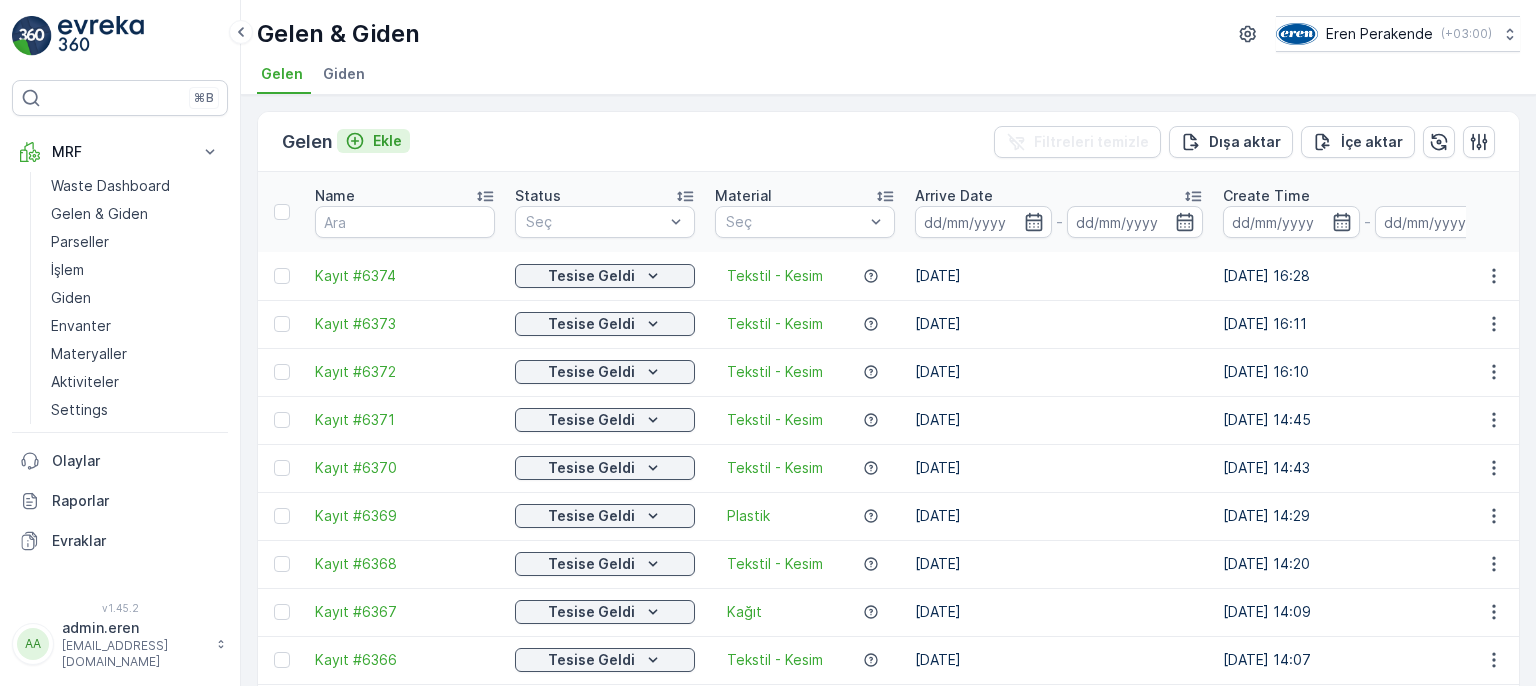 click on "Ekle" at bounding box center (387, 141) 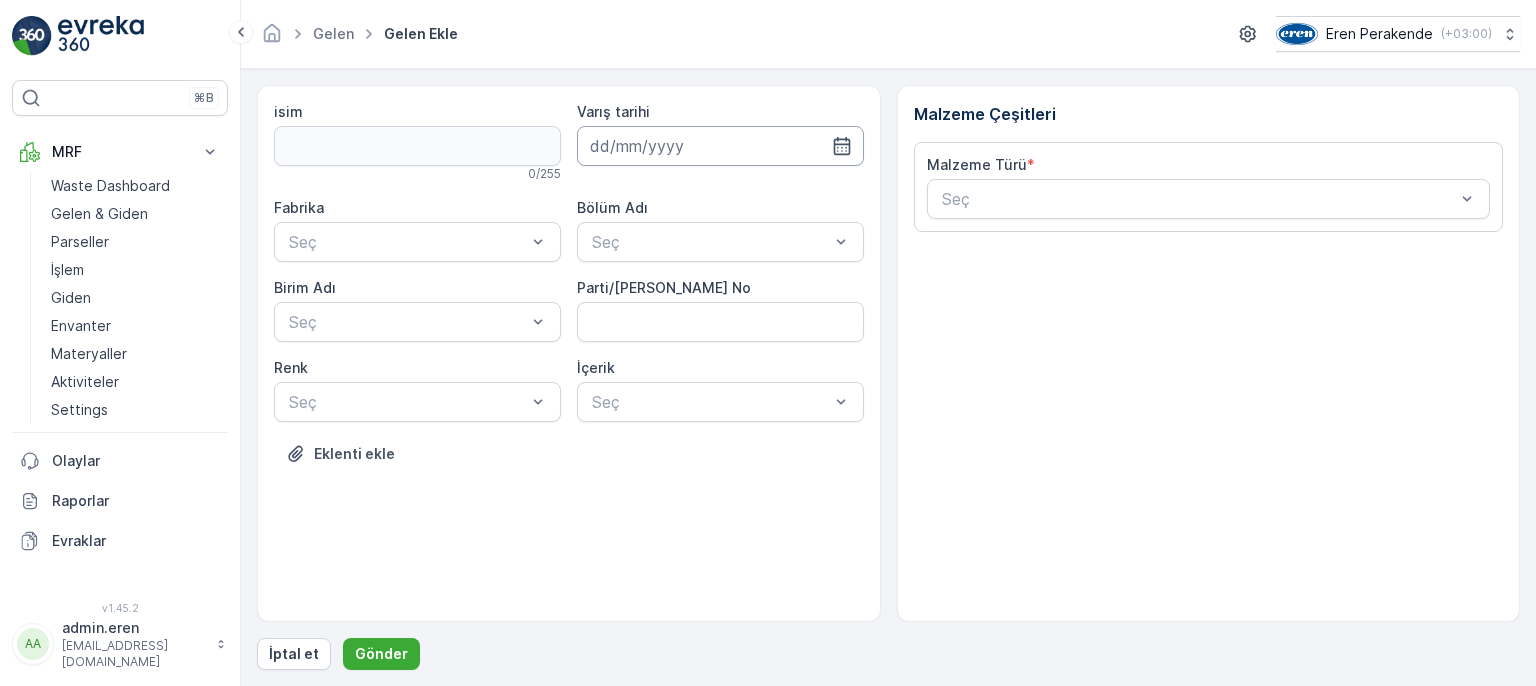 drag, startPoint x: 631, startPoint y: 129, endPoint x: 647, endPoint y: 151, distance: 27.202942 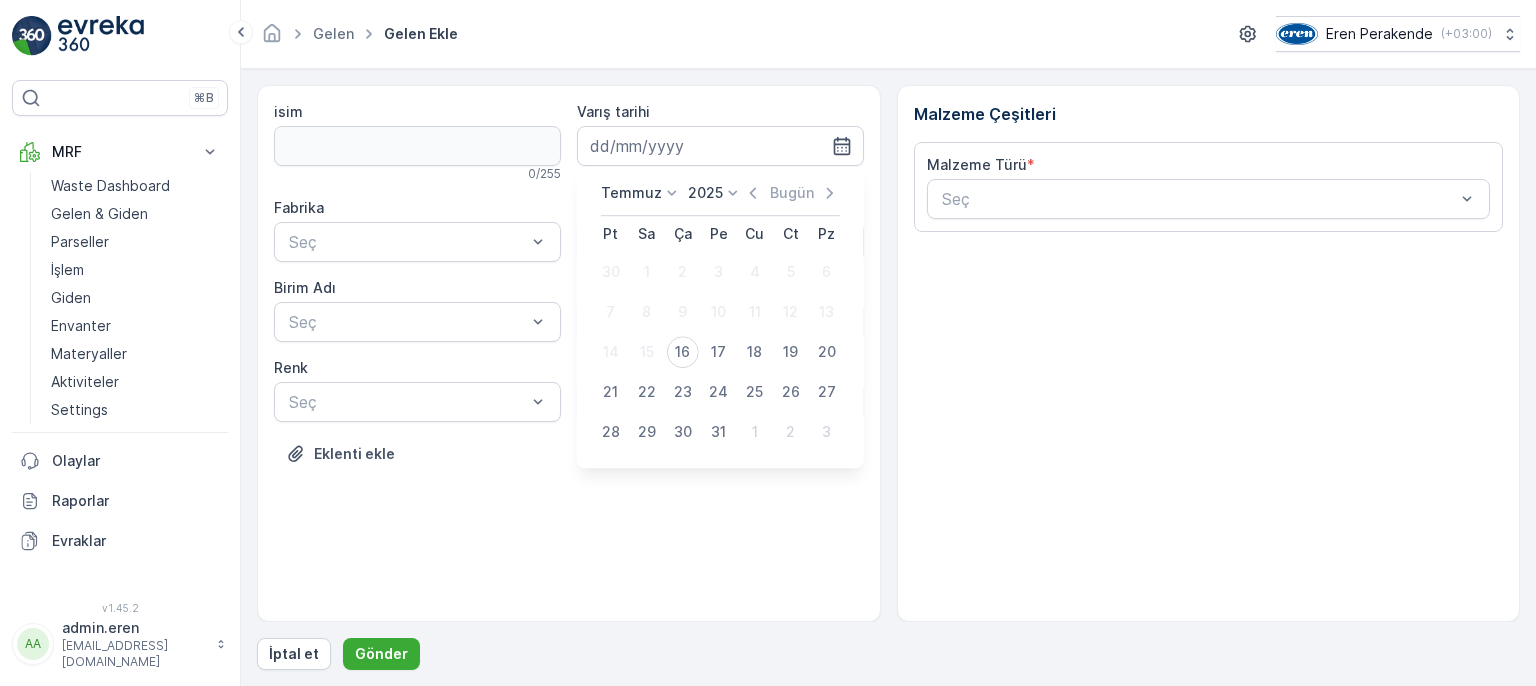 drag, startPoint x: 667, startPoint y: 356, endPoint x: 612, endPoint y: 243, distance: 125.67418 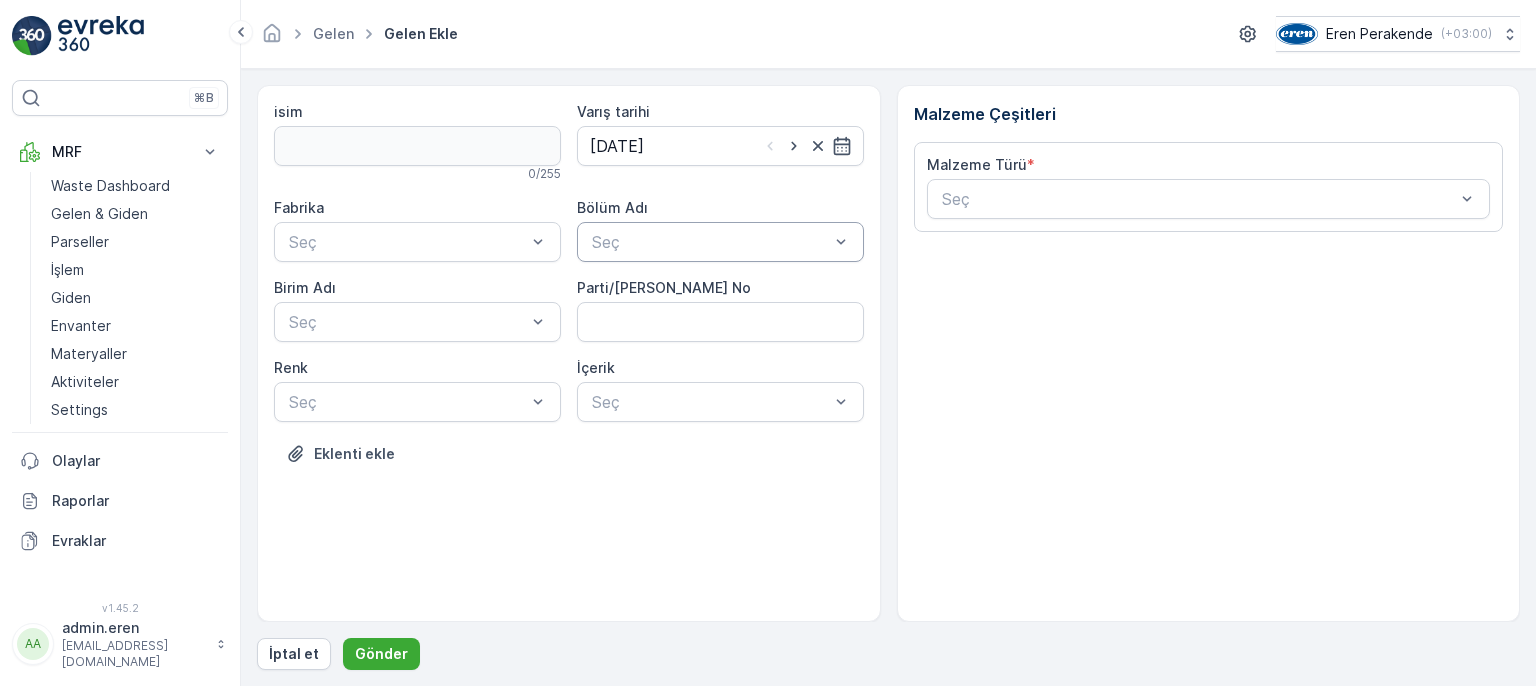 click on "Seç" at bounding box center (720, 242) 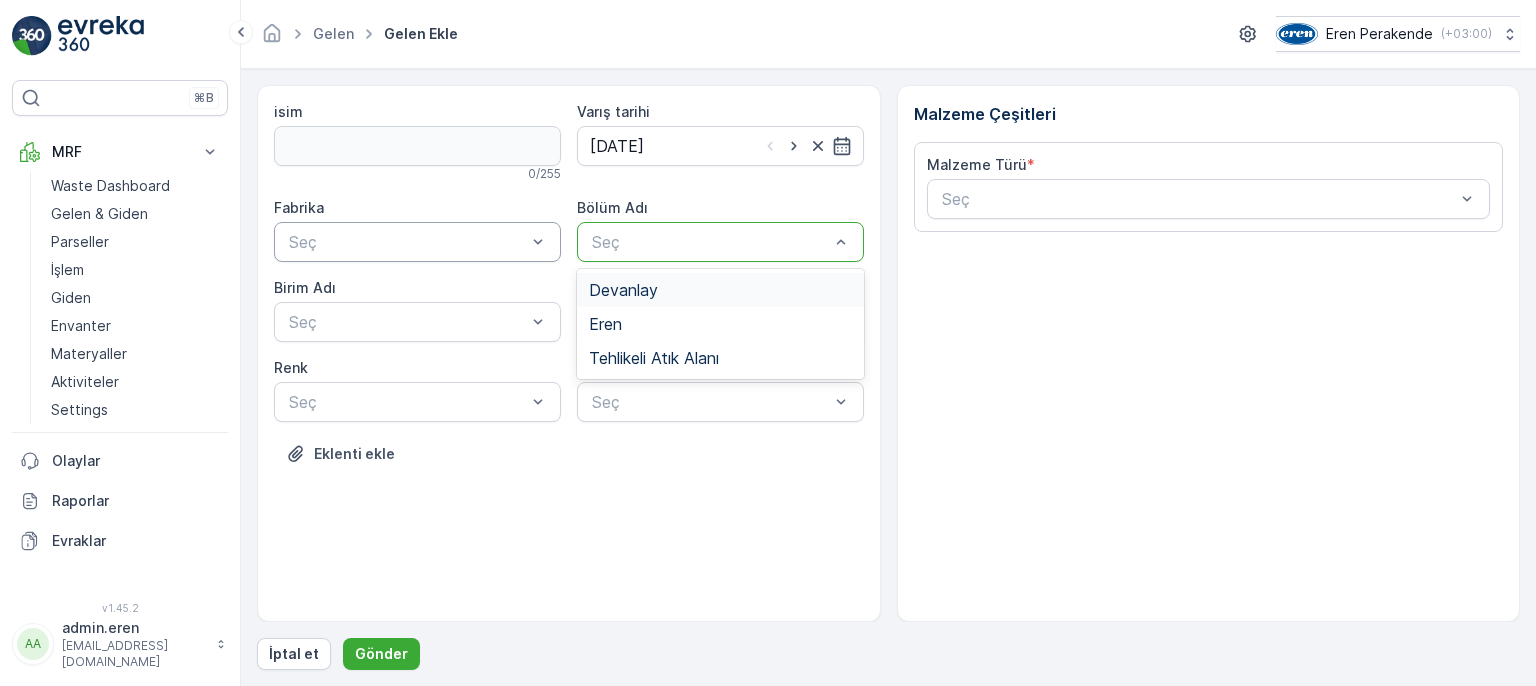 drag, startPoint x: 634, startPoint y: 289, endPoint x: 500, endPoint y: 258, distance: 137.53908 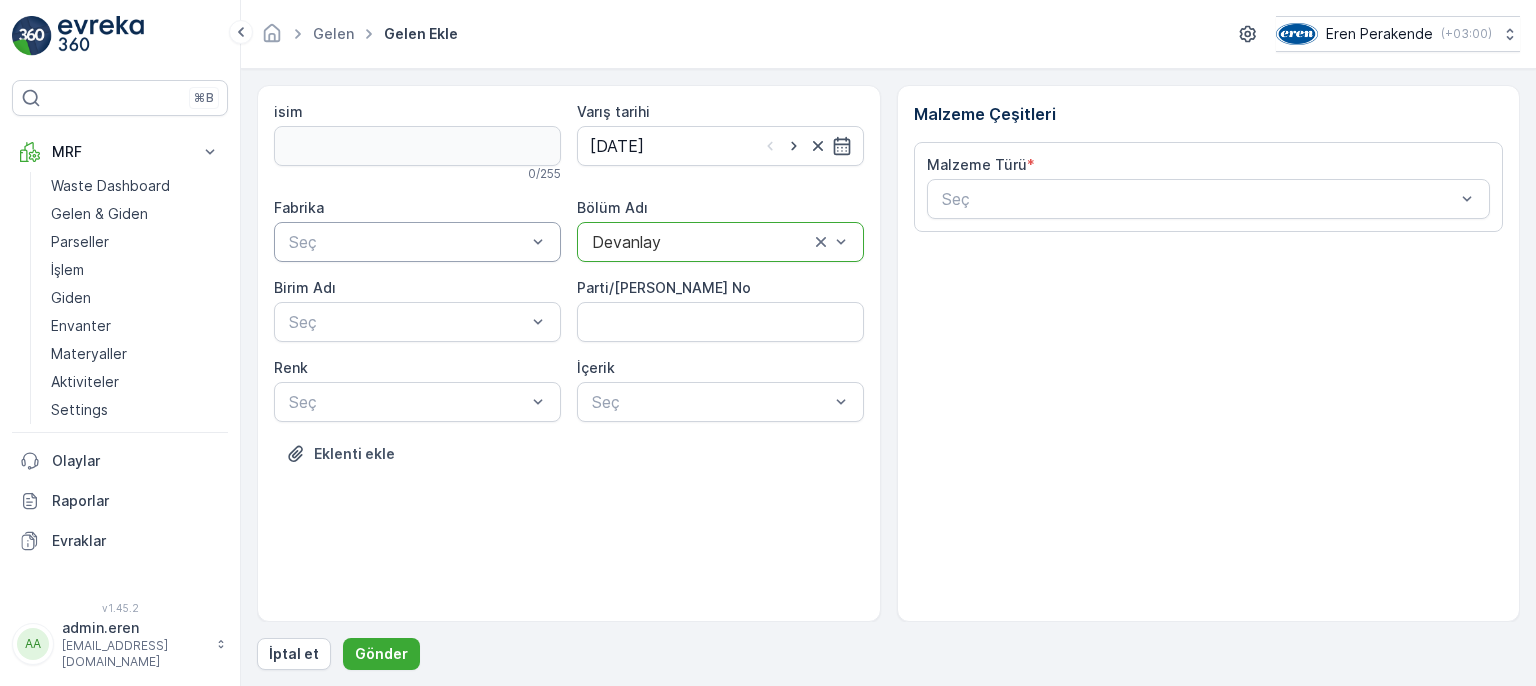 click at bounding box center [407, 242] 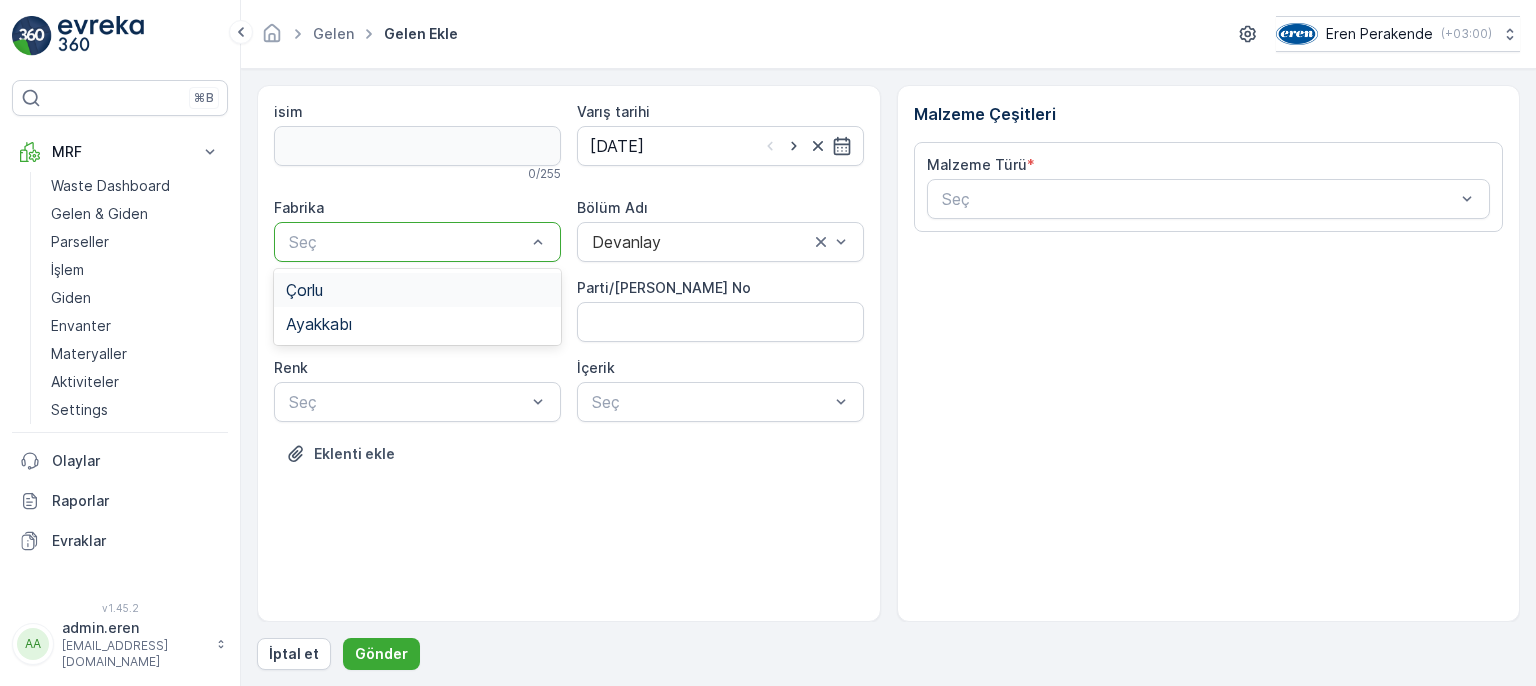 click on "Çorlu" at bounding box center [417, 290] 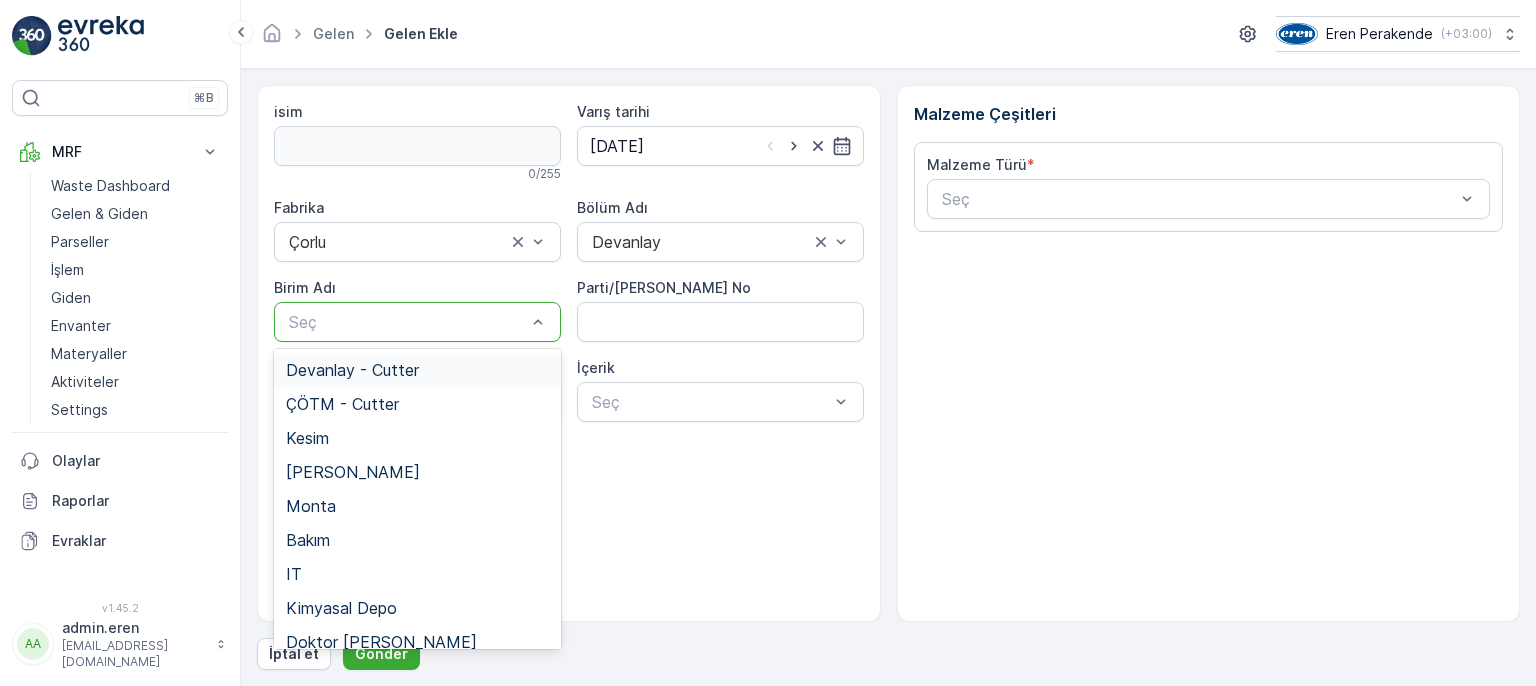 click on "Seç" at bounding box center (417, 322) 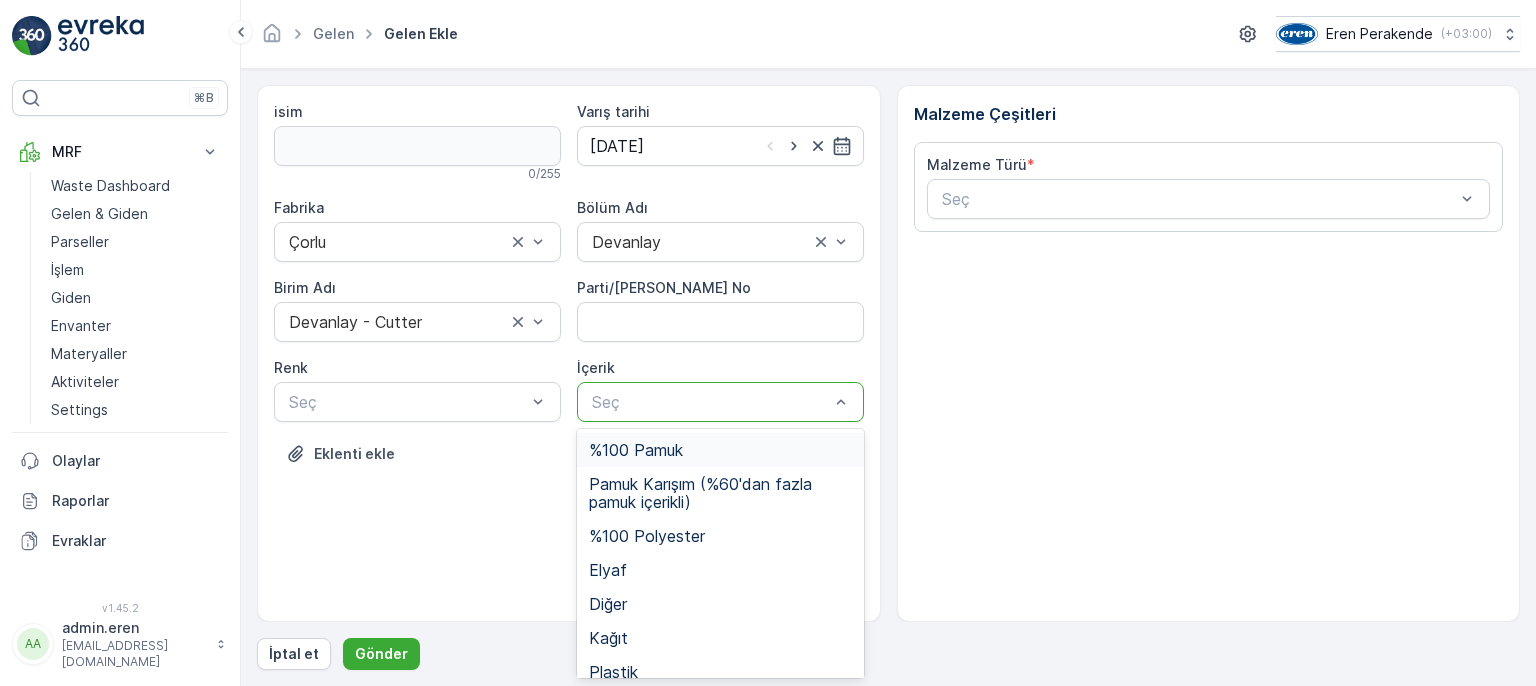 click on "Seç" at bounding box center [720, 402] 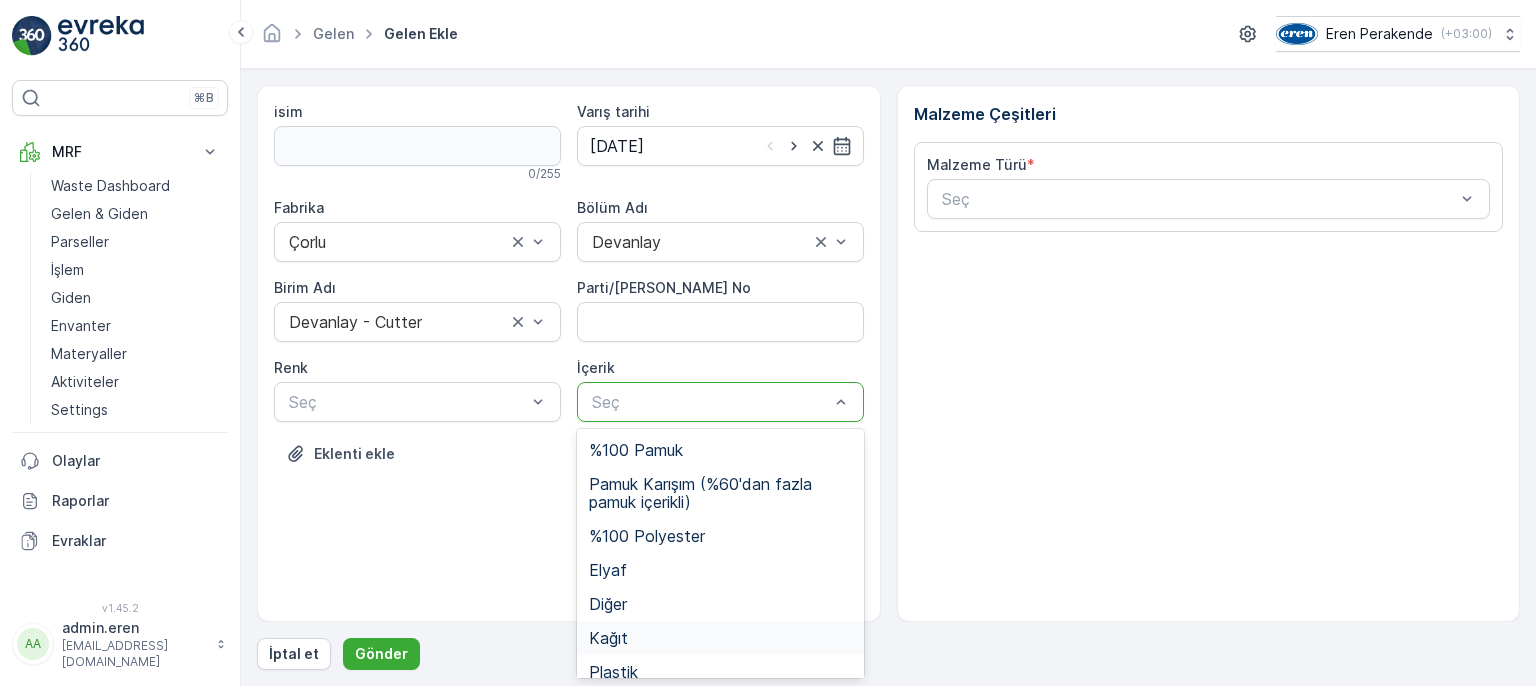 click on "Kağıt" at bounding box center (720, 638) 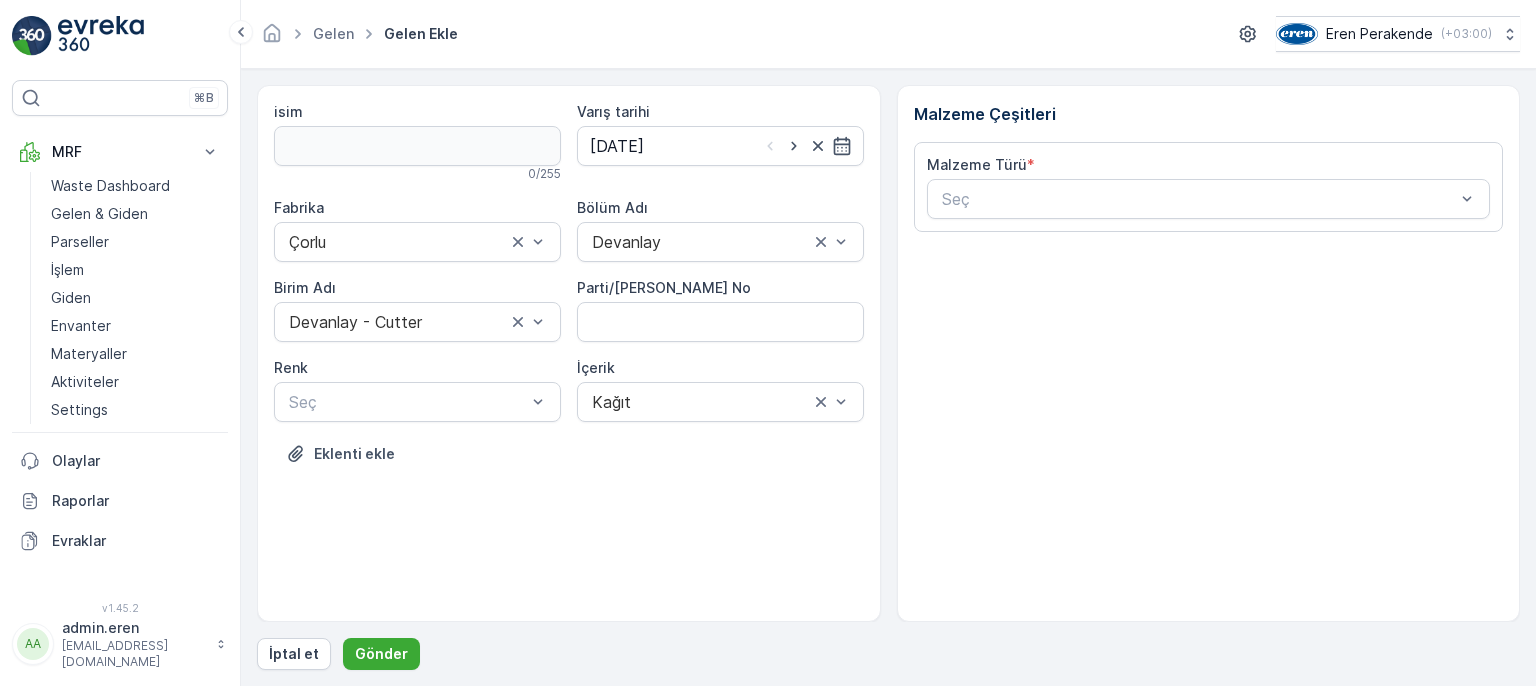 click on "Malzeme Türü * Seç" at bounding box center [1209, 187] 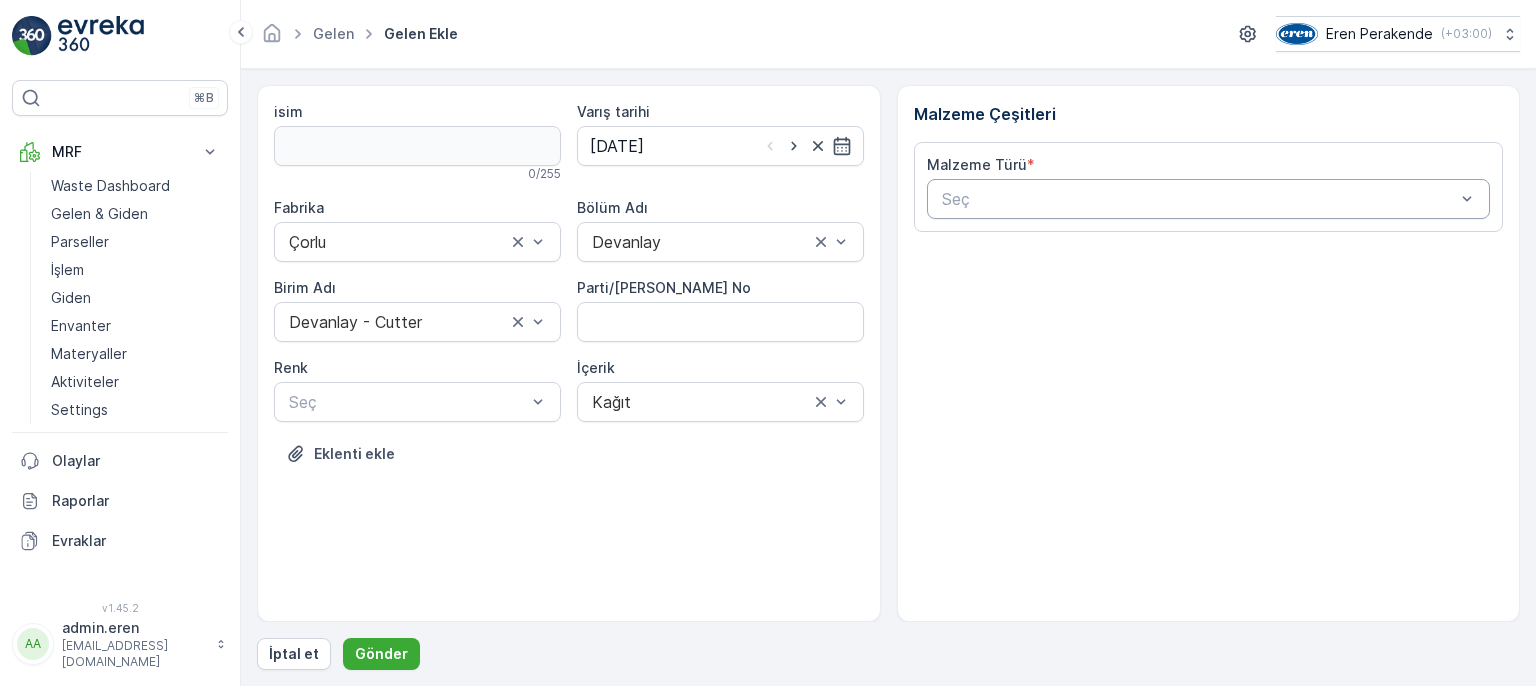 click on "Seç" at bounding box center [1209, 199] 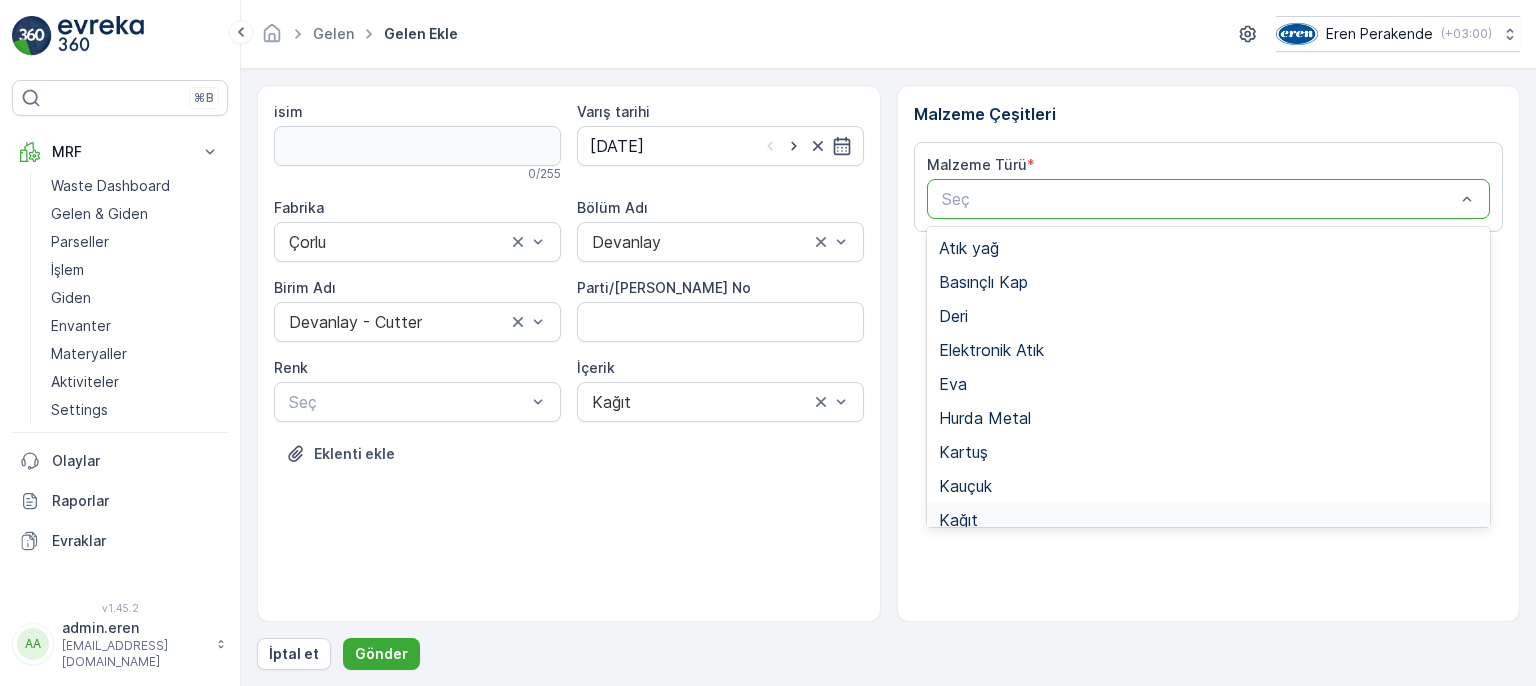 click on "Kağıt" at bounding box center [1209, 520] 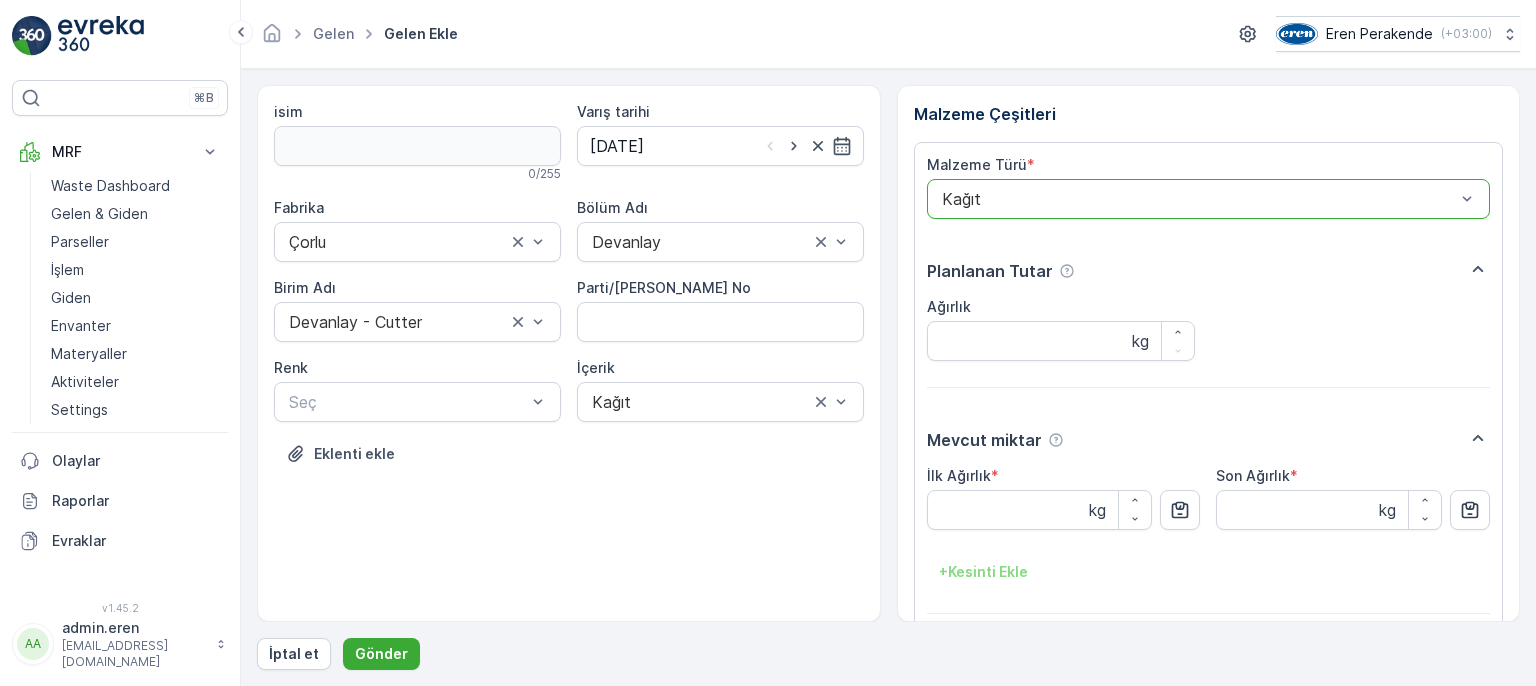 drag, startPoint x: 1191, startPoint y: 517, endPoint x: 1105, endPoint y: 505, distance: 86.833176 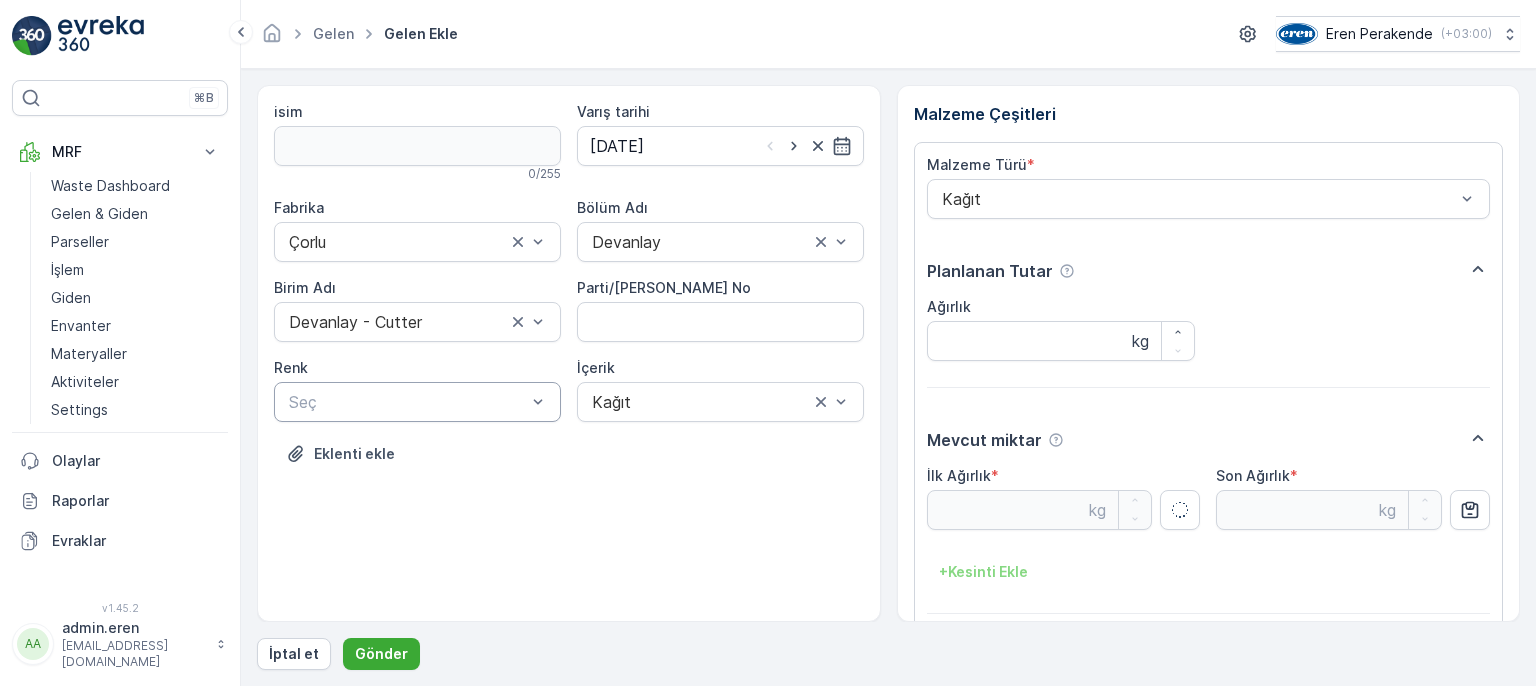 type on "3.45" 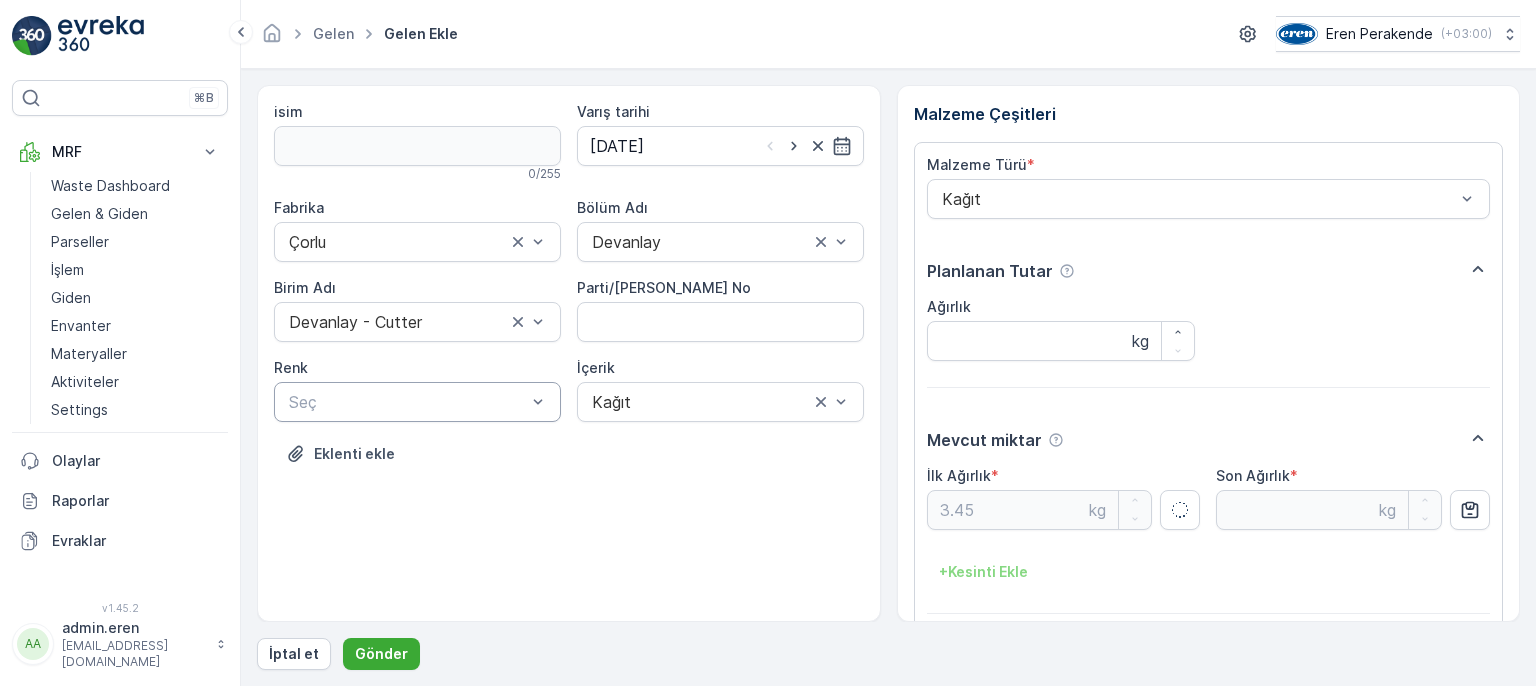 click at bounding box center (407, 402) 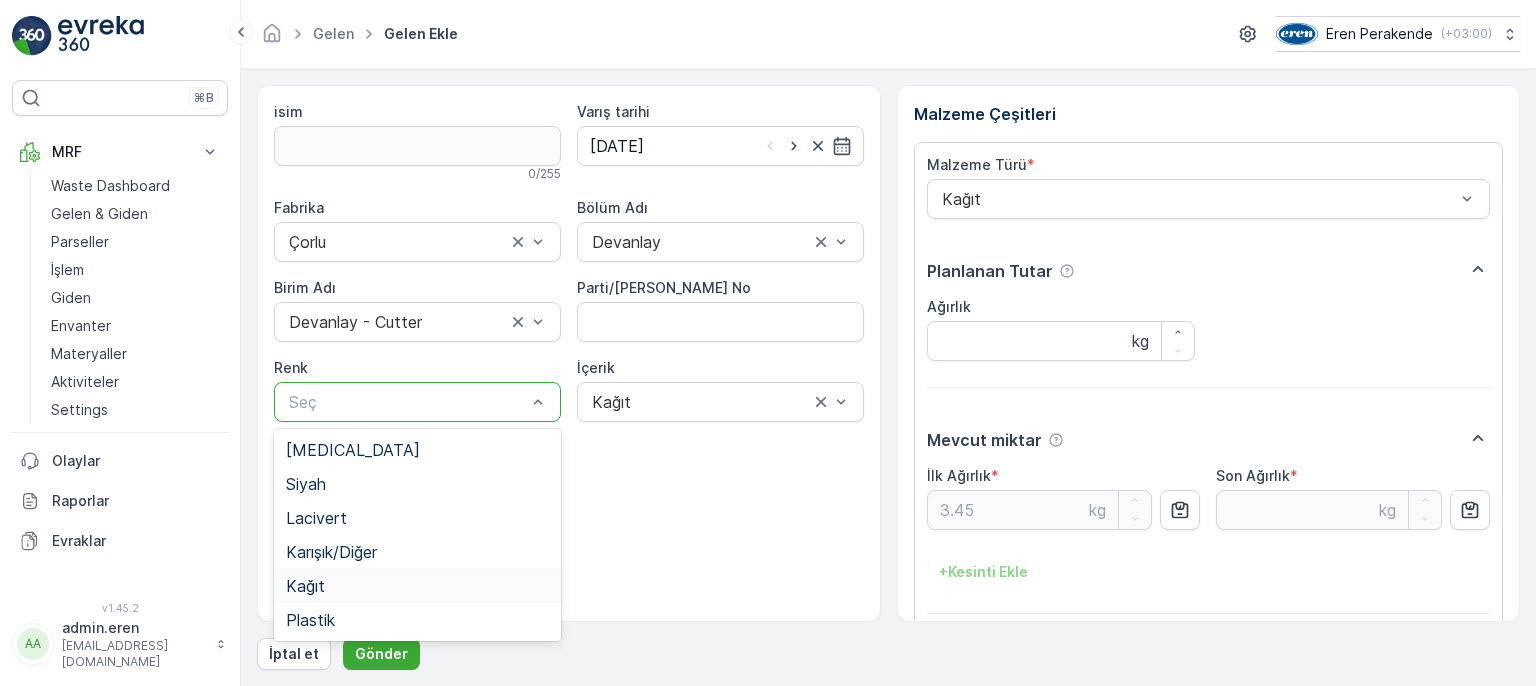 click on "Kağıt" at bounding box center (417, 586) 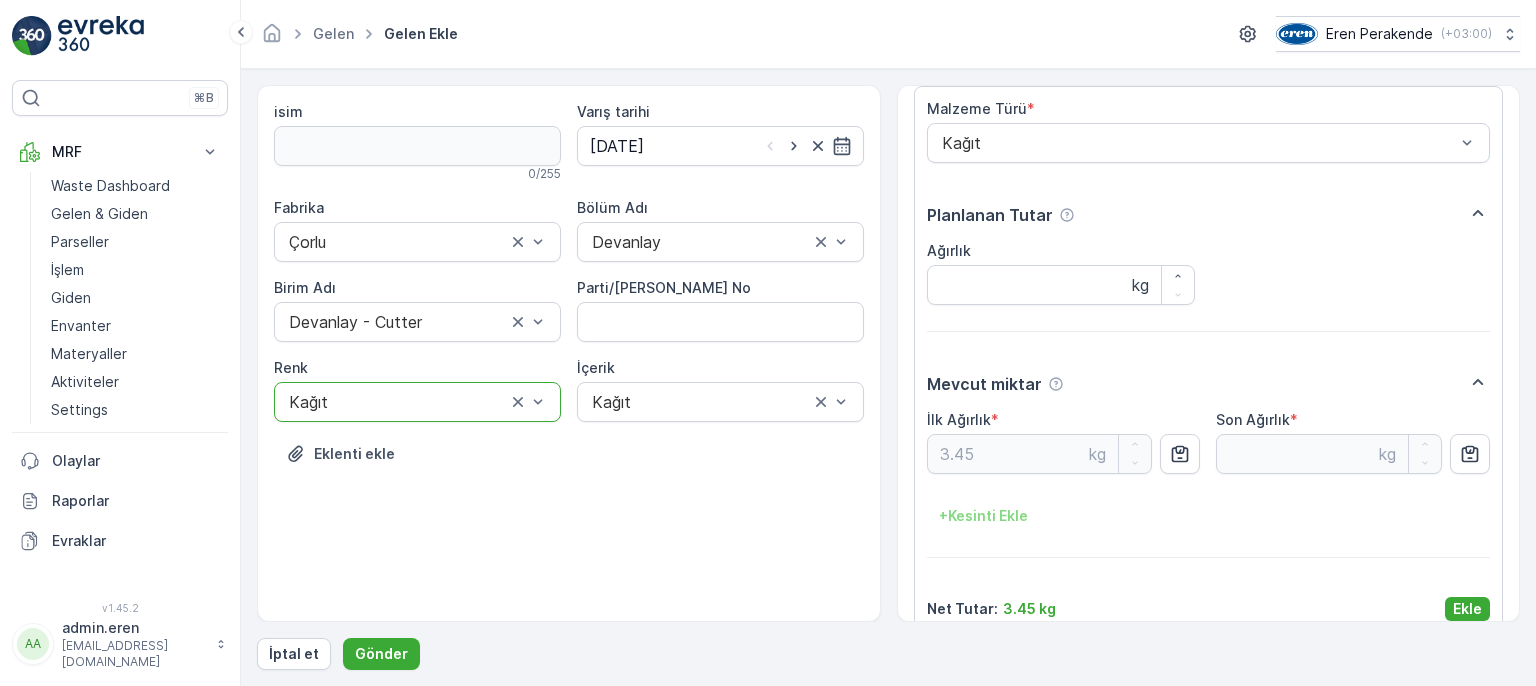 scroll, scrollTop: 84, scrollLeft: 0, axis: vertical 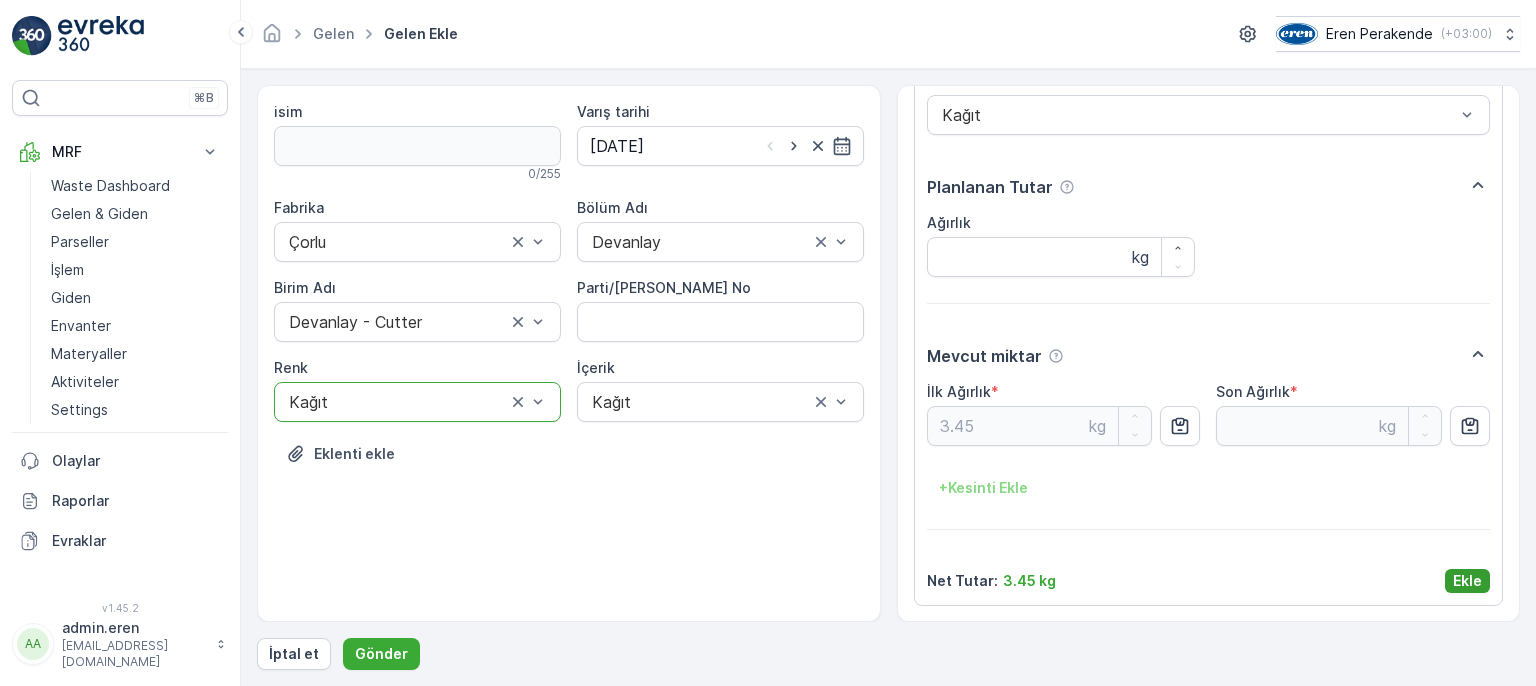 click on "Ekle" at bounding box center [1467, 581] 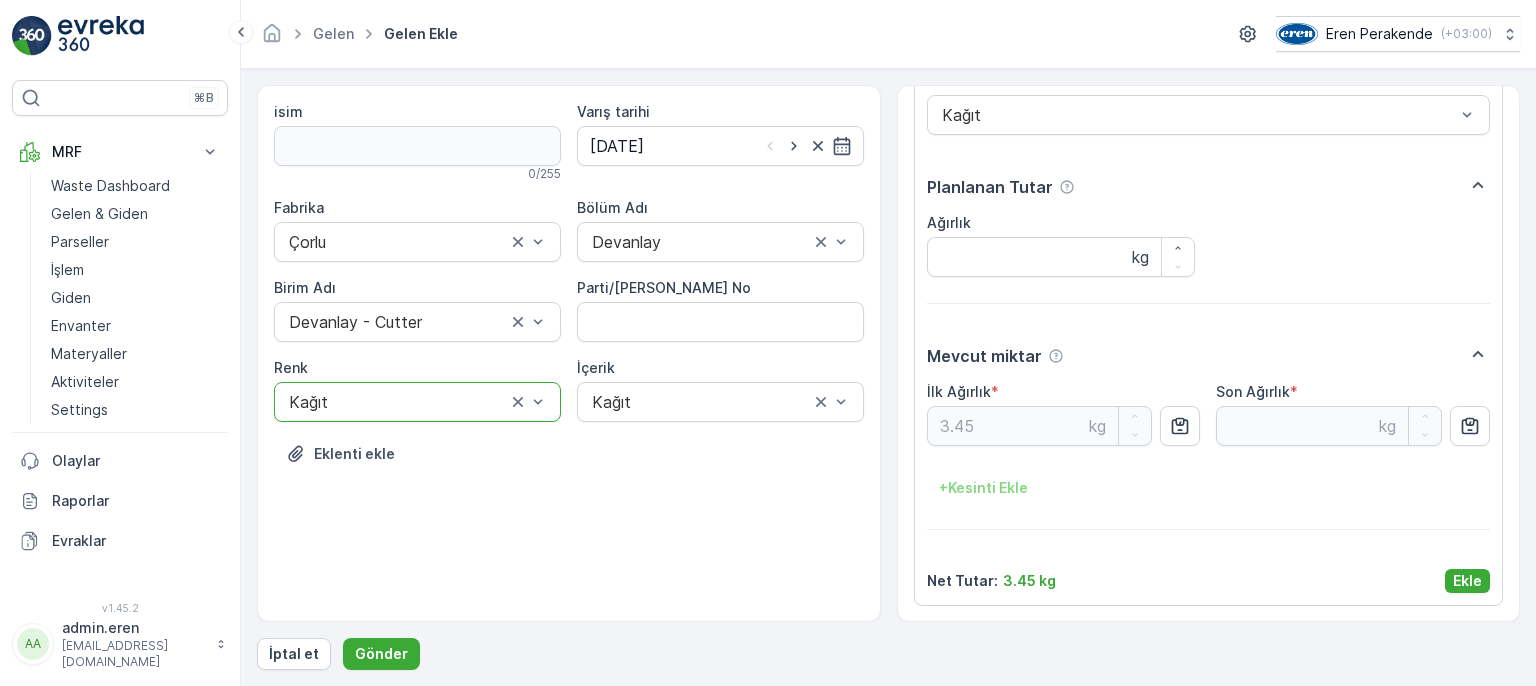 scroll, scrollTop: 0, scrollLeft: 0, axis: both 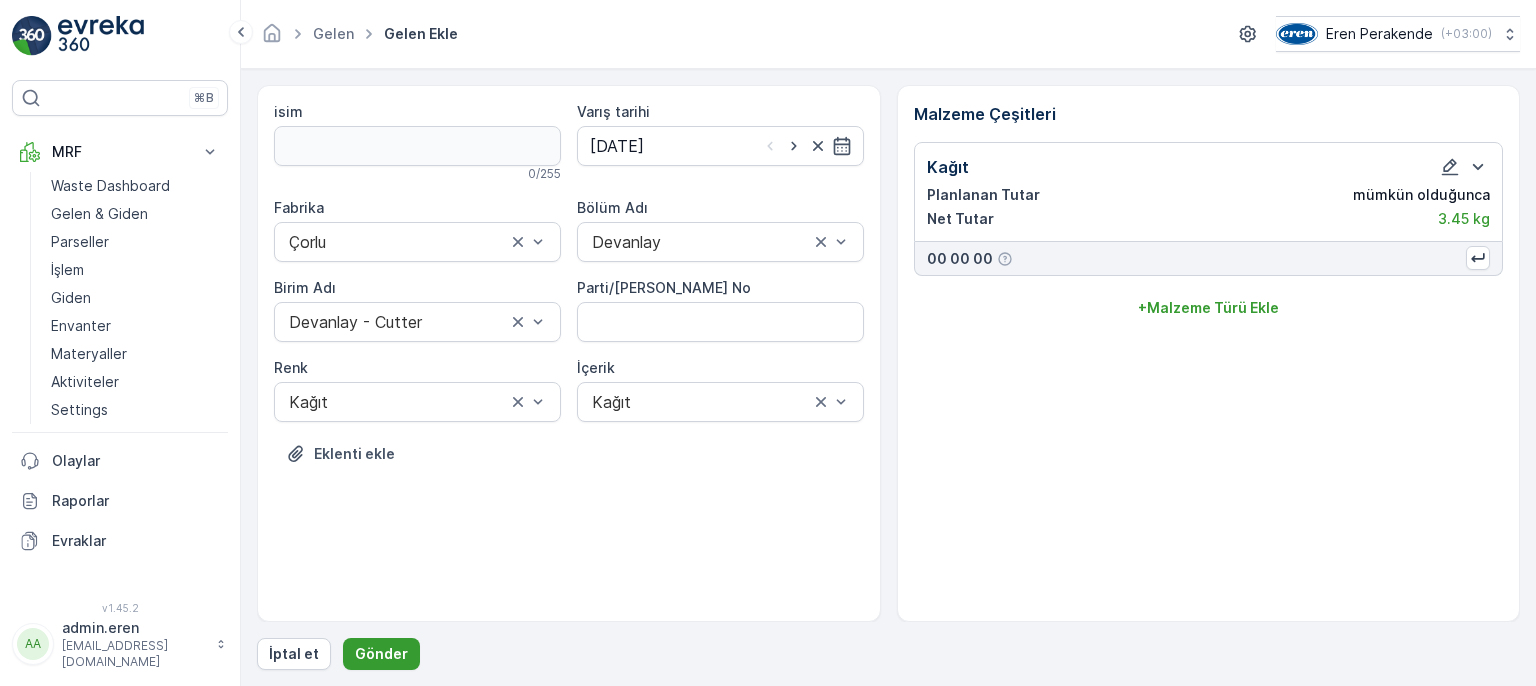 click on "Gönder" at bounding box center (381, 654) 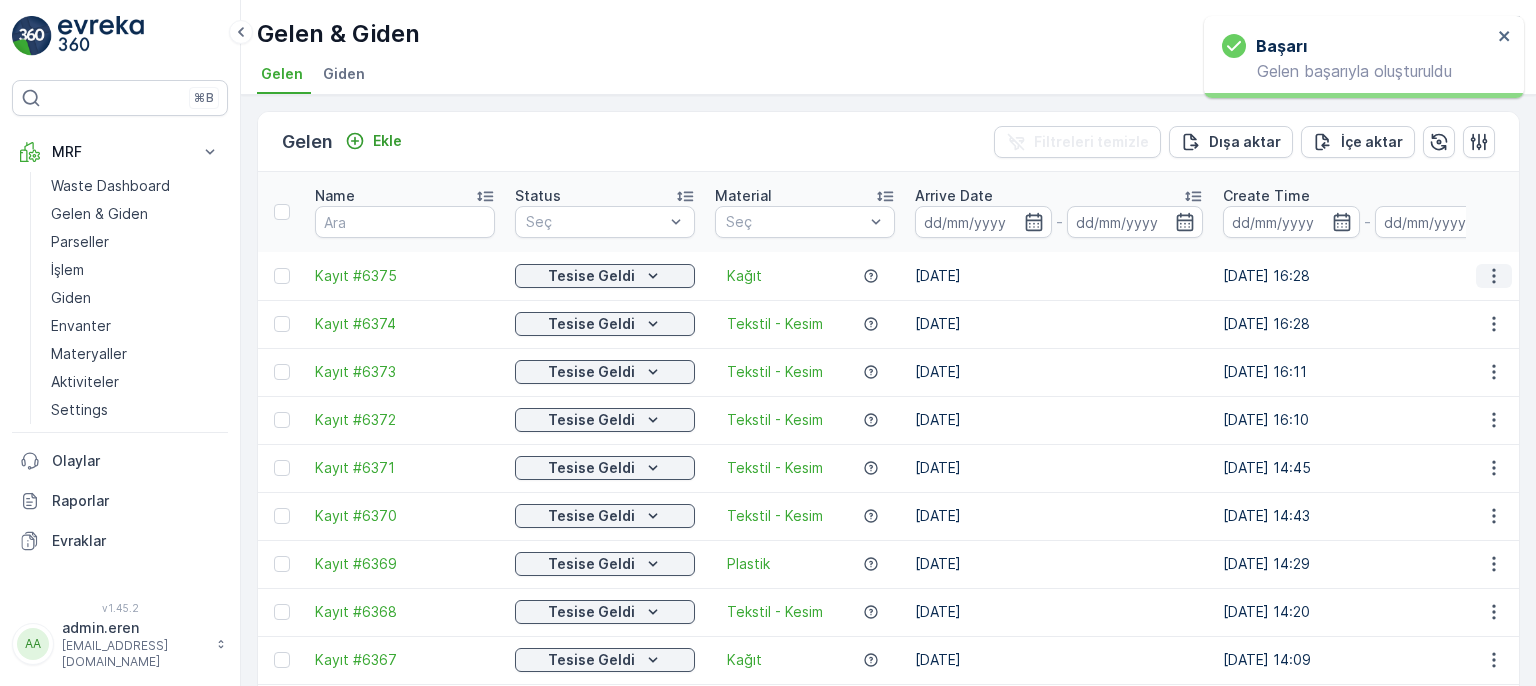 click 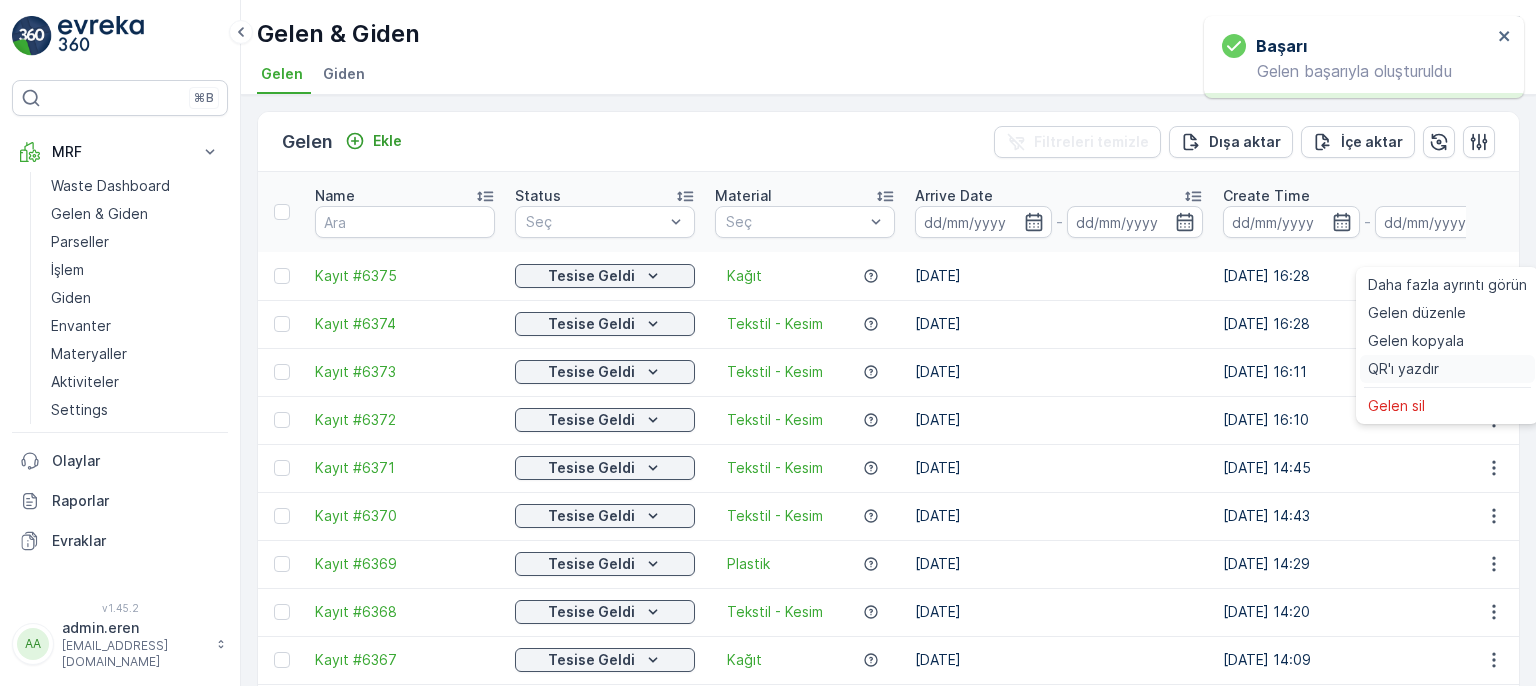 click on "QR'ı yazdır" at bounding box center (1403, 369) 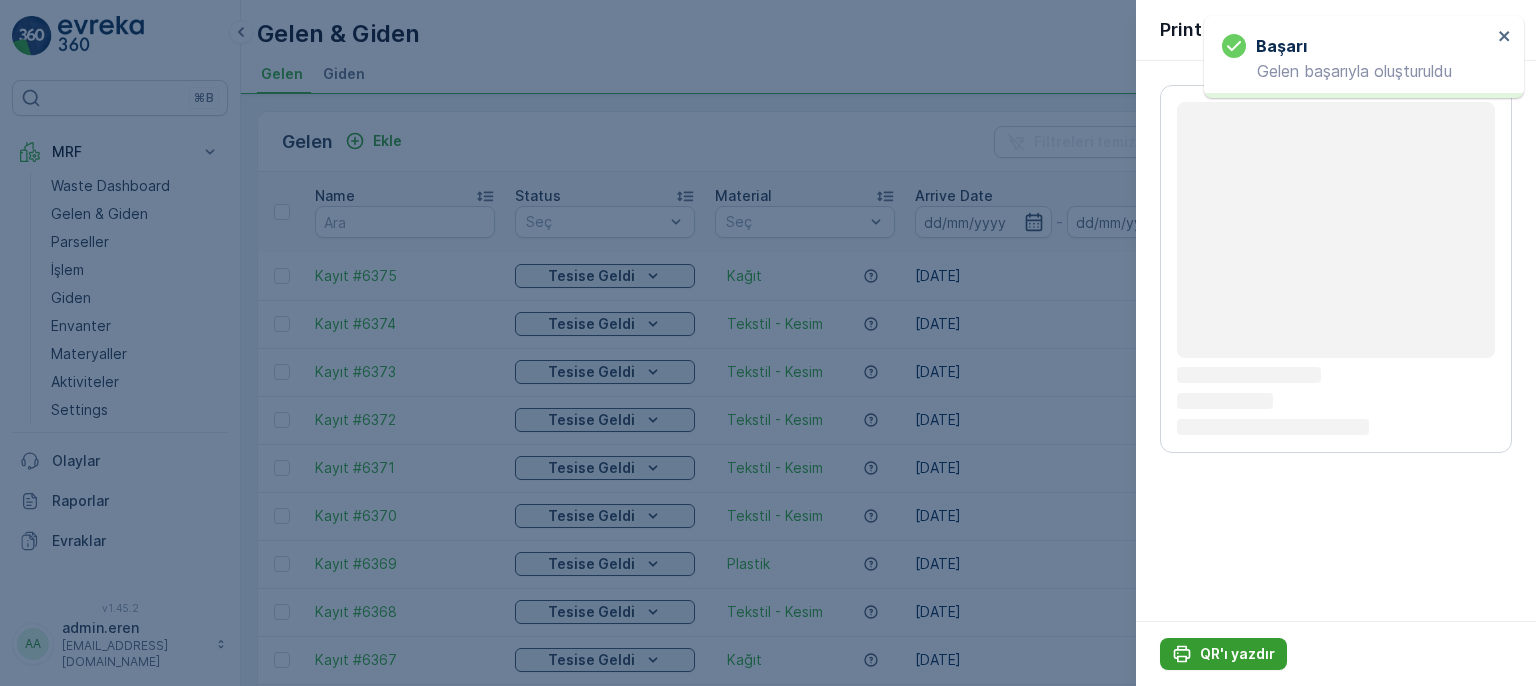 click 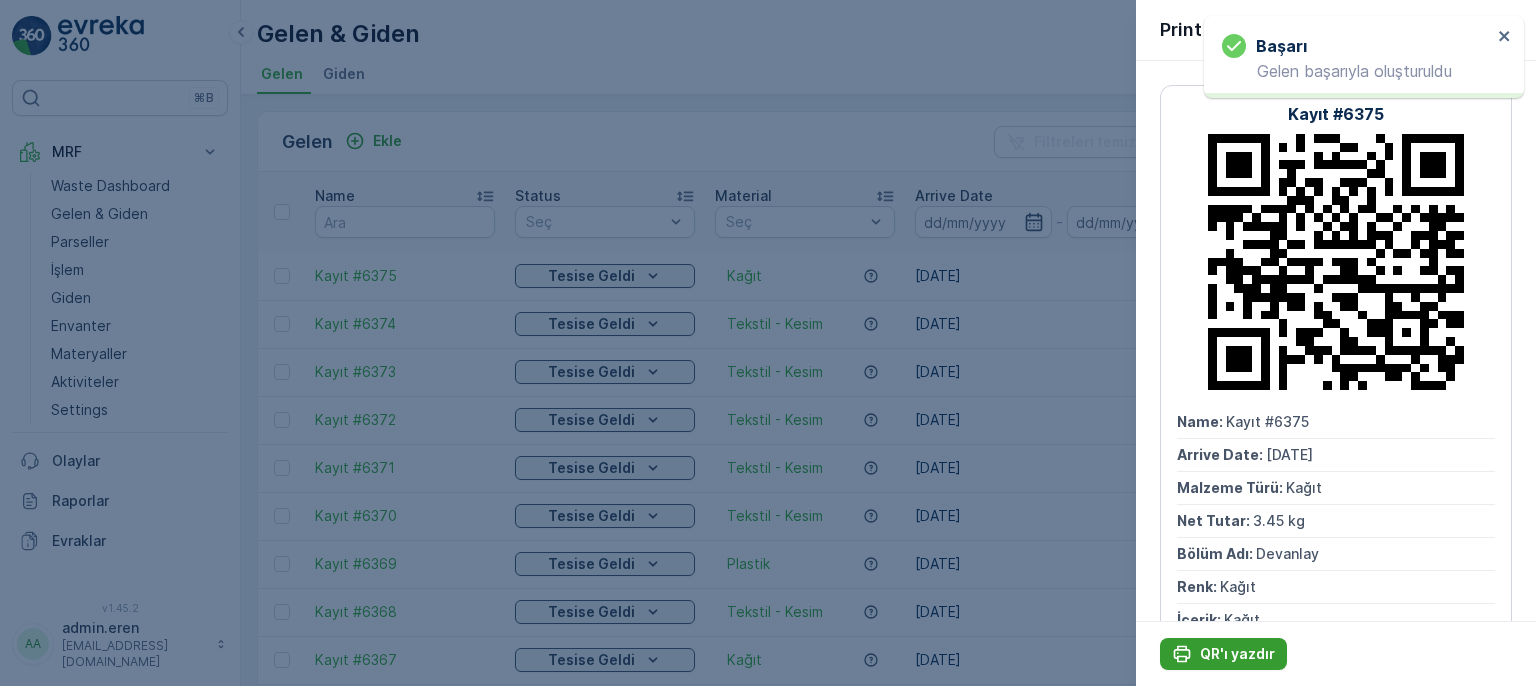 click 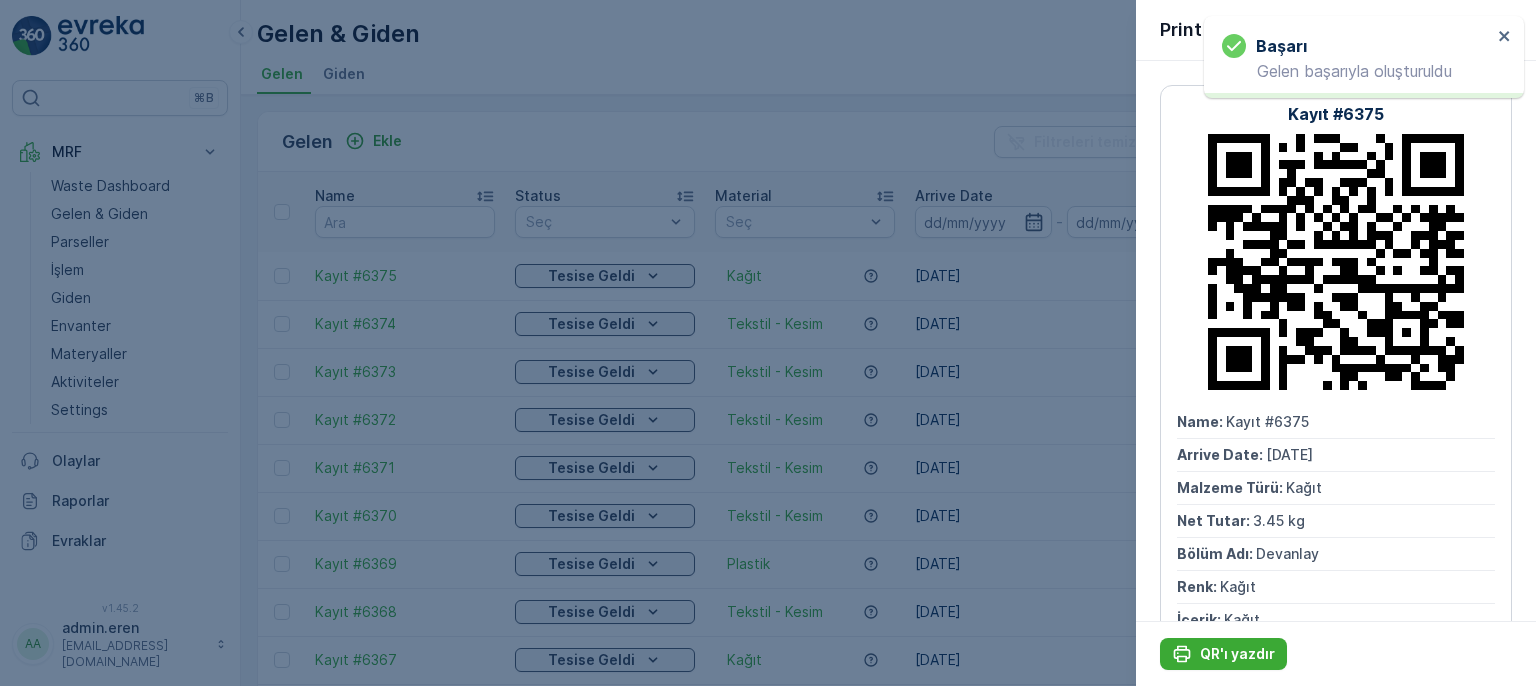 drag, startPoint x: 656, startPoint y: 145, endPoint x: 507, endPoint y: 167, distance: 150.6154 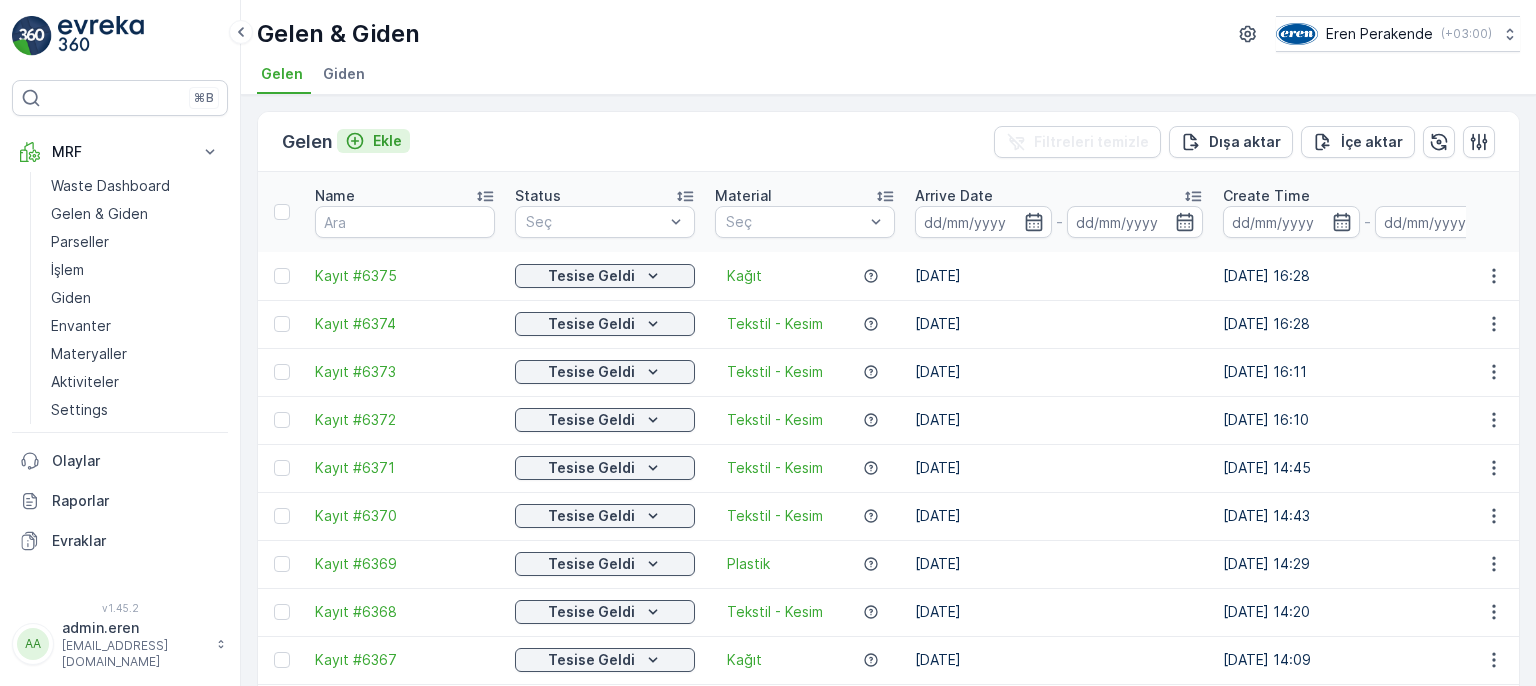 click on "Ekle" at bounding box center [387, 141] 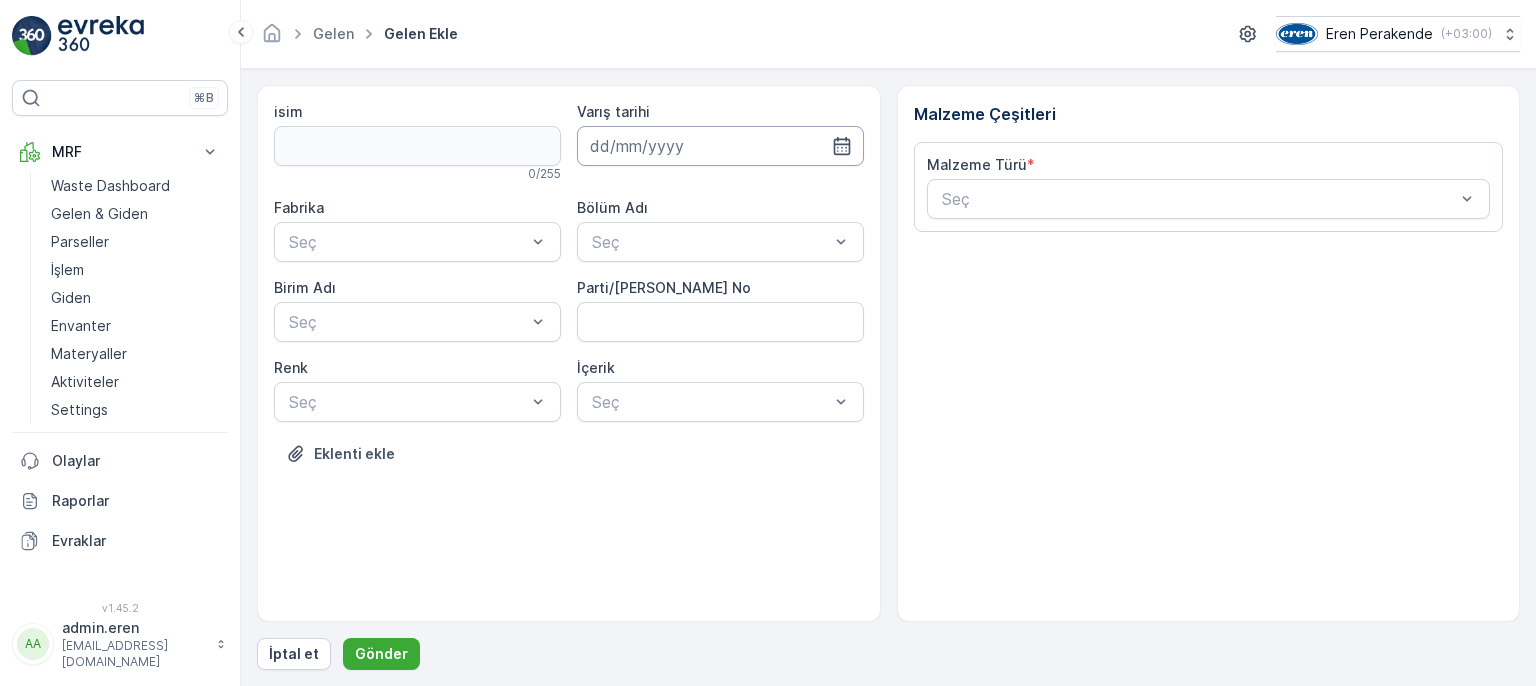 drag, startPoint x: 631, startPoint y: 134, endPoint x: 634, endPoint y: 145, distance: 11.401754 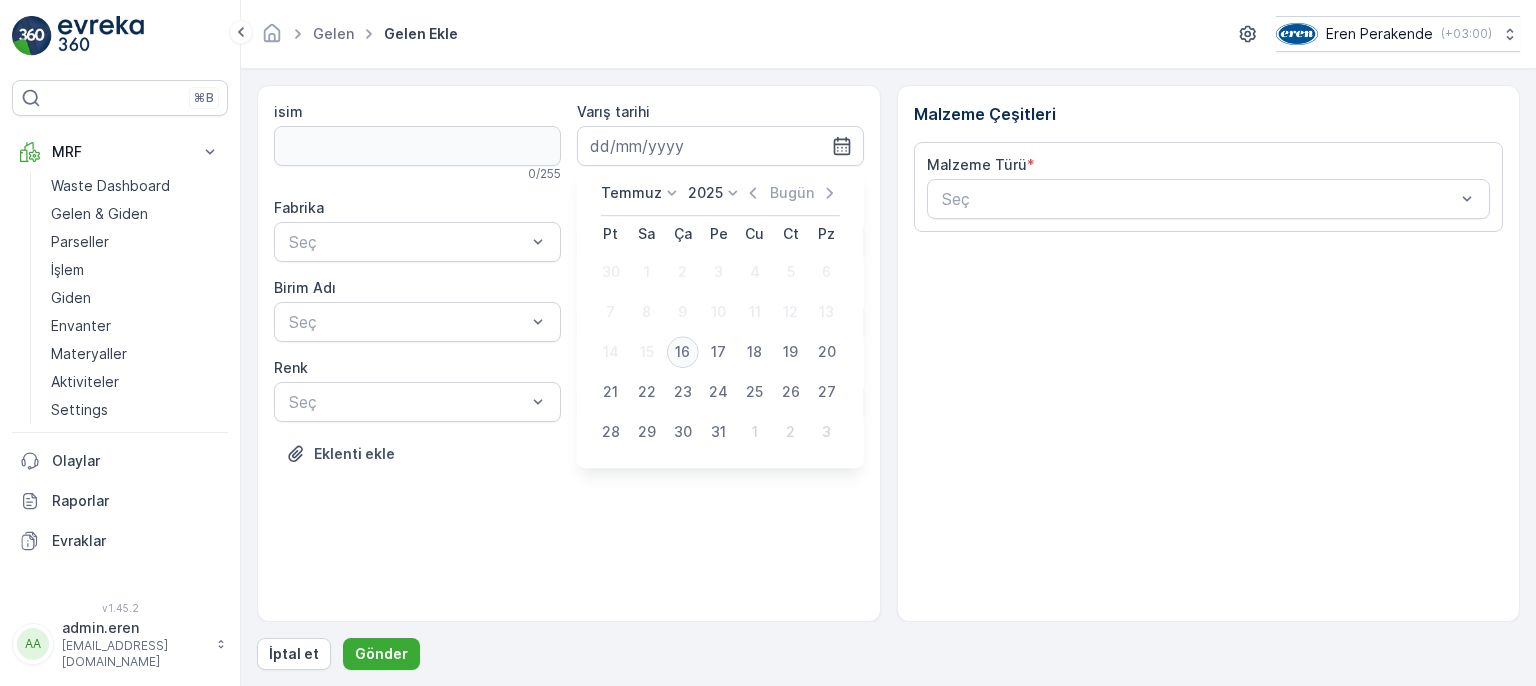 click on "16" at bounding box center (683, 352) 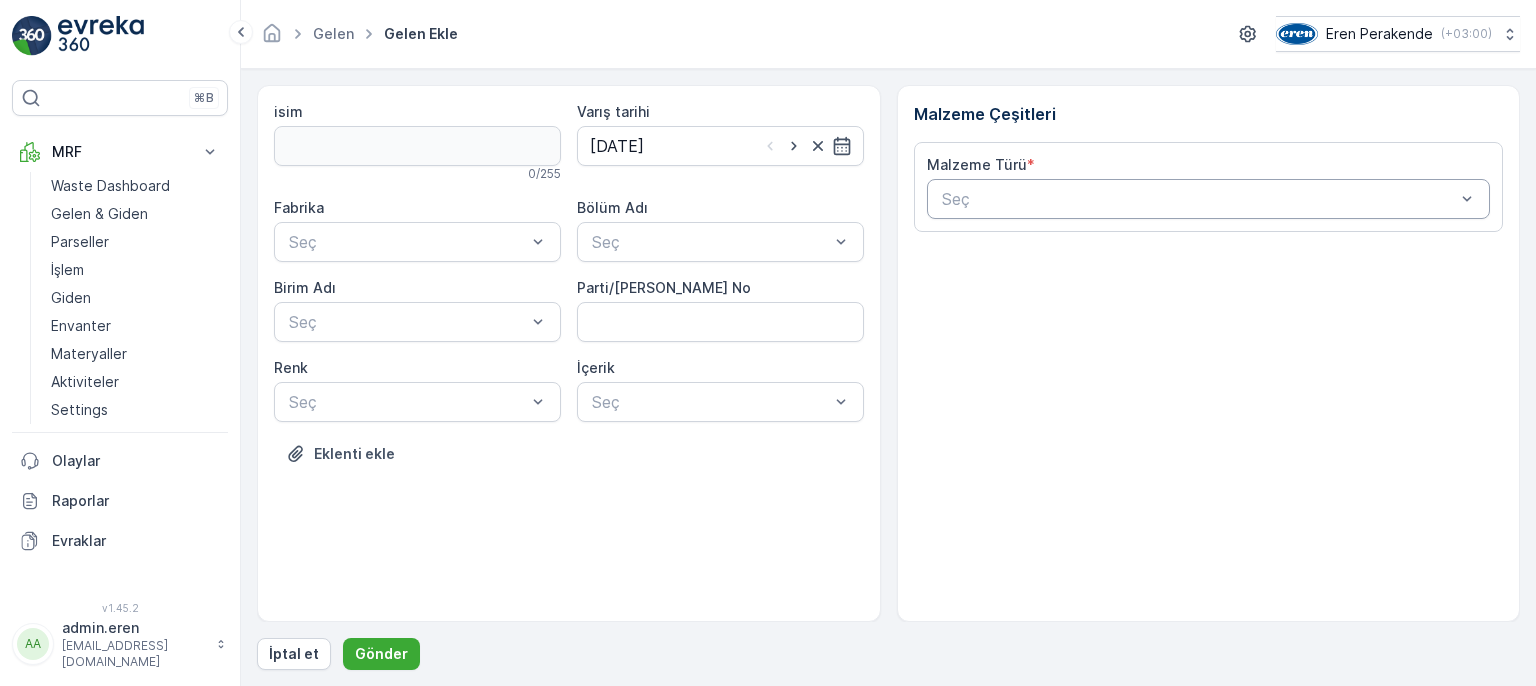 click on "Seç" at bounding box center [1209, 199] 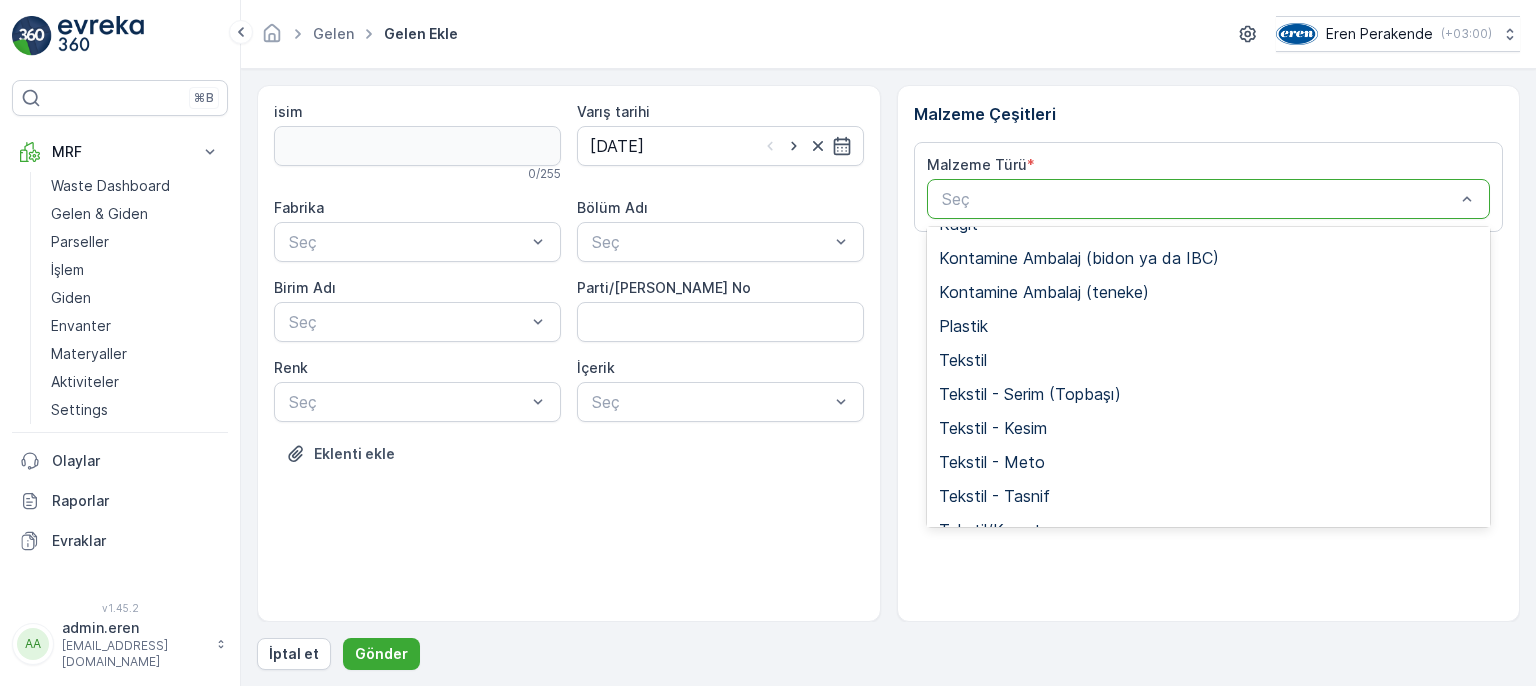 scroll, scrollTop: 300, scrollLeft: 0, axis: vertical 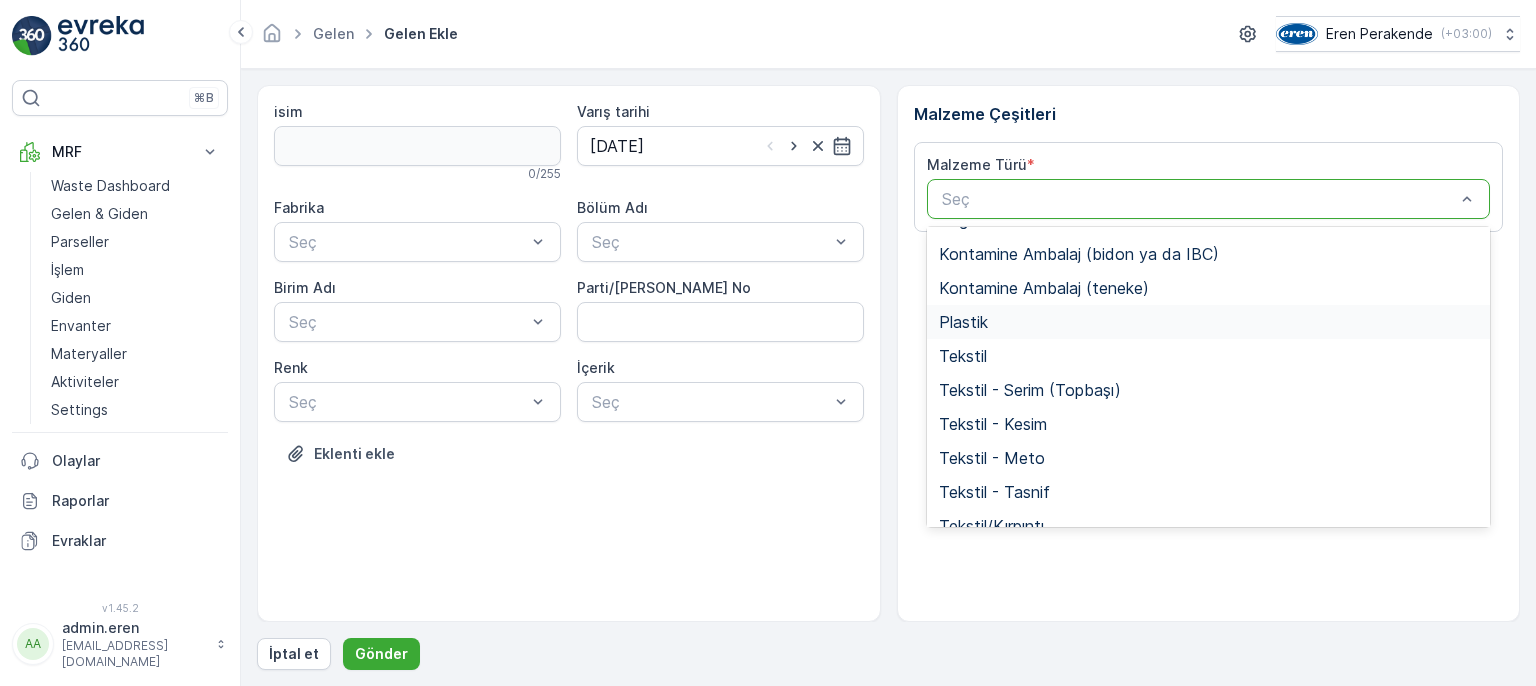 click on "Plastik" at bounding box center [963, 322] 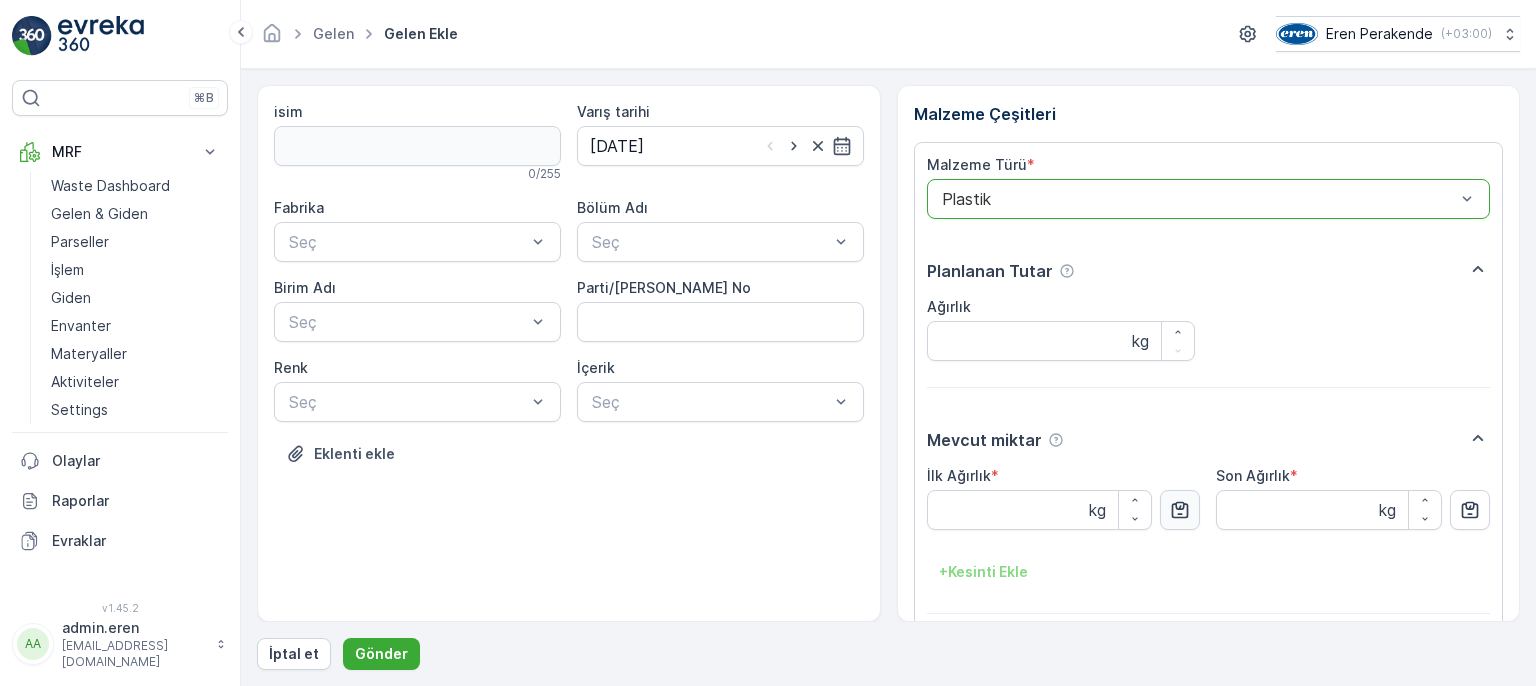 click at bounding box center [1180, 510] 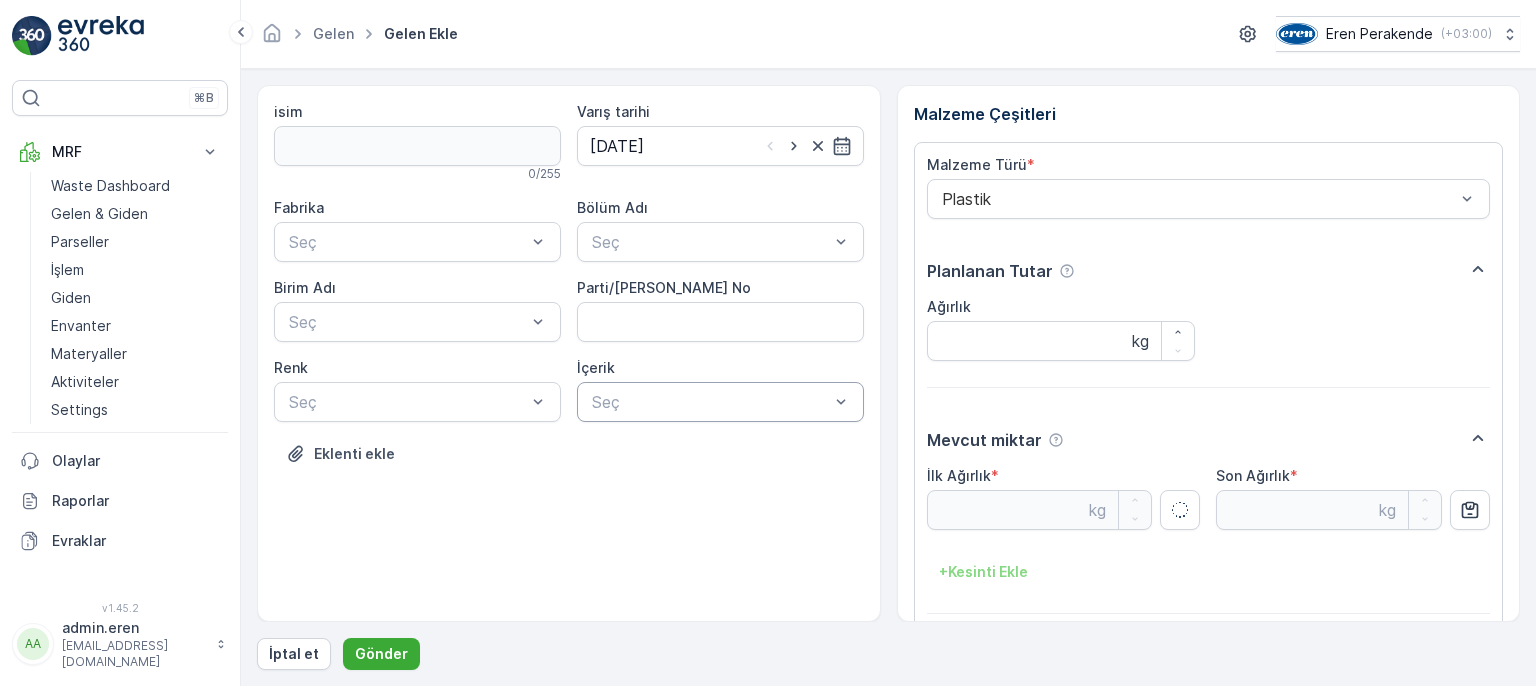 type on "2.53" 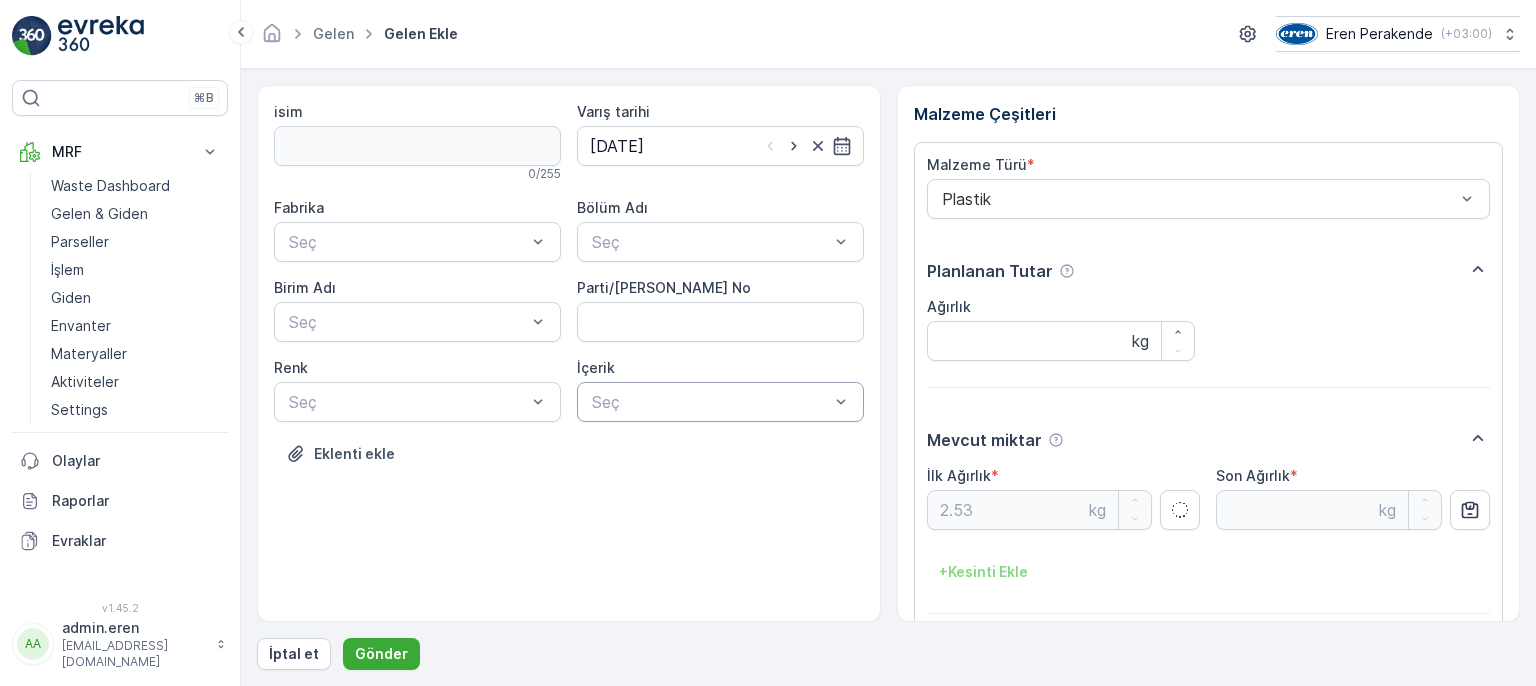 drag, startPoint x: 729, startPoint y: 401, endPoint x: 724, endPoint y: 415, distance: 14.866069 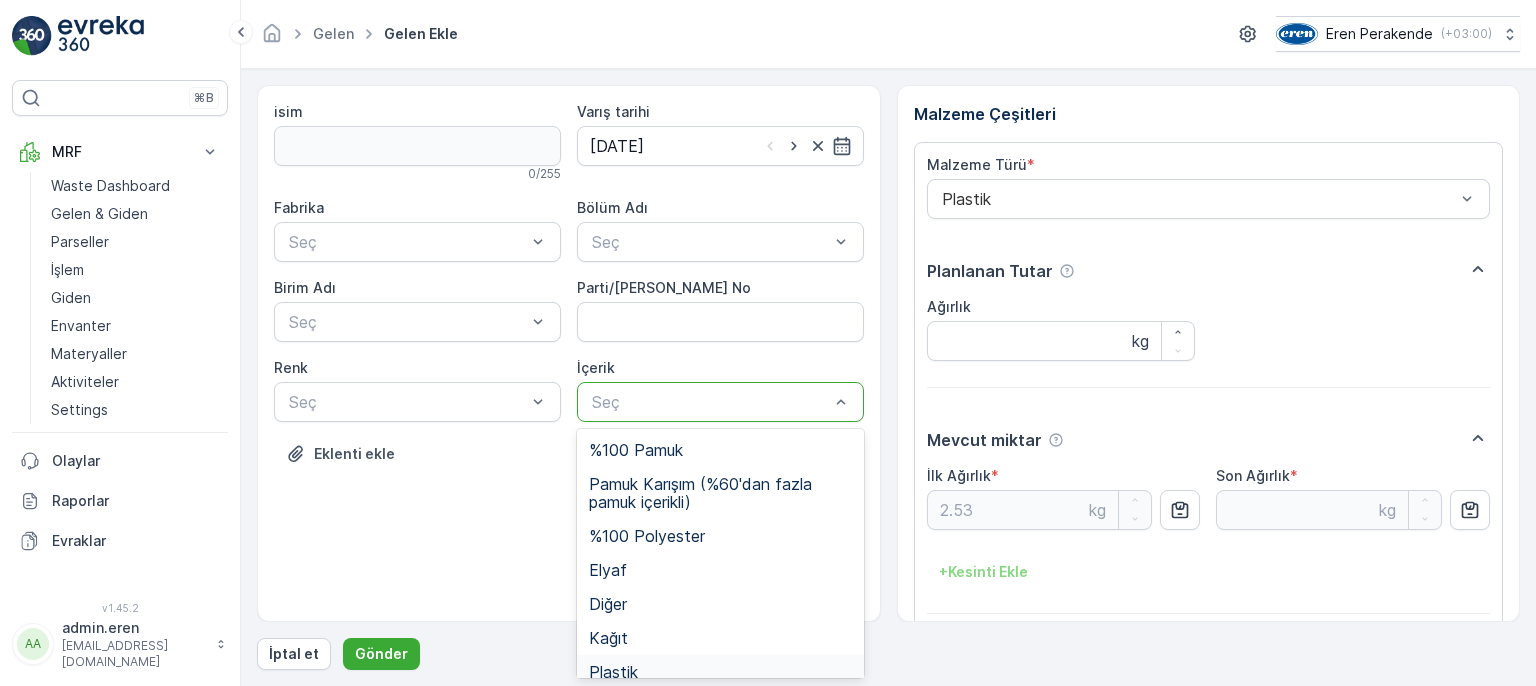drag, startPoint x: 679, startPoint y: 661, endPoint x: 847, endPoint y: 657, distance: 168.0476 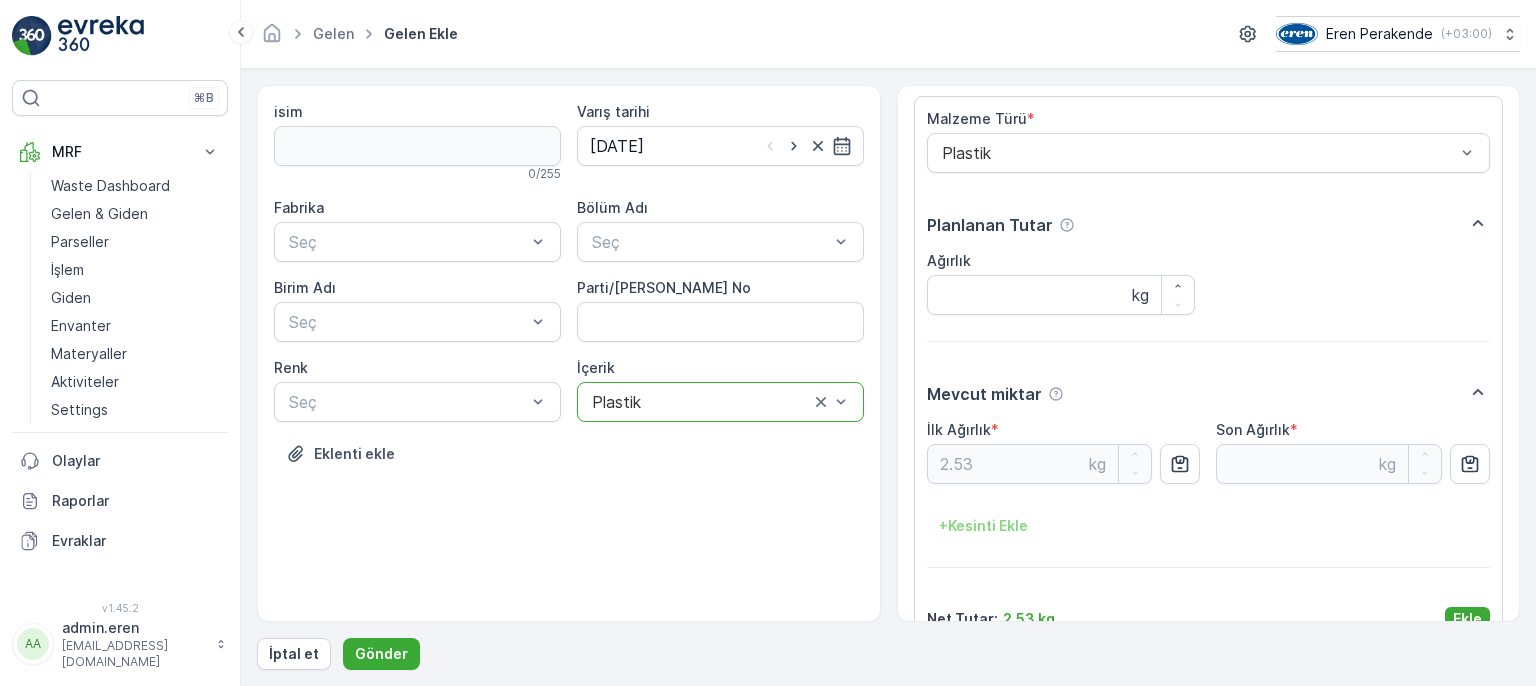 scroll, scrollTop: 84, scrollLeft: 0, axis: vertical 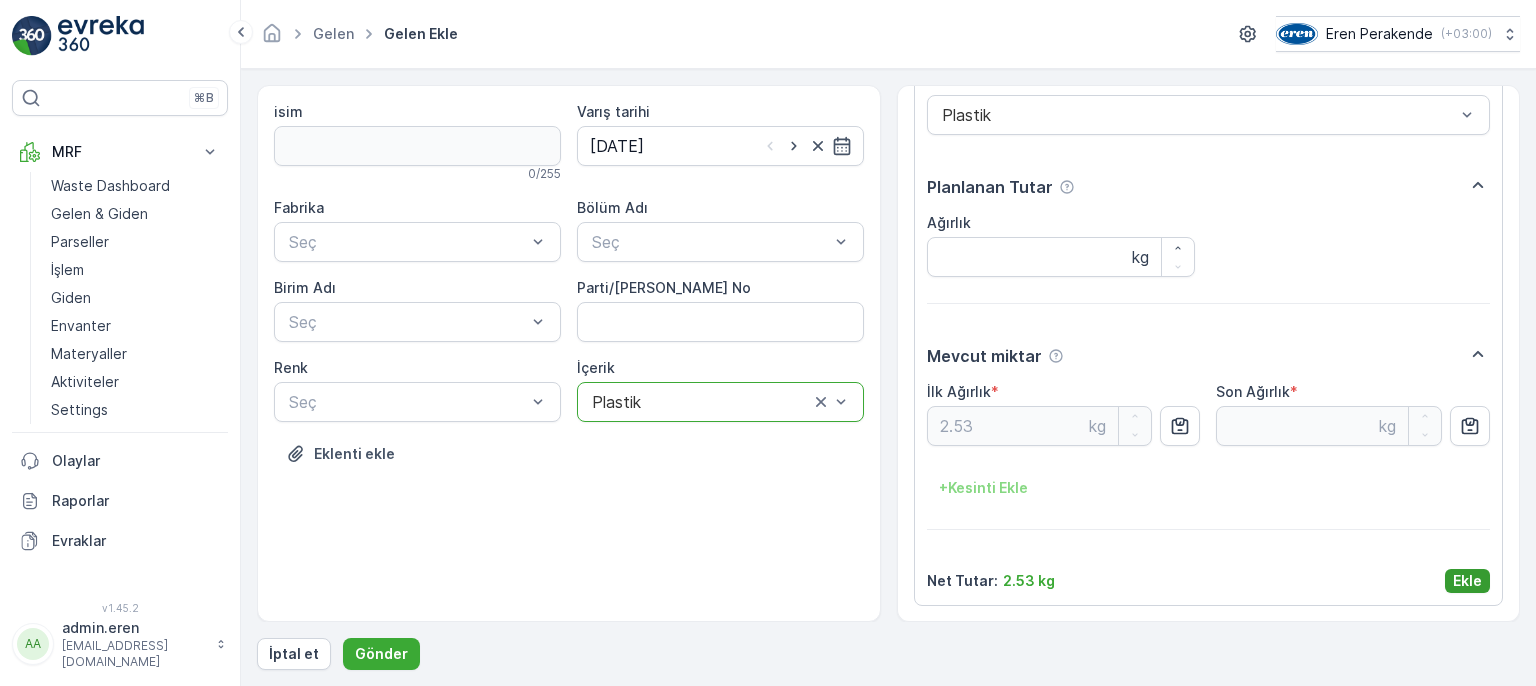click on "Ekle" at bounding box center [1467, 581] 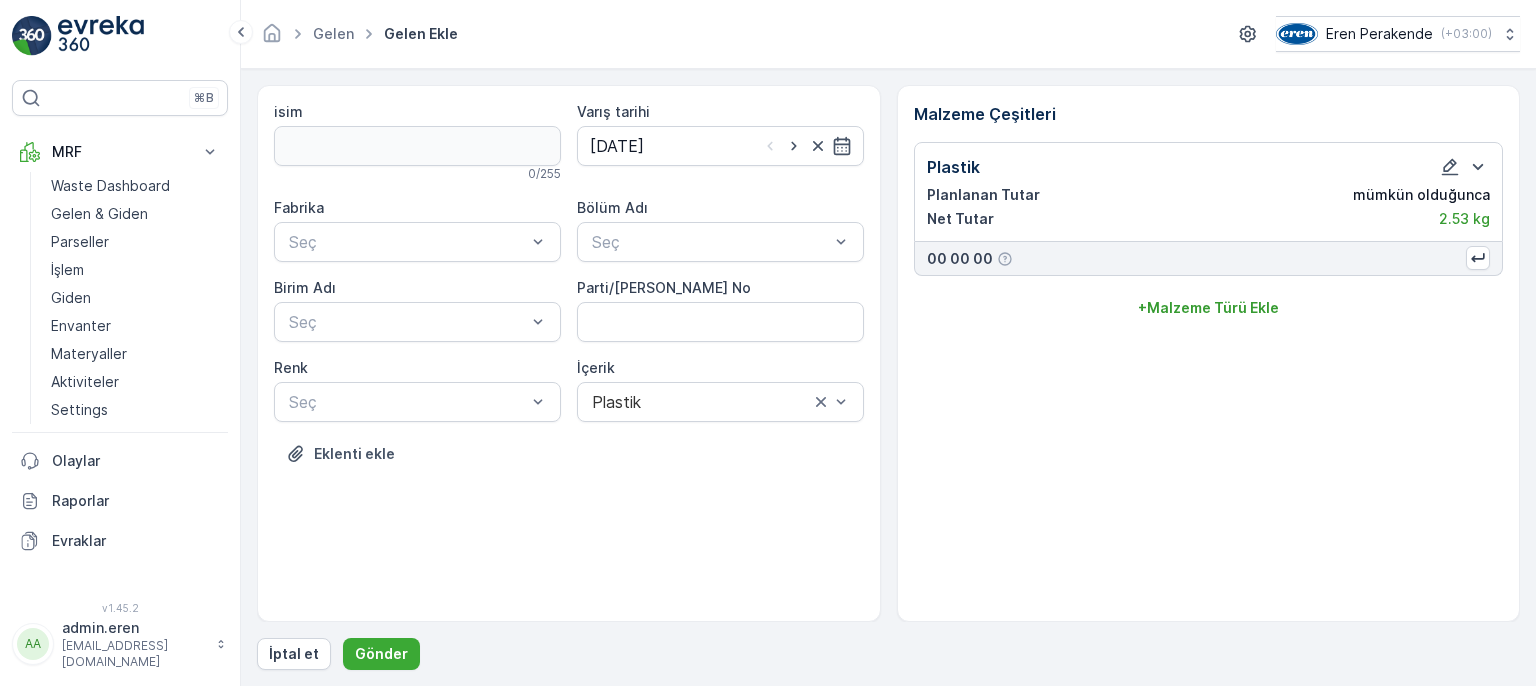 scroll, scrollTop: 0, scrollLeft: 0, axis: both 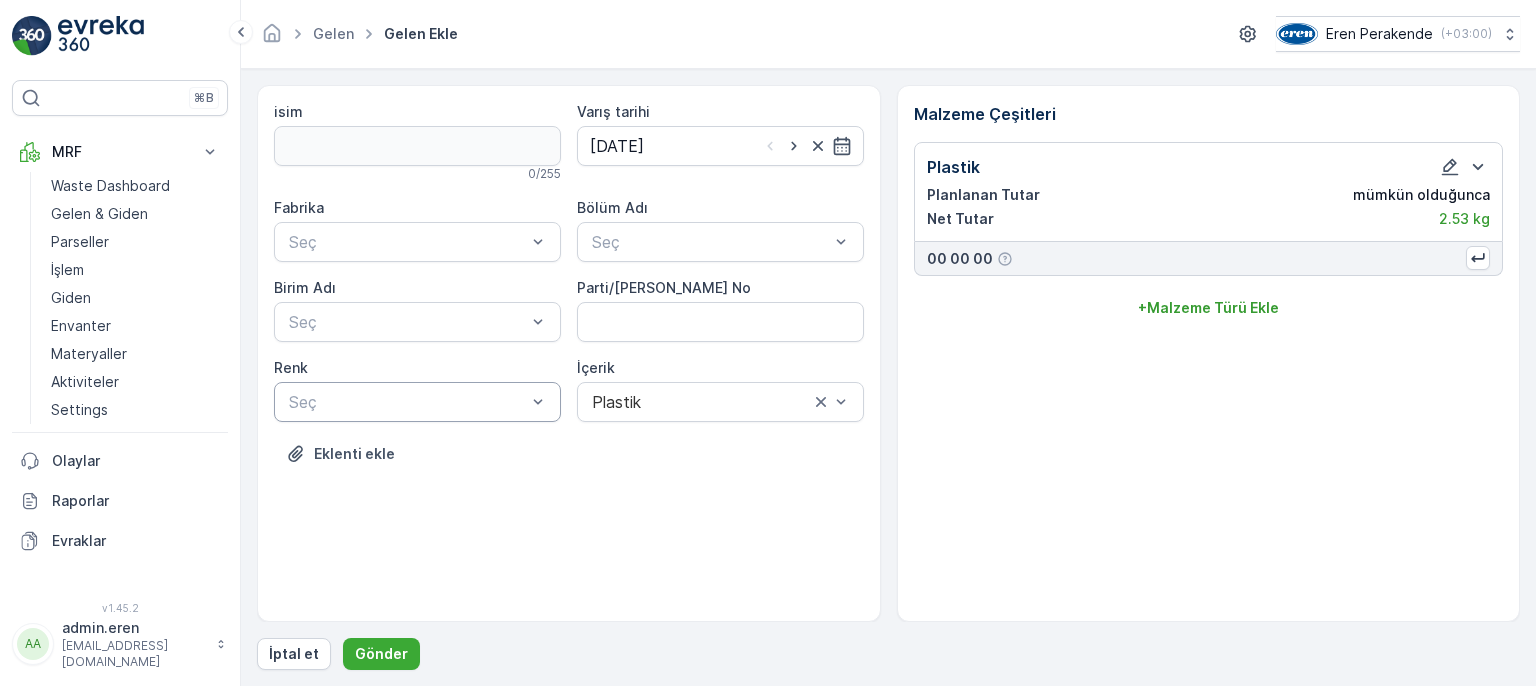 click on "Seç" at bounding box center (417, 402) 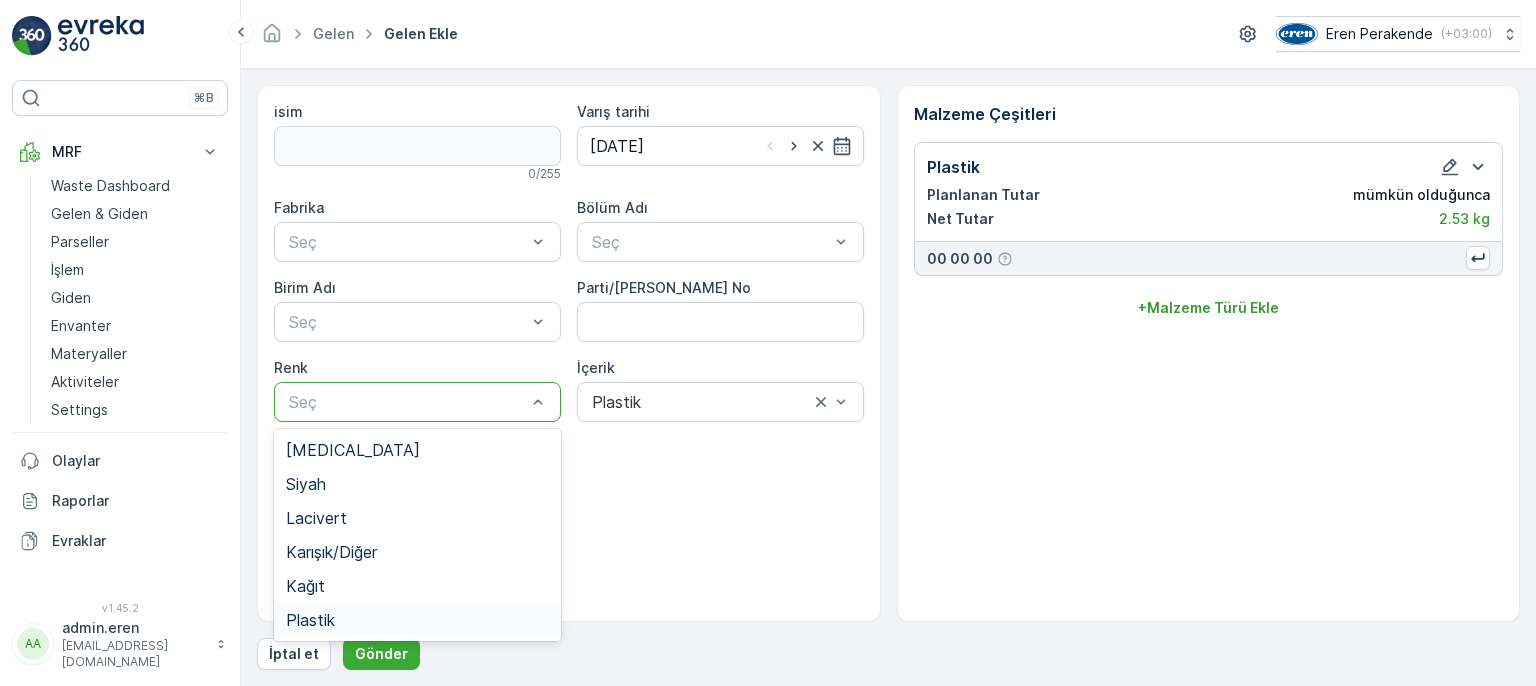 click on "Plastik" at bounding box center (417, 620) 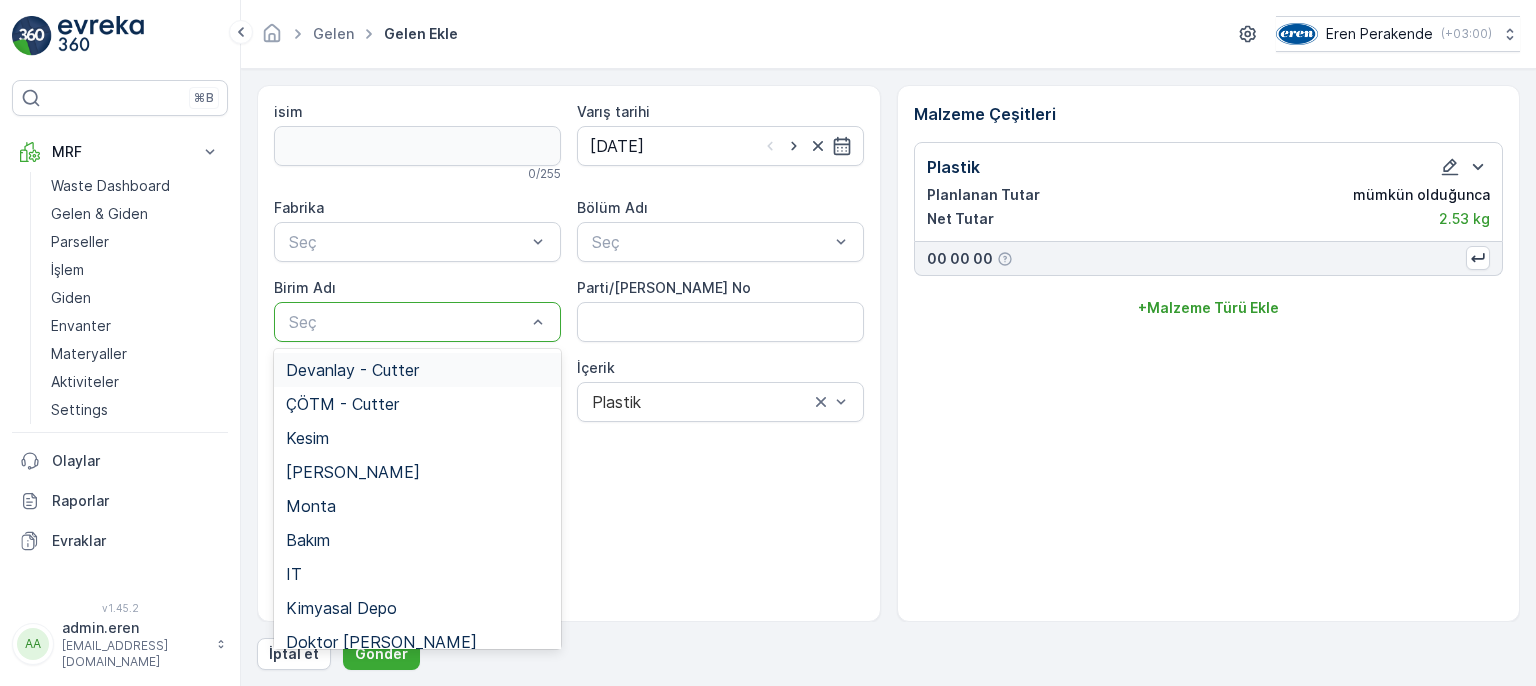 click at bounding box center [407, 322] 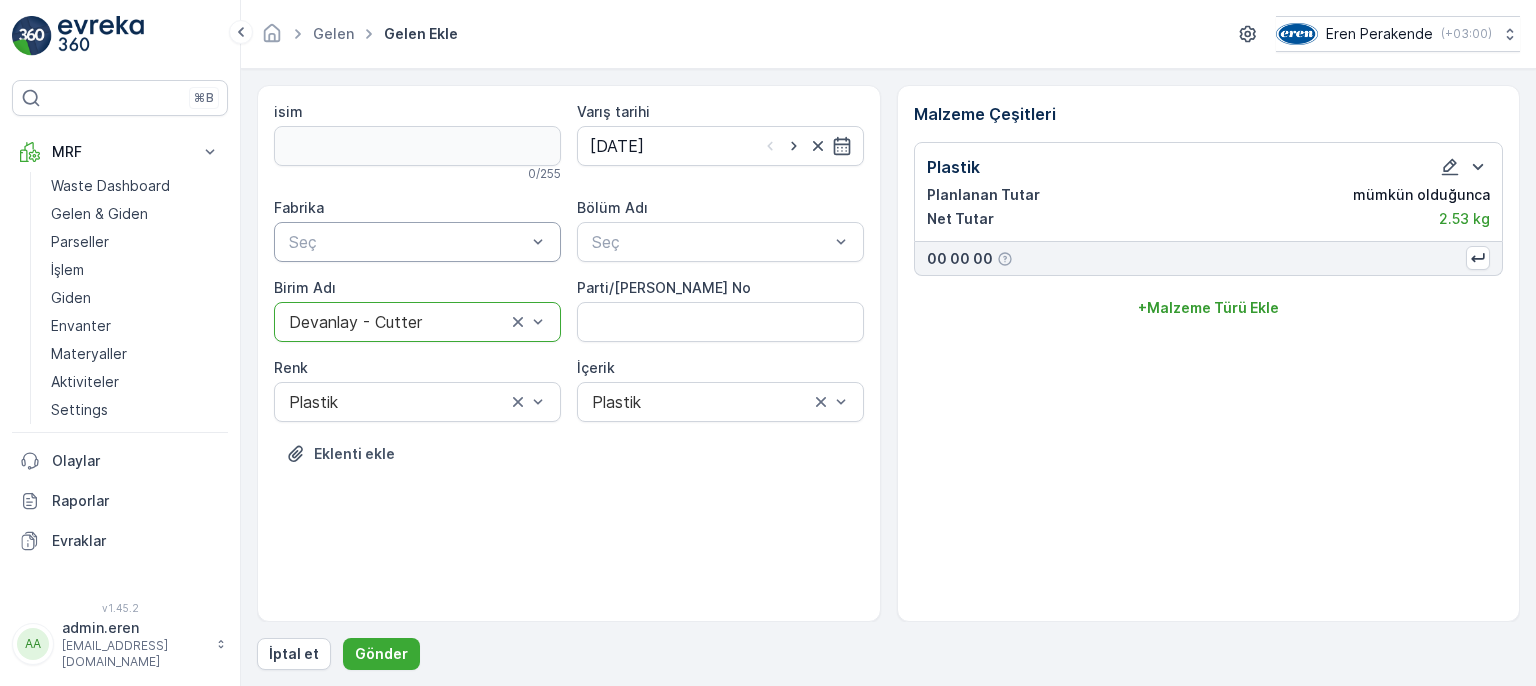 click at bounding box center [407, 242] 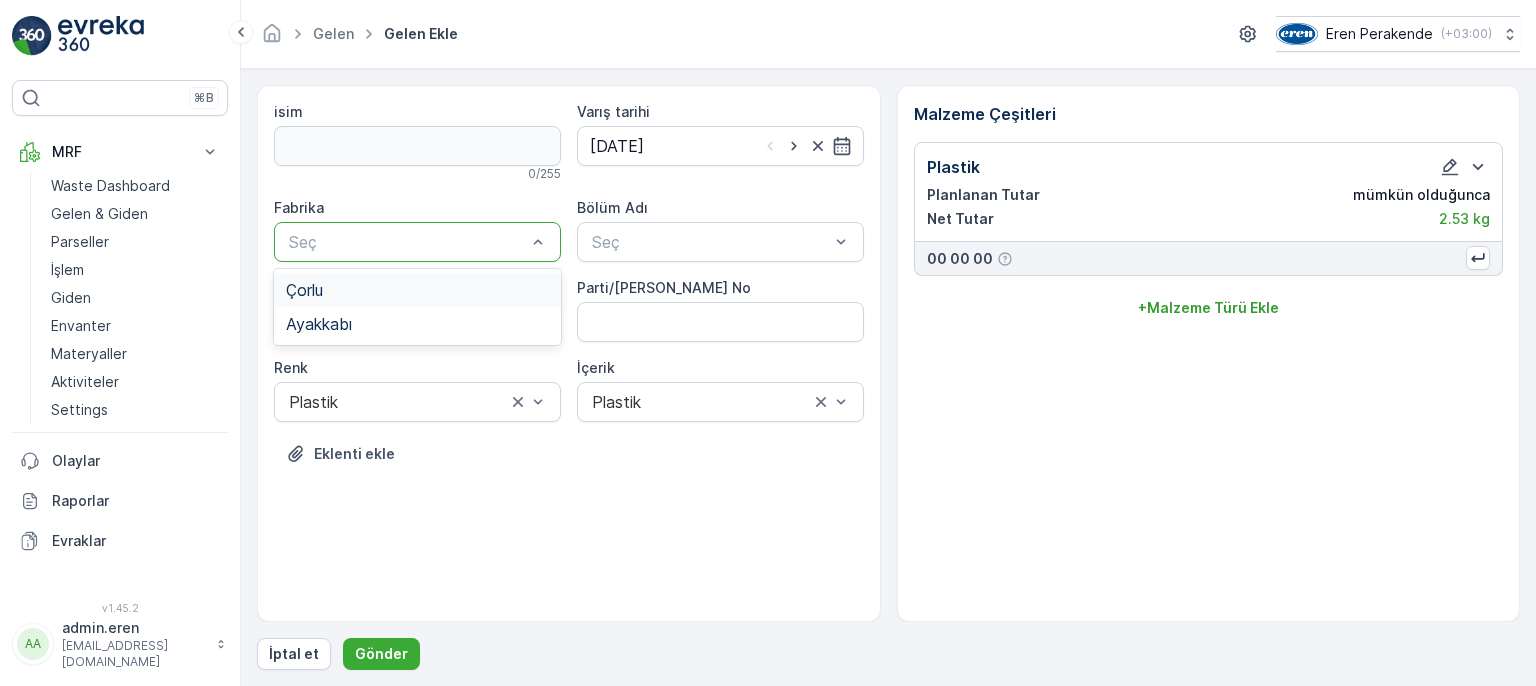 click on "Çorlu" at bounding box center (417, 290) 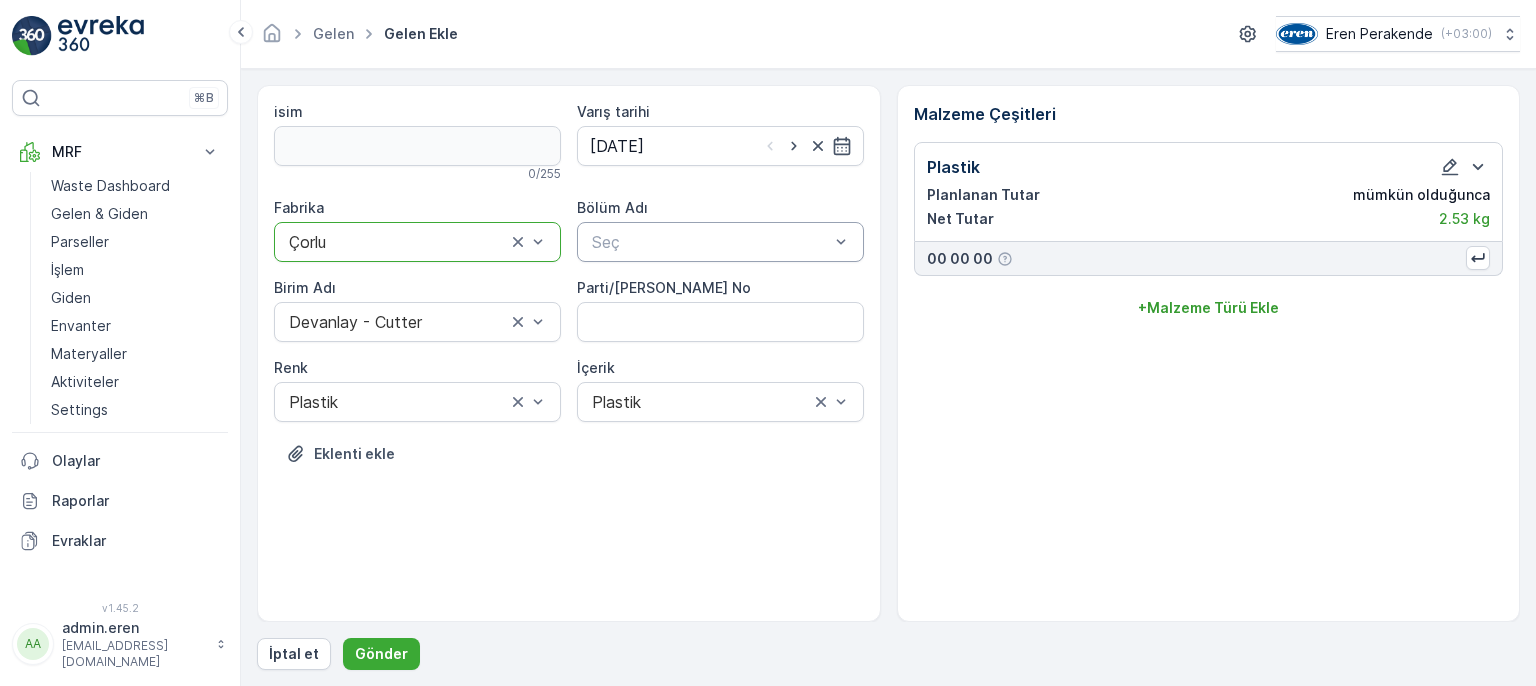 click at bounding box center (710, 242) 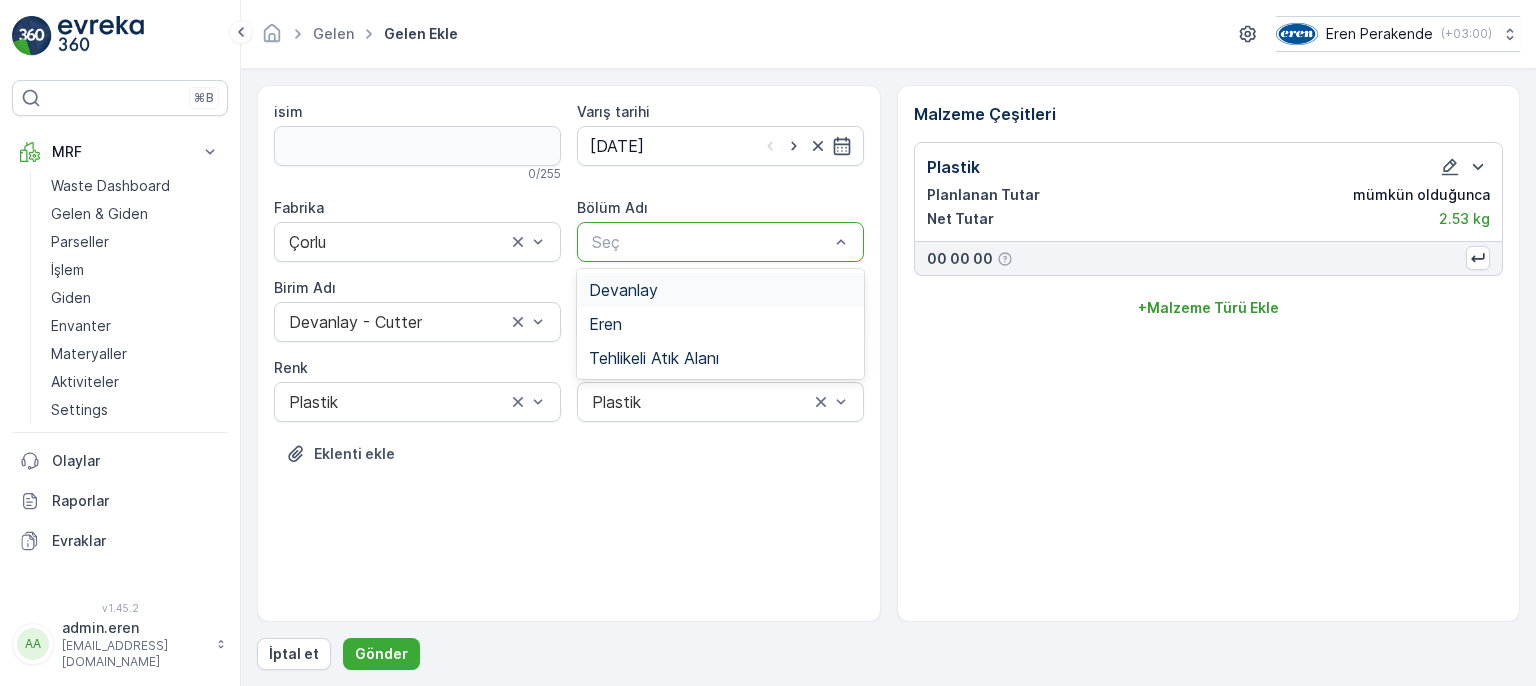 click on "Devanlay" at bounding box center (720, 290) 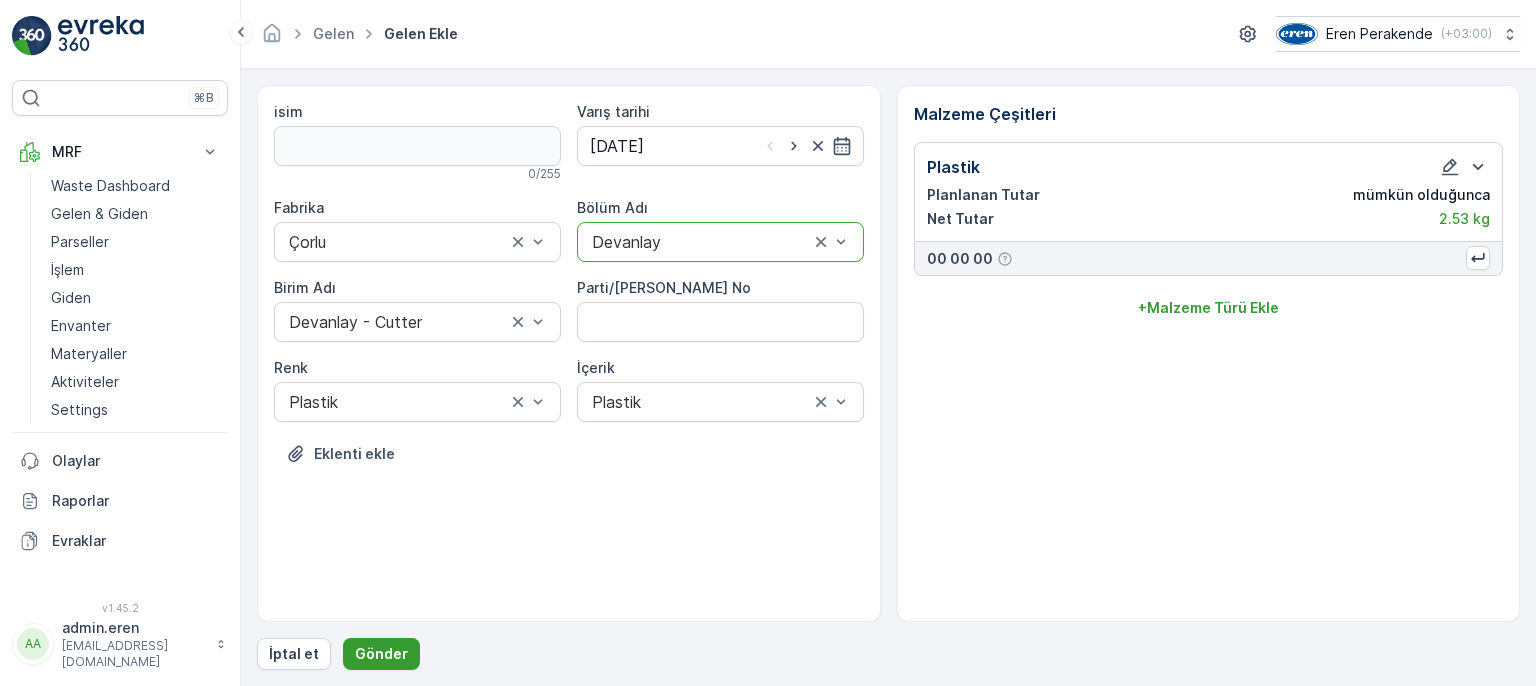 click on "Gönder" at bounding box center (381, 654) 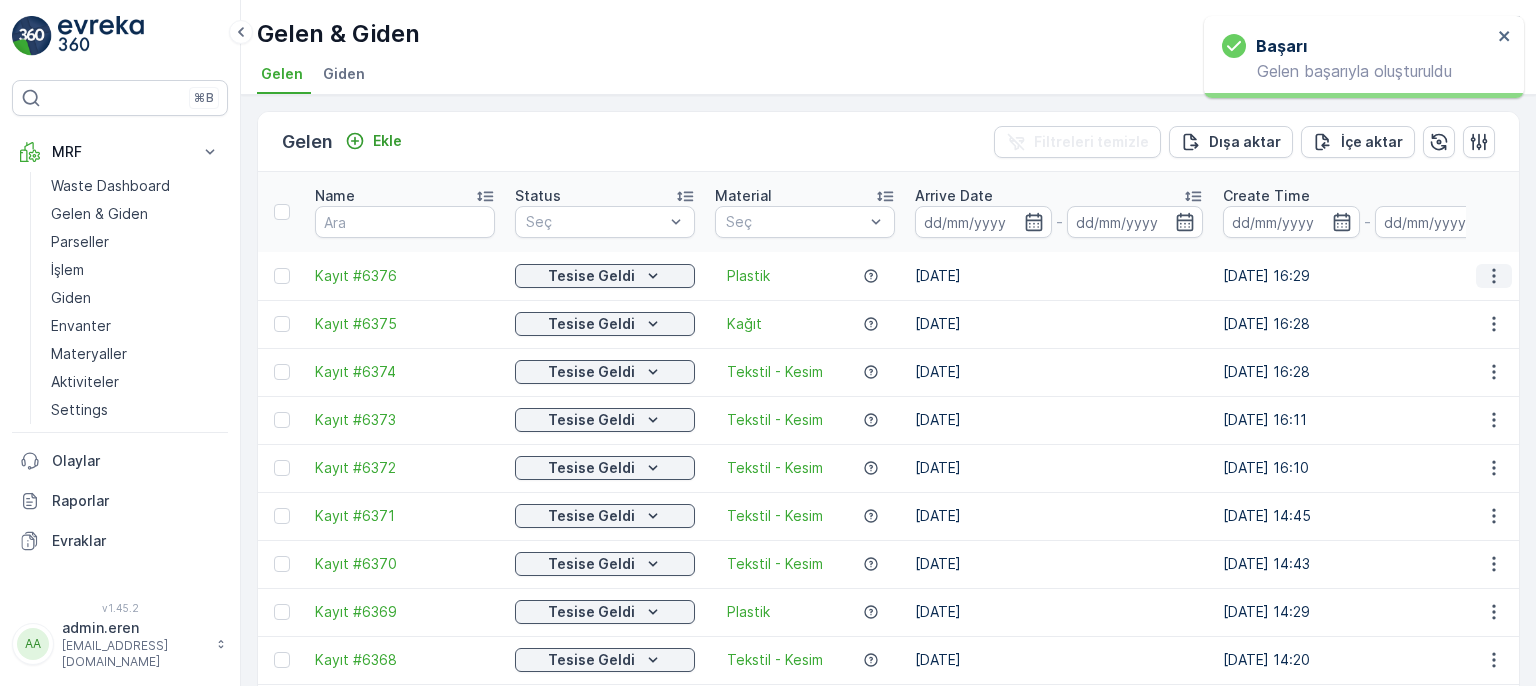 drag, startPoint x: 1492, startPoint y: 247, endPoint x: 1485, endPoint y: 259, distance: 13.892444 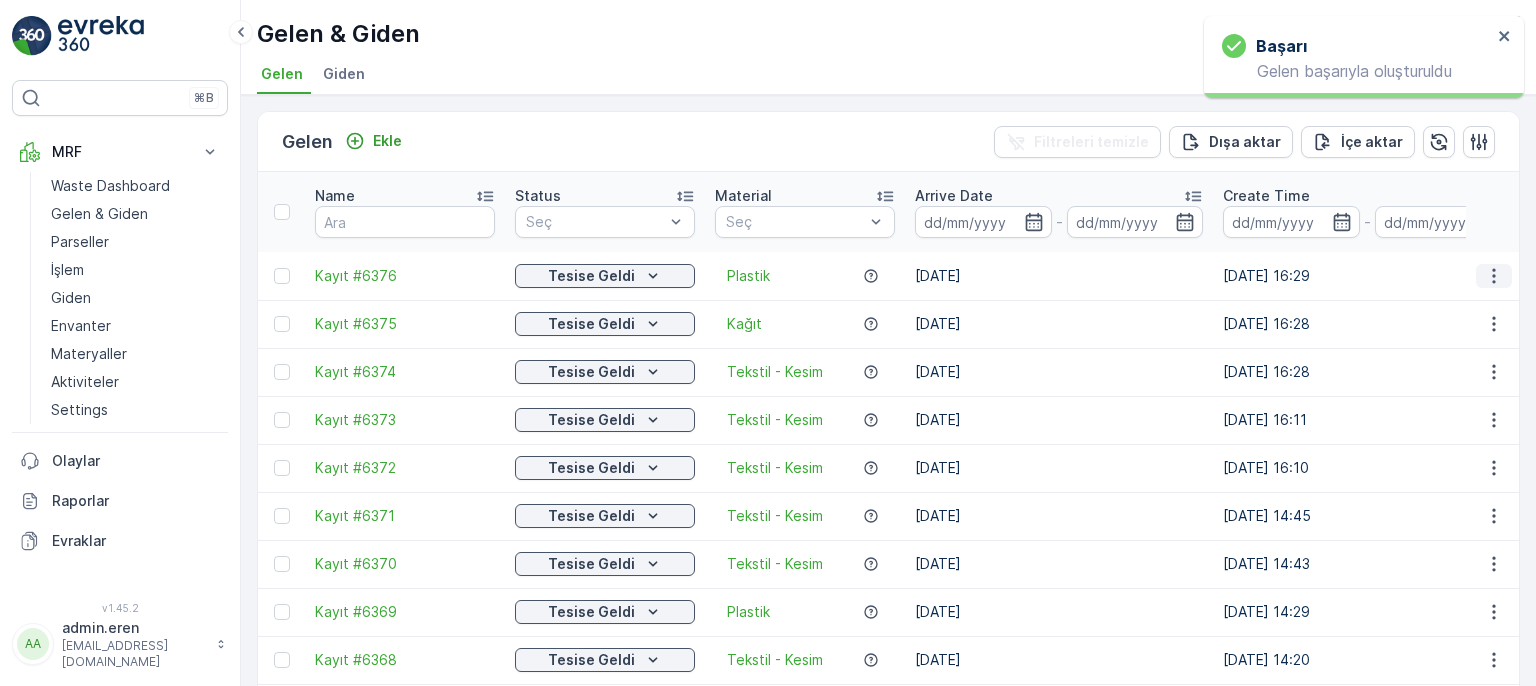 click 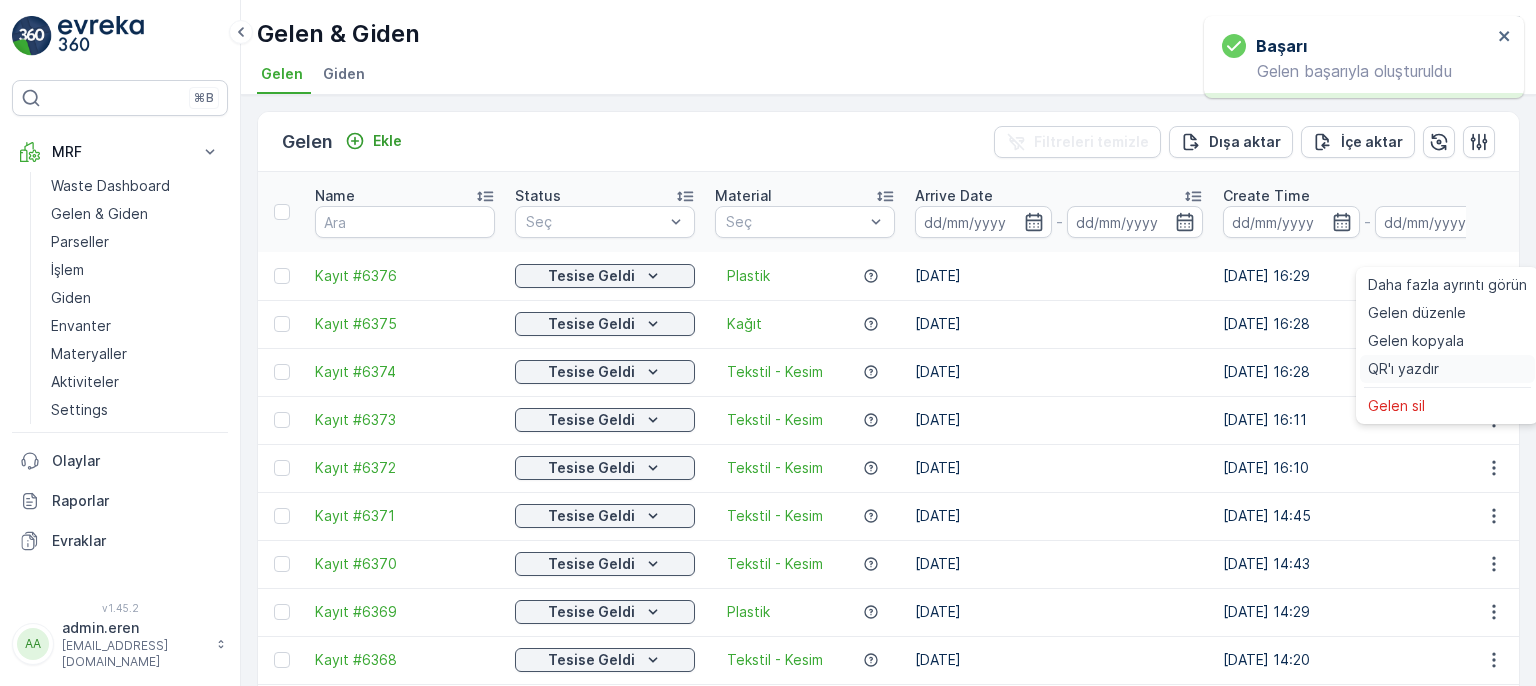 click on "QR'ı yazdır" at bounding box center [1403, 369] 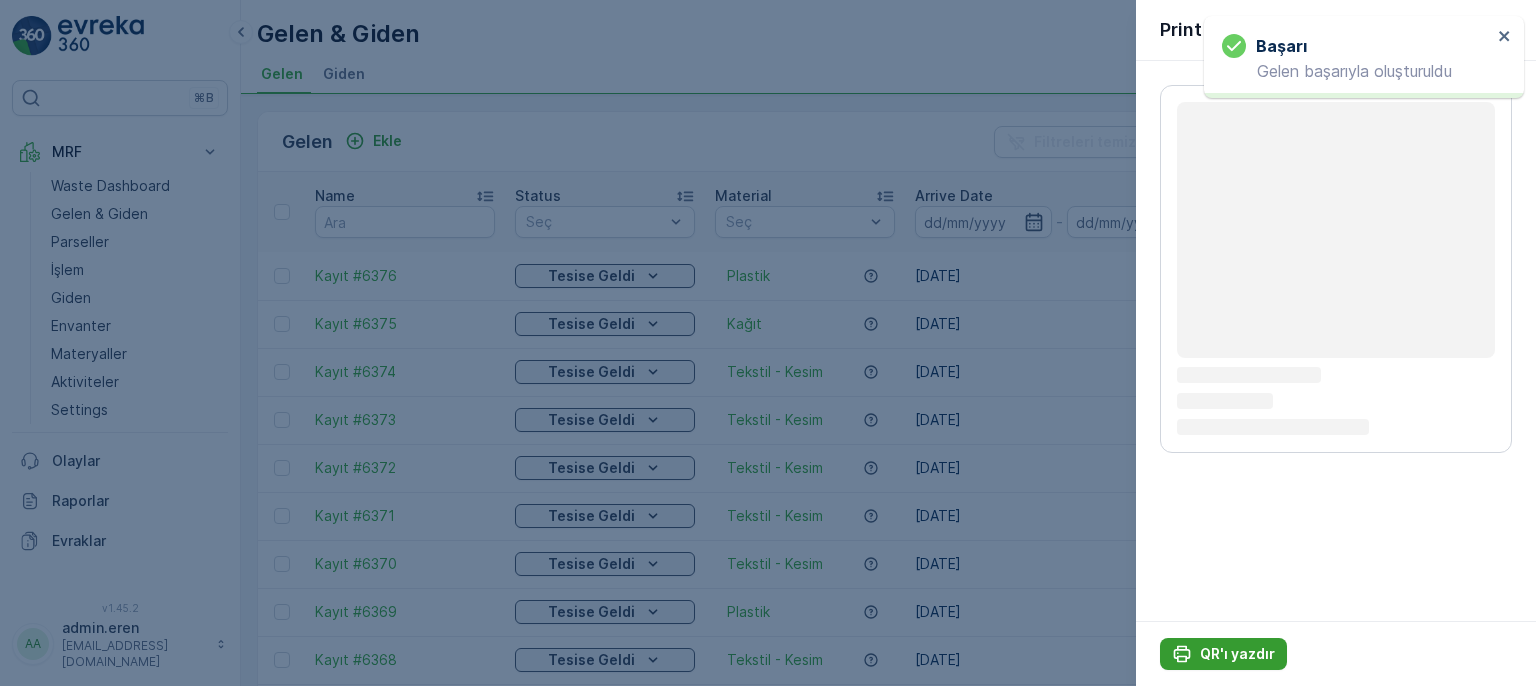 click on "QR'ı yazdır" at bounding box center (1237, 654) 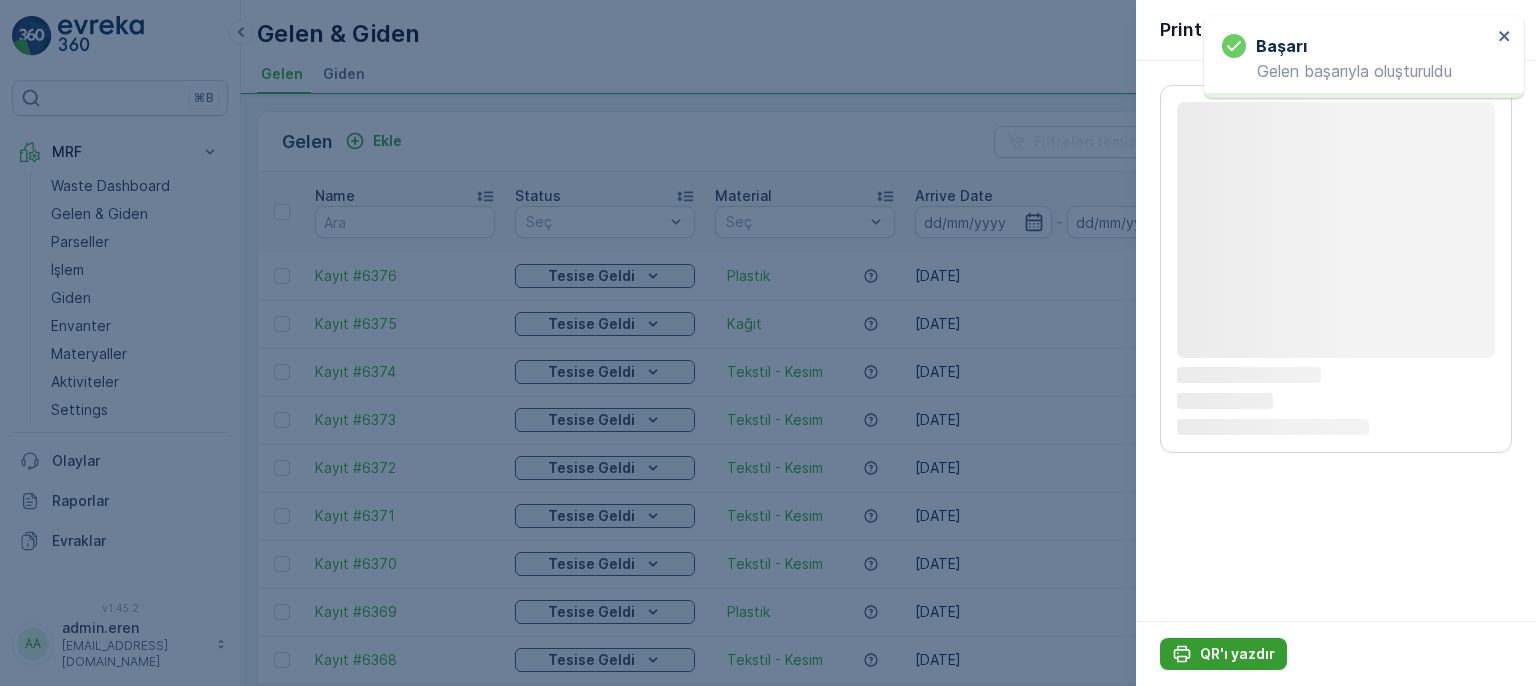 click on "QR'ı yazdır" at bounding box center [1237, 654] 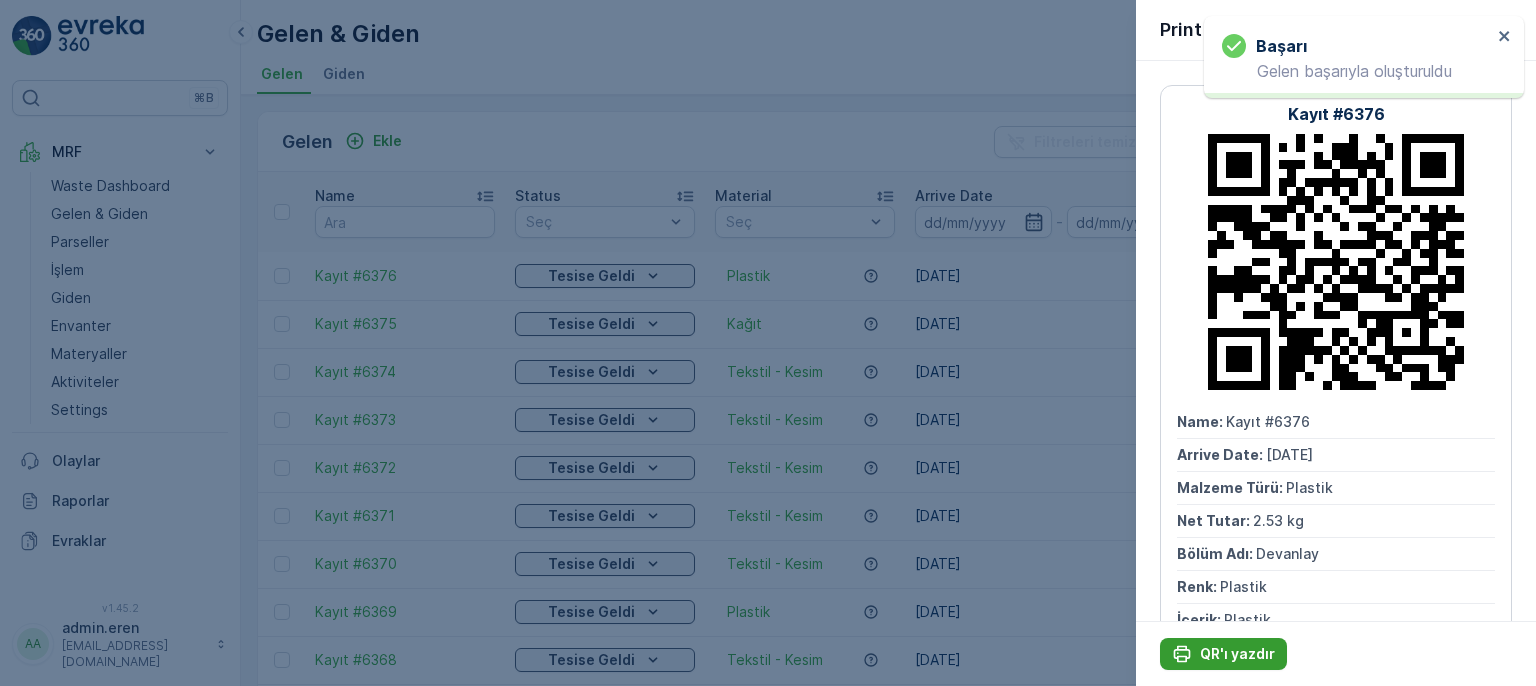 scroll, scrollTop: 0, scrollLeft: 0, axis: both 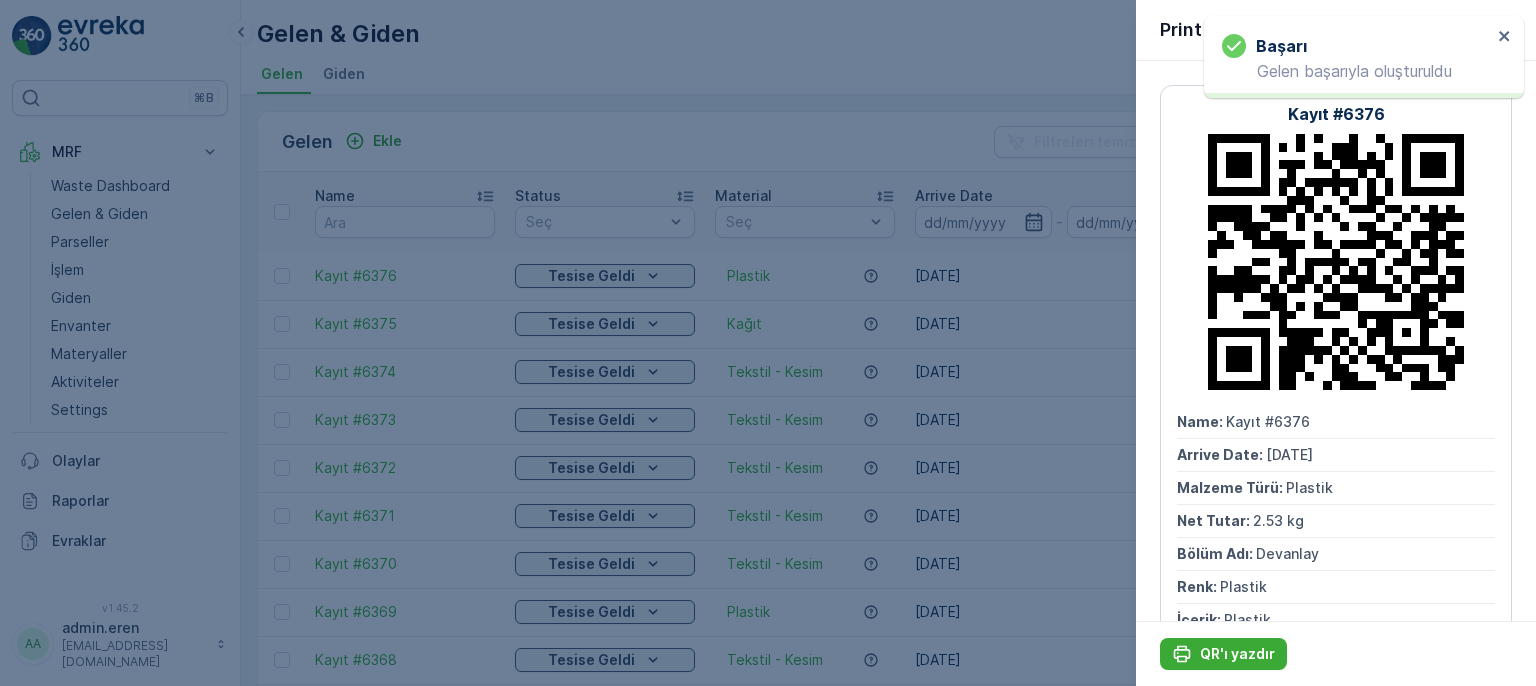 click at bounding box center (768, 343) 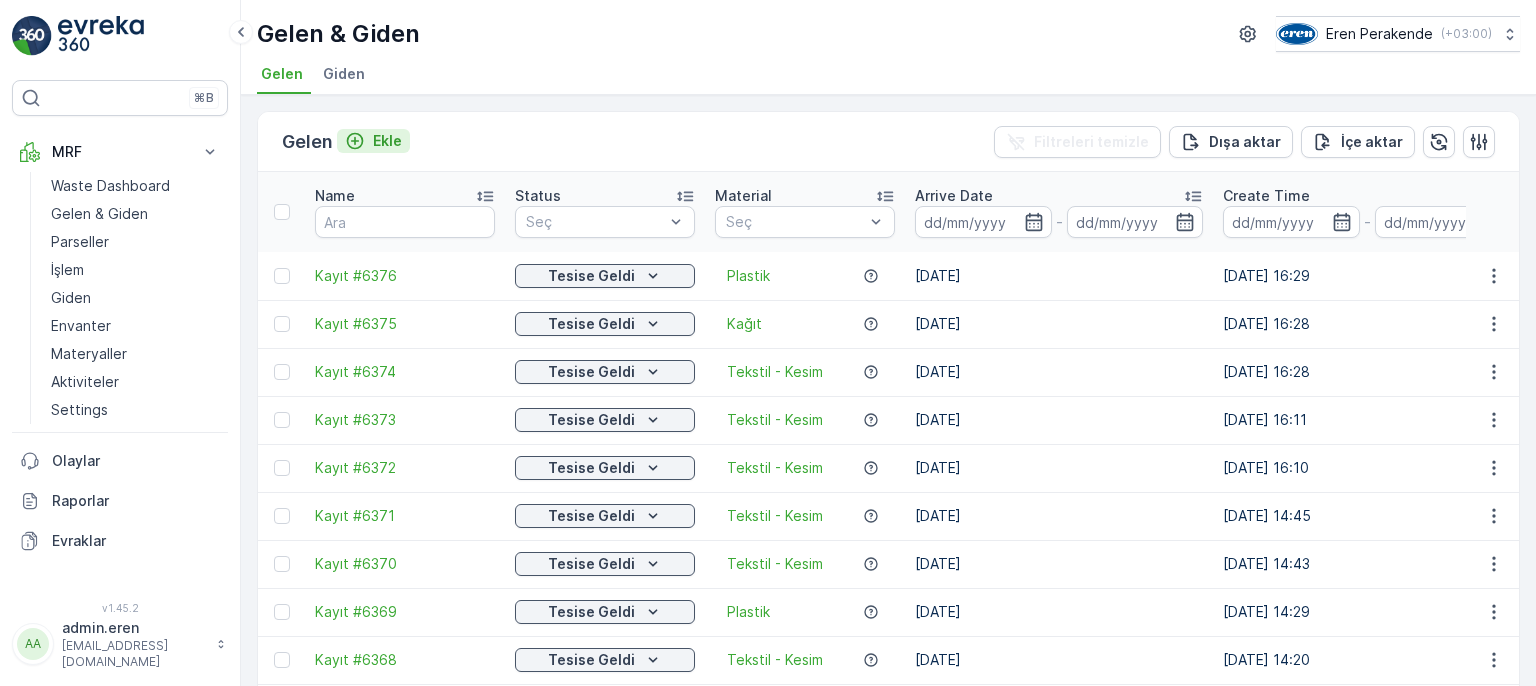 click on "Ekle" at bounding box center [387, 141] 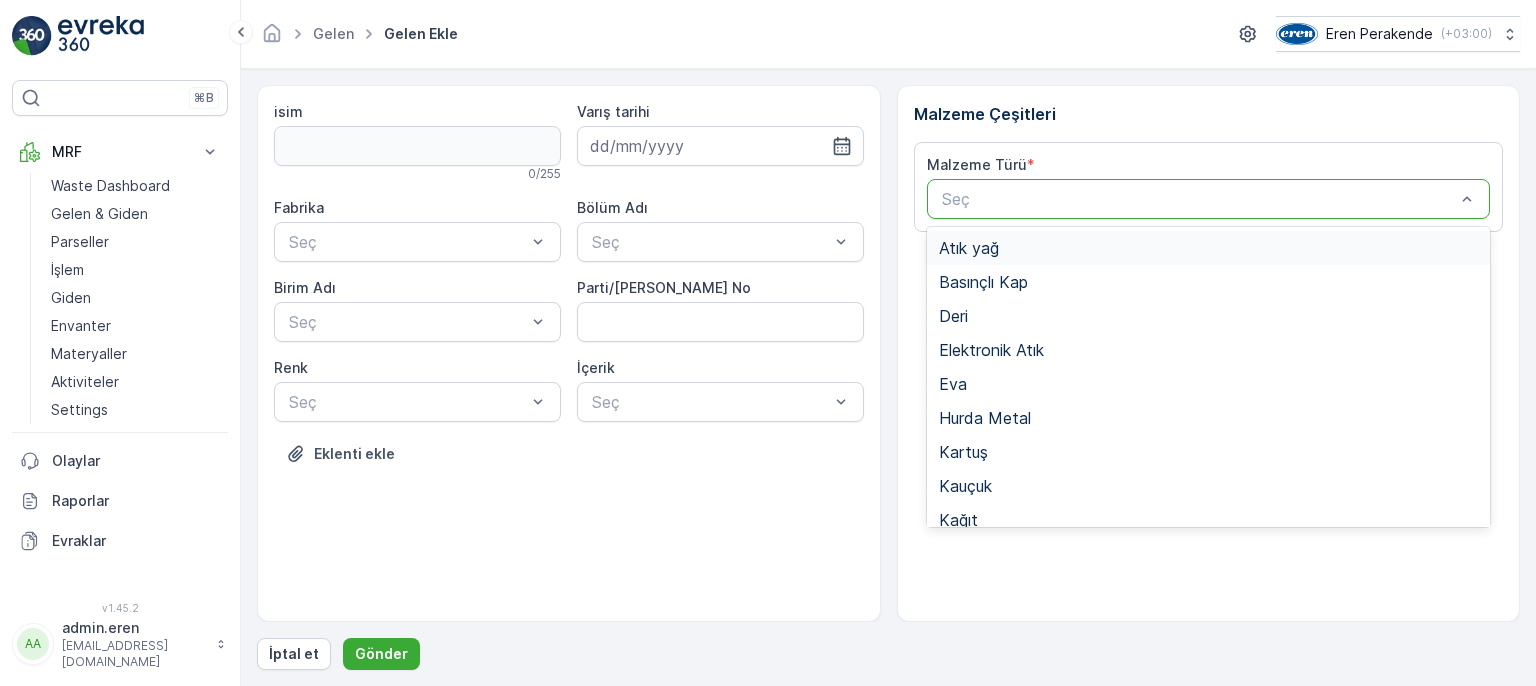 click at bounding box center (1199, 199) 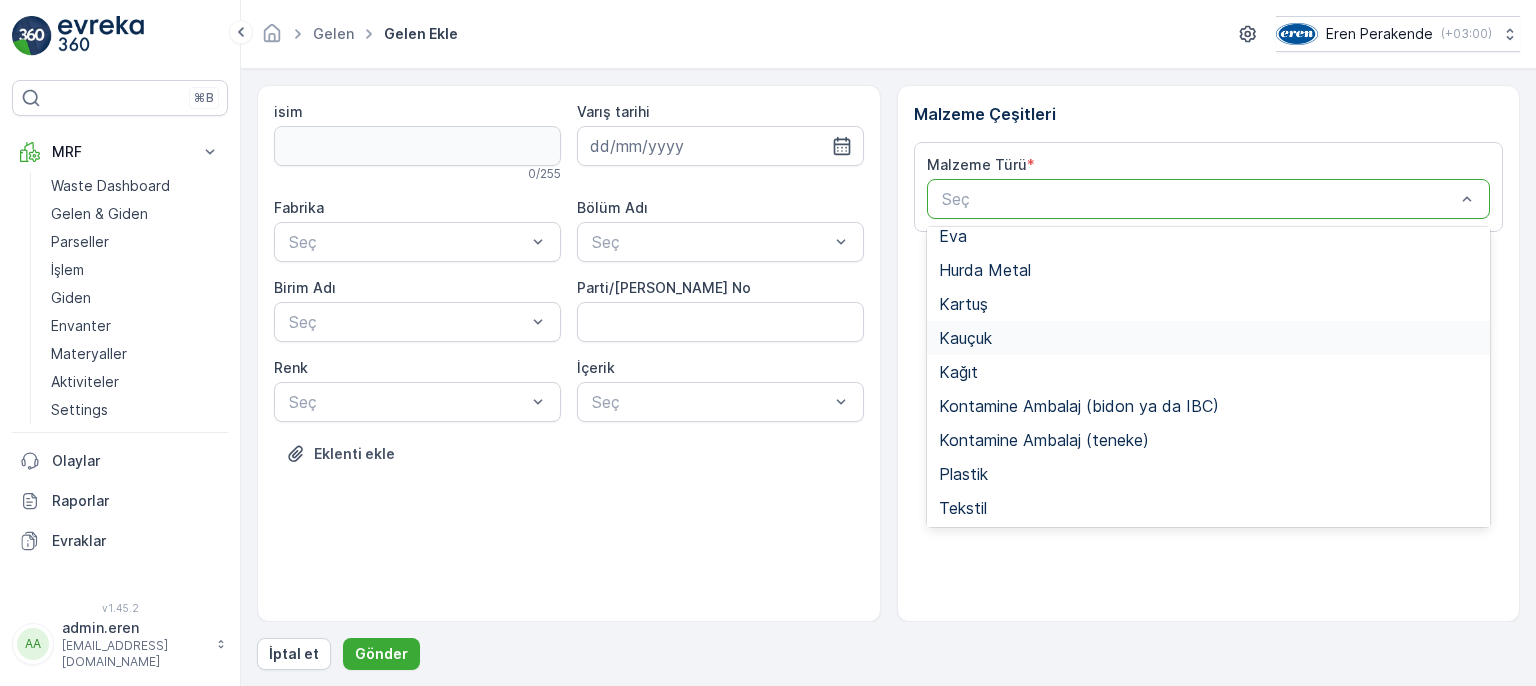 scroll, scrollTop: 300, scrollLeft: 0, axis: vertical 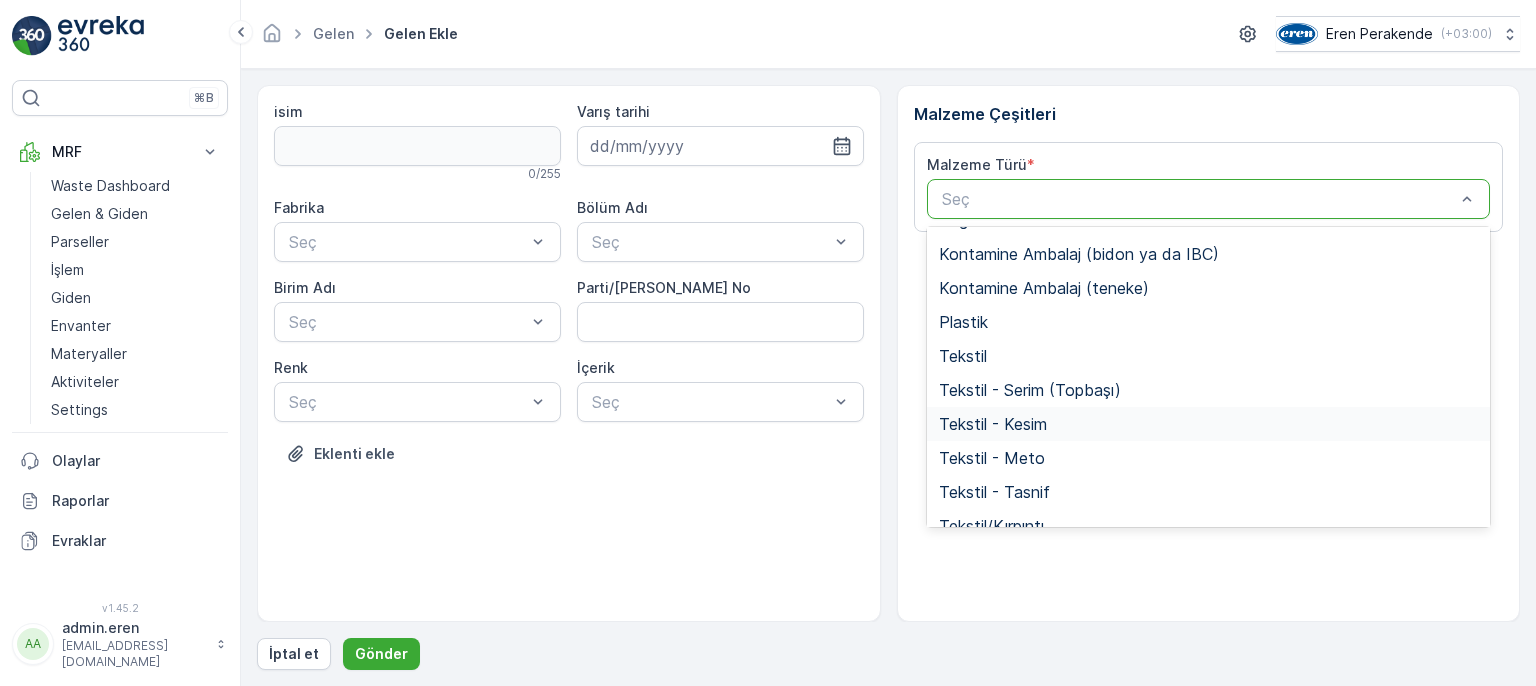 click on "Tekstil - Kesim" at bounding box center [993, 424] 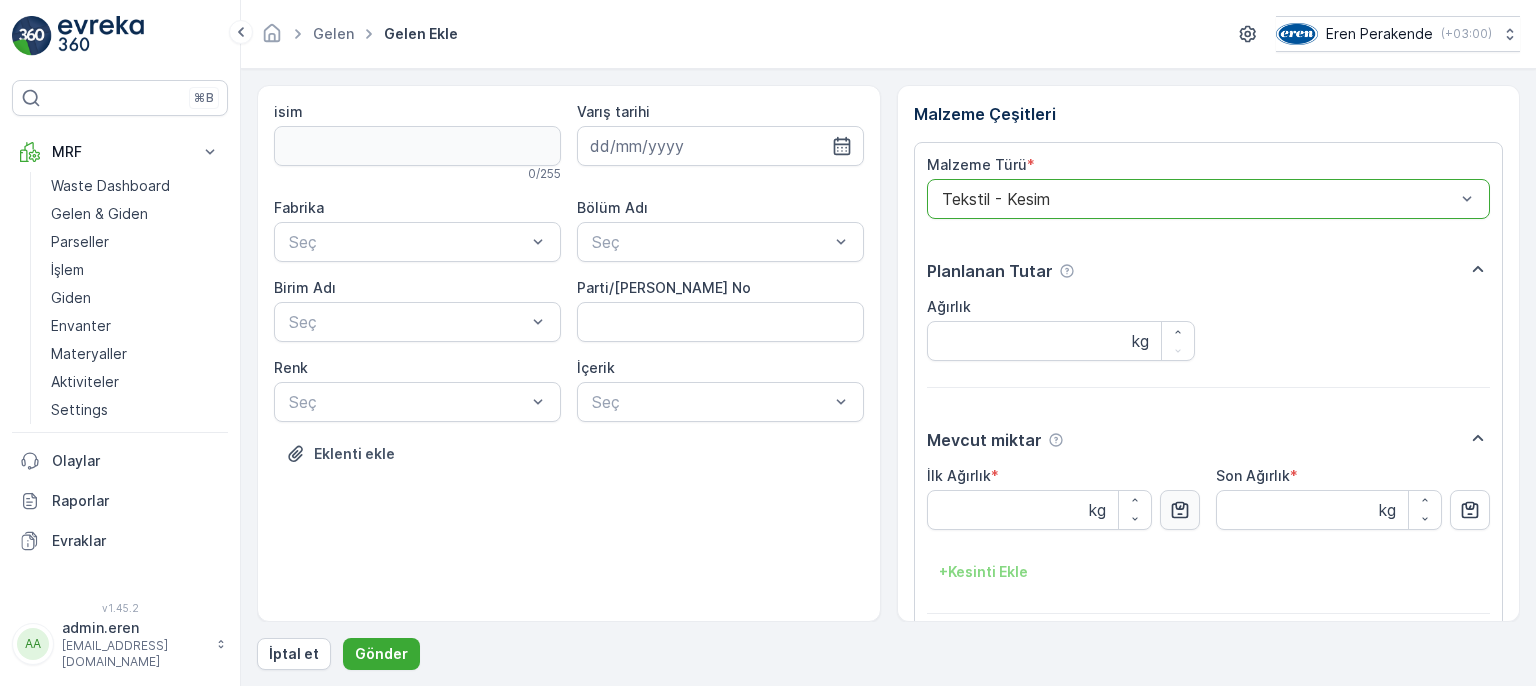click 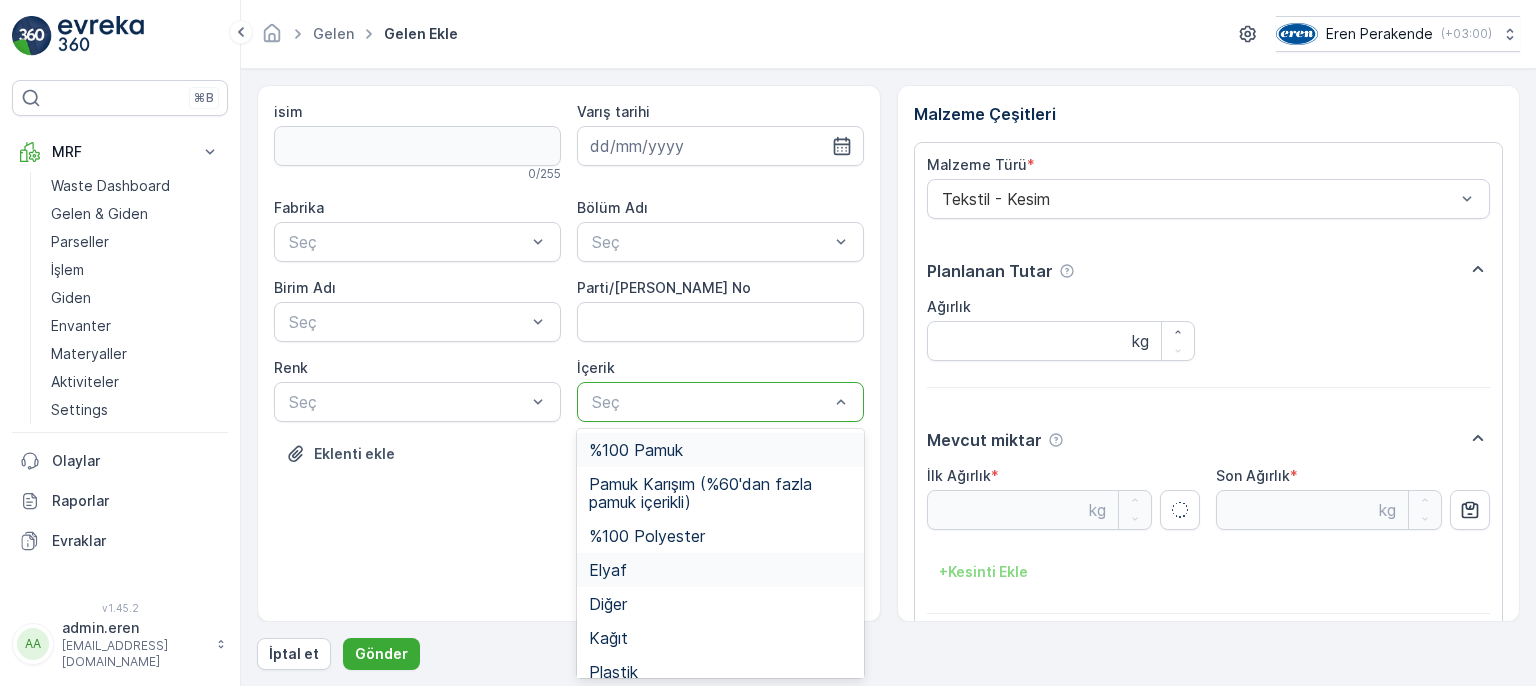 type on "10.25" 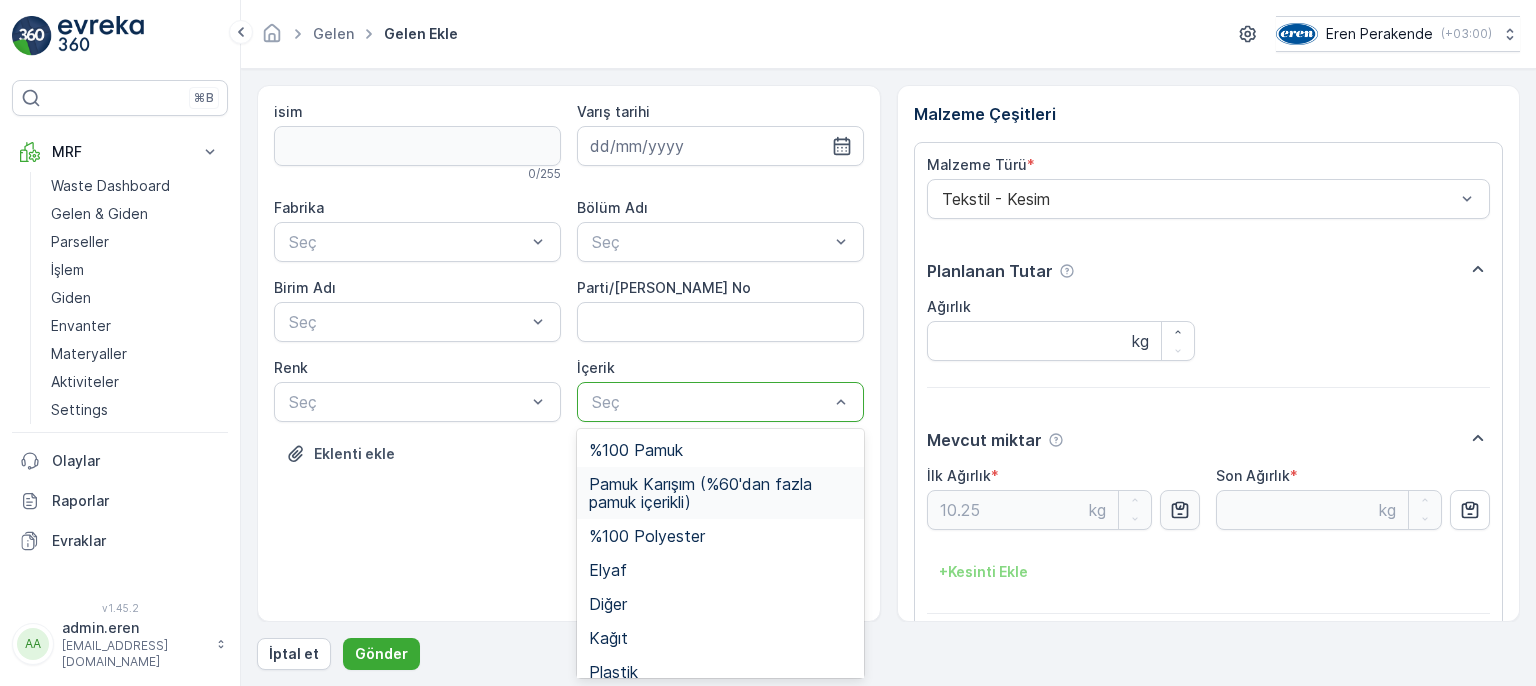 click on "Pamuk Karışım (%60'dan fazla pamuk içerikli)" at bounding box center [720, 493] 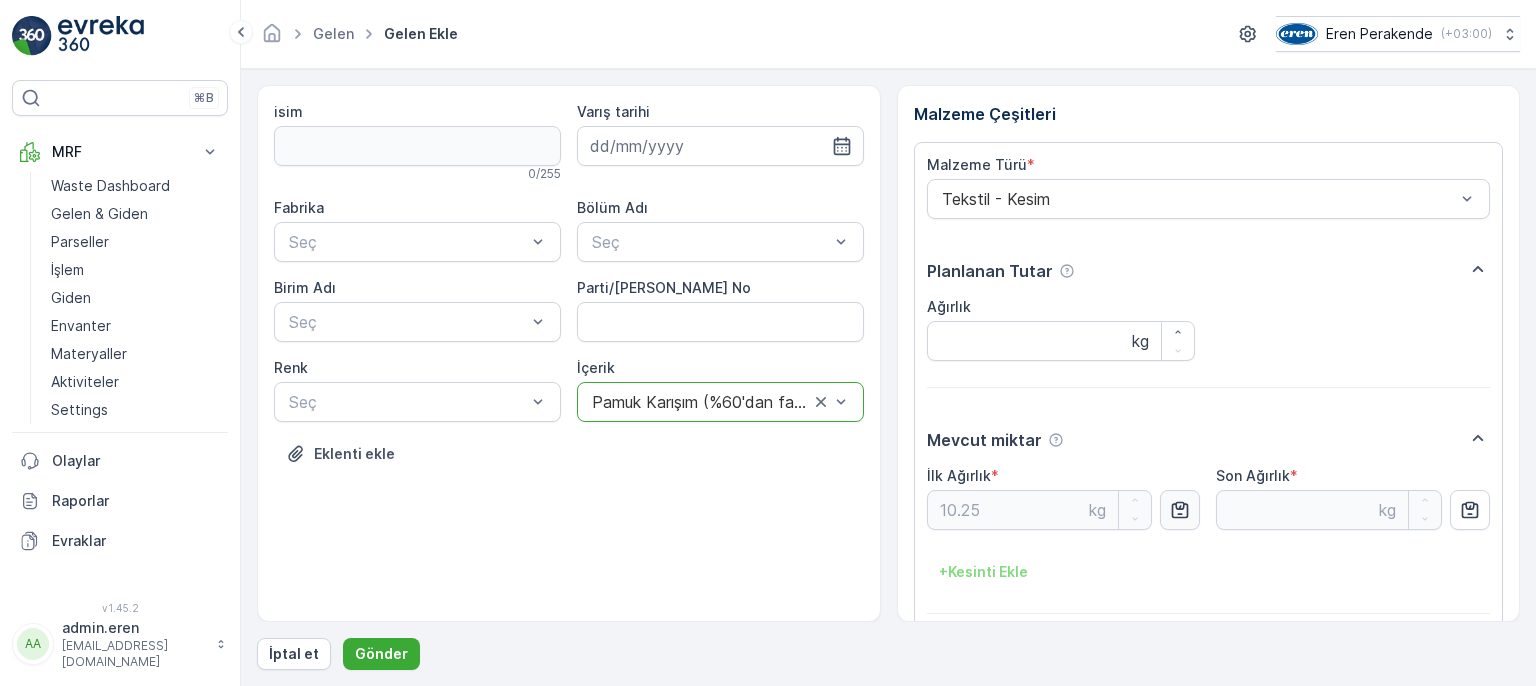 drag, startPoint x: 434, startPoint y: 404, endPoint x: 434, endPoint y: 422, distance: 18 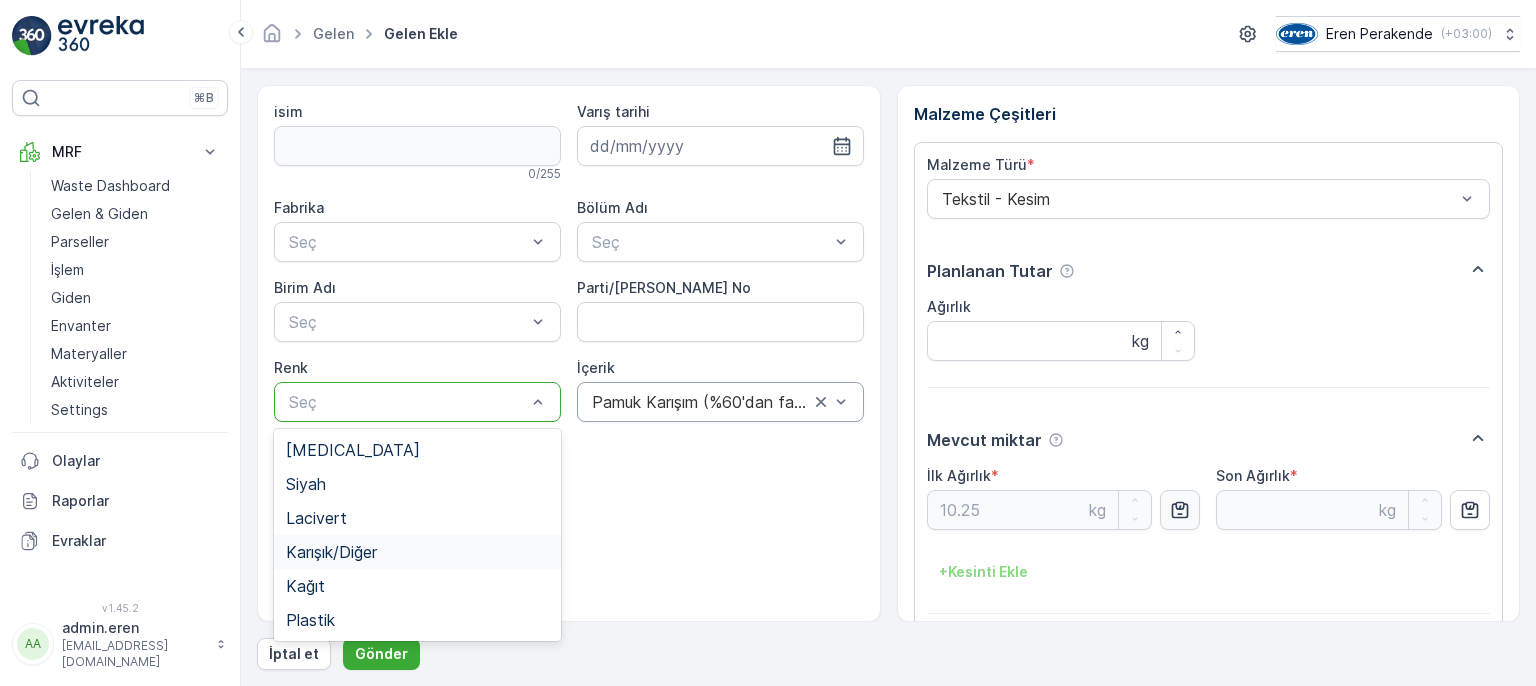 drag, startPoint x: 412, startPoint y: 544, endPoint x: 425, endPoint y: 488, distance: 57.48913 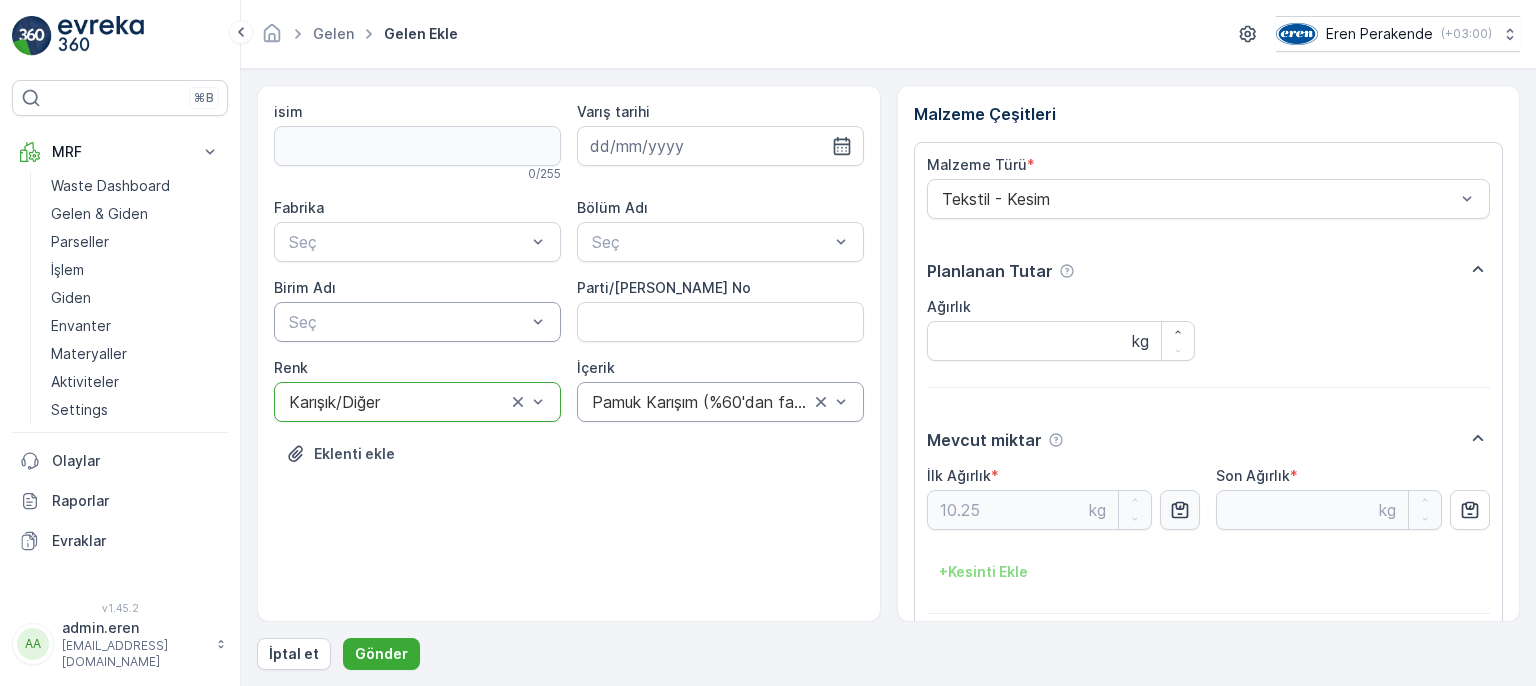 drag, startPoint x: 428, startPoint y: 322, endPoint x: 429, endPoint y: 344, distance: 22.022715 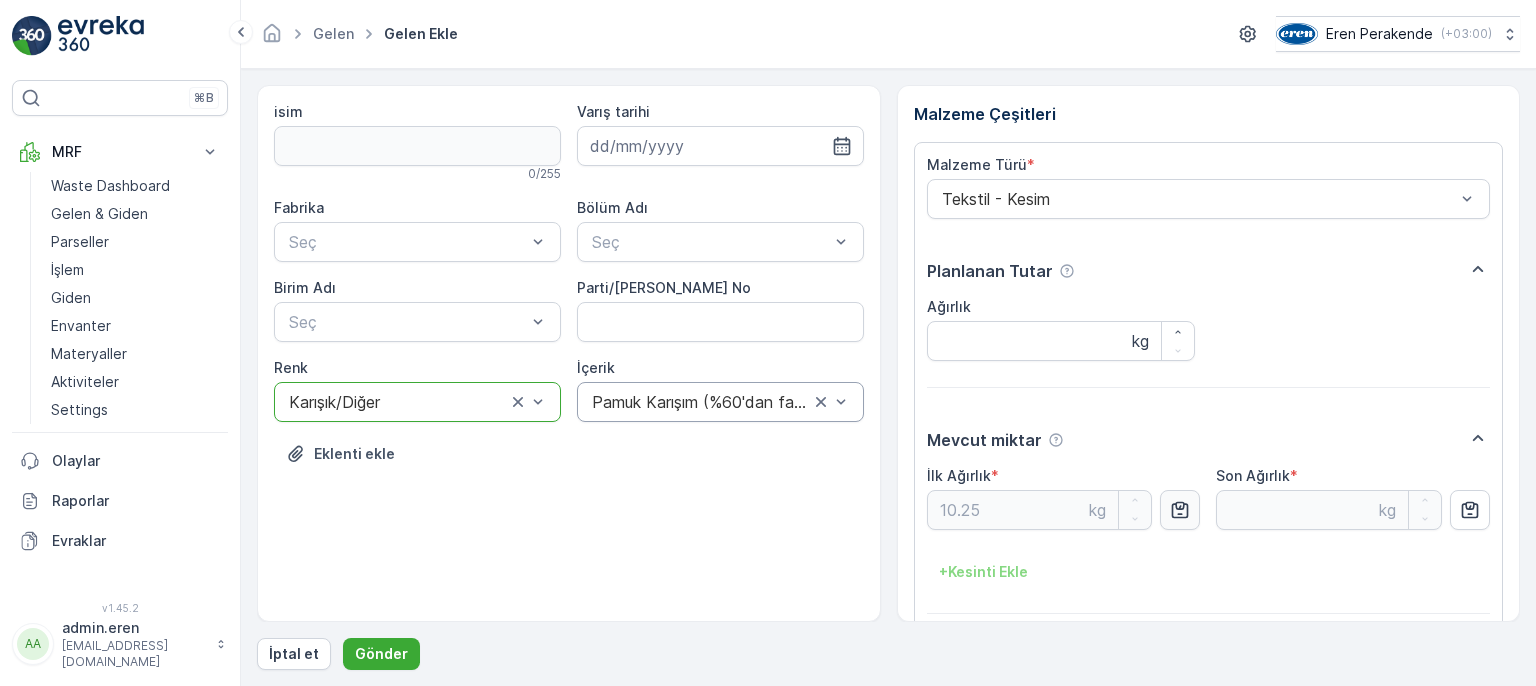 click at bounding box center (407, 322) 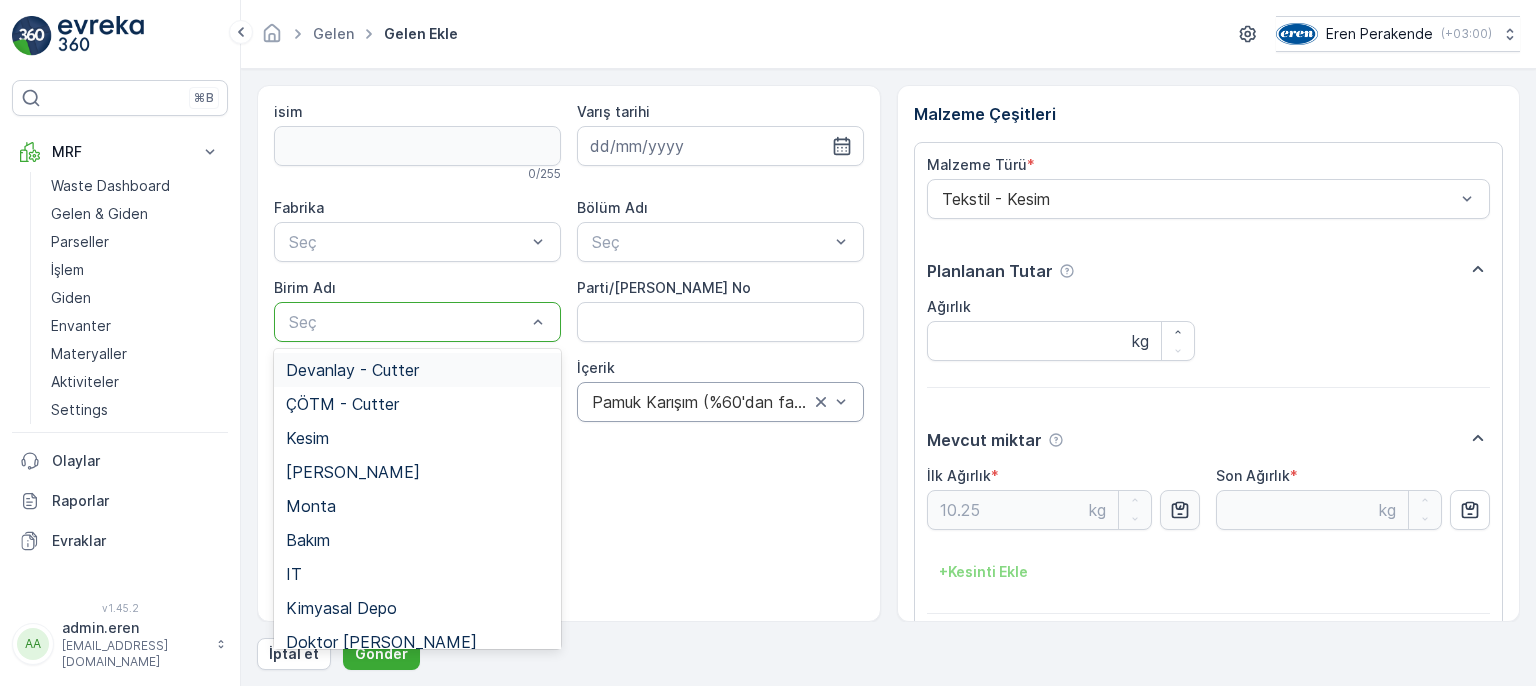 click on "Devanlay  - Cutter" at bounding box center [417, 370] 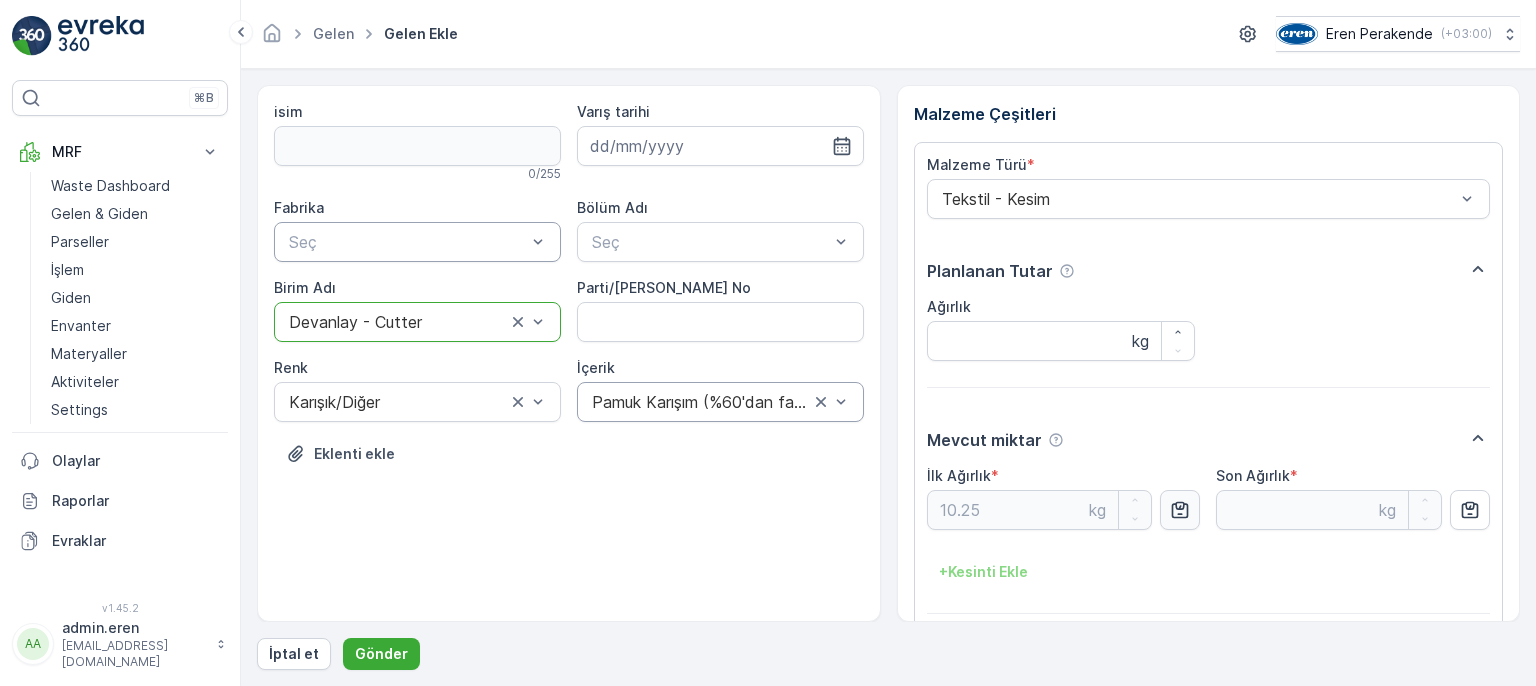 click at bounding box center (407, 242) 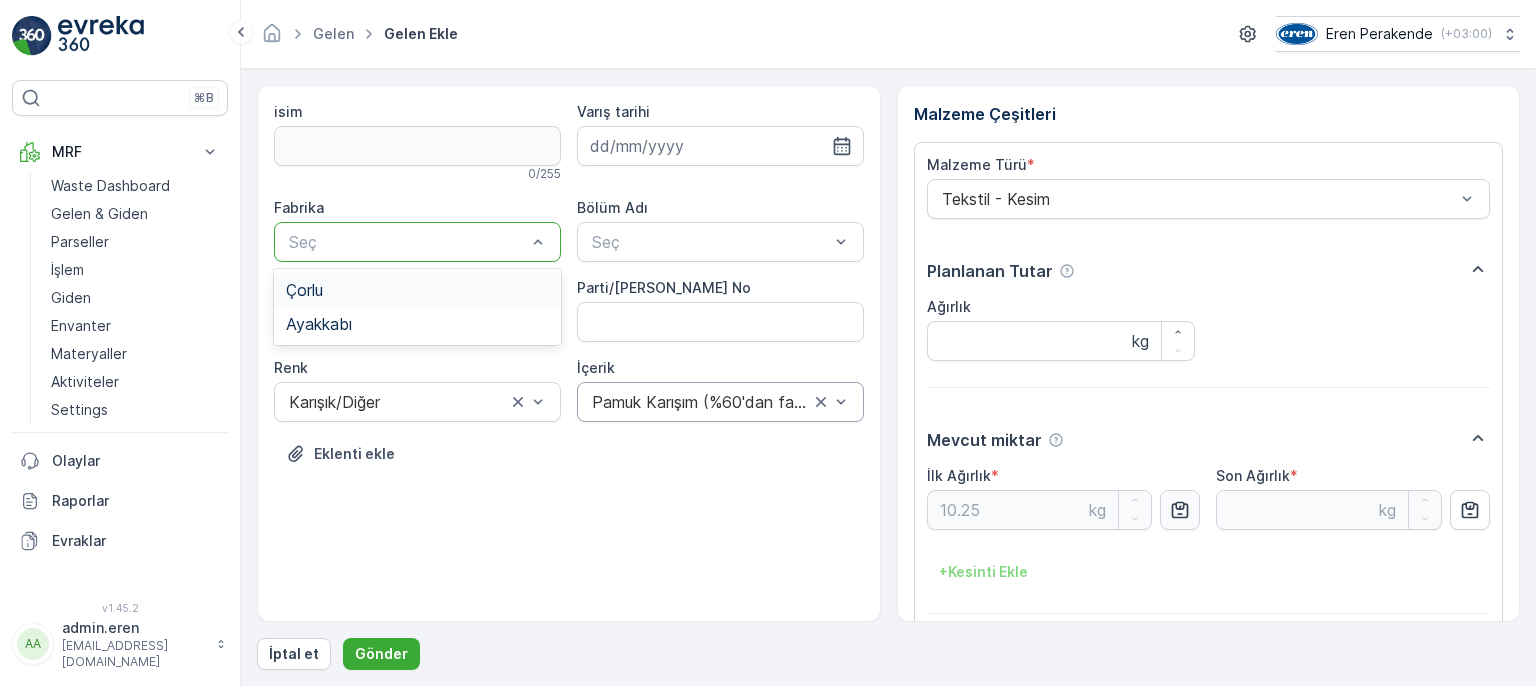 click on "Çorlu" at bounding box center (417, 290) 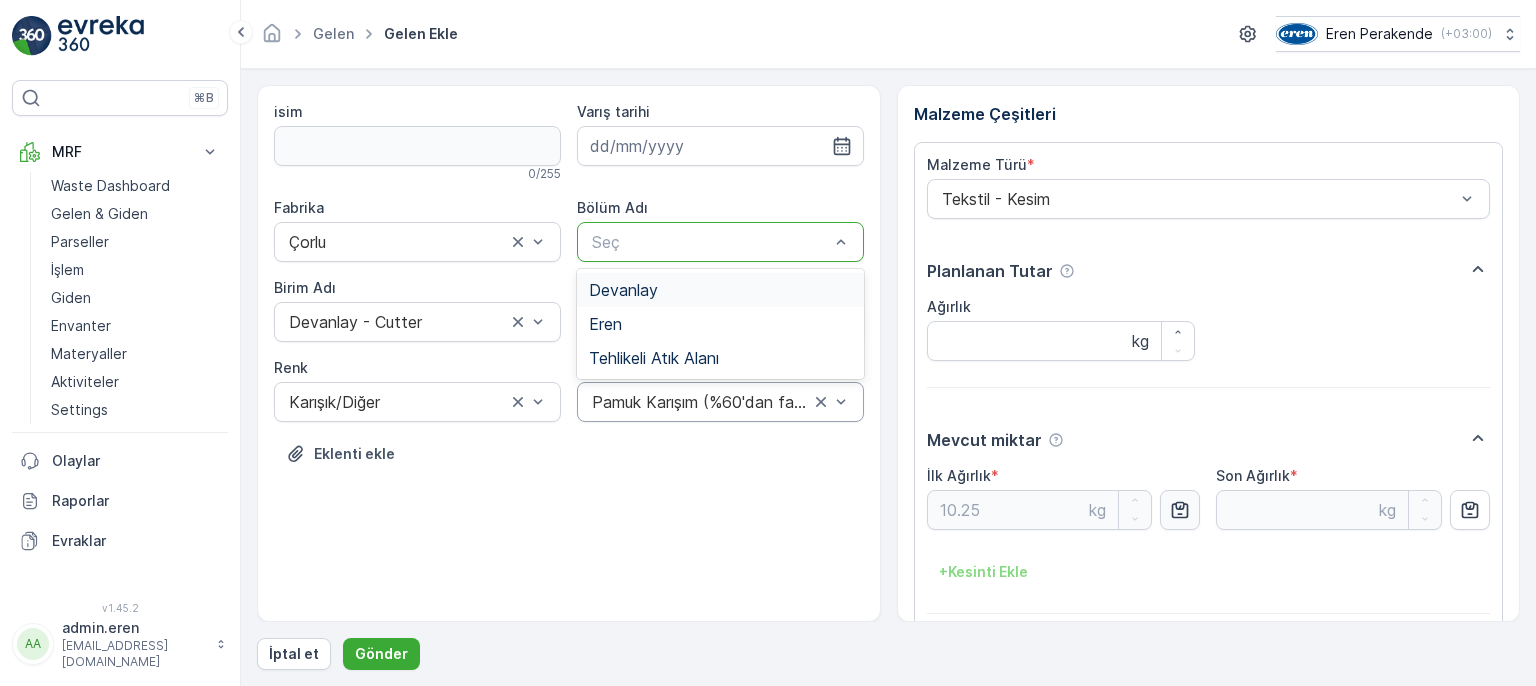 click at bounding box center (710, 242) 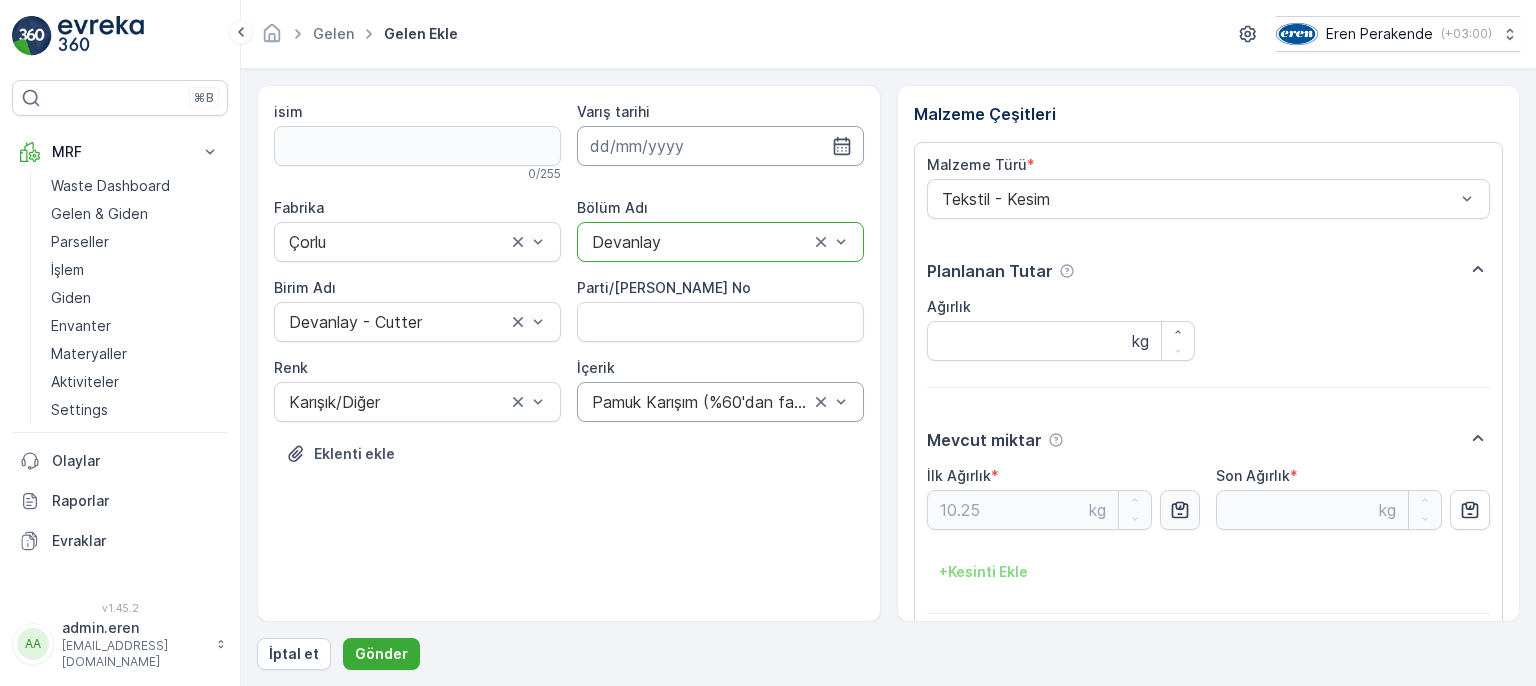 click at bounding box center (720, 146) 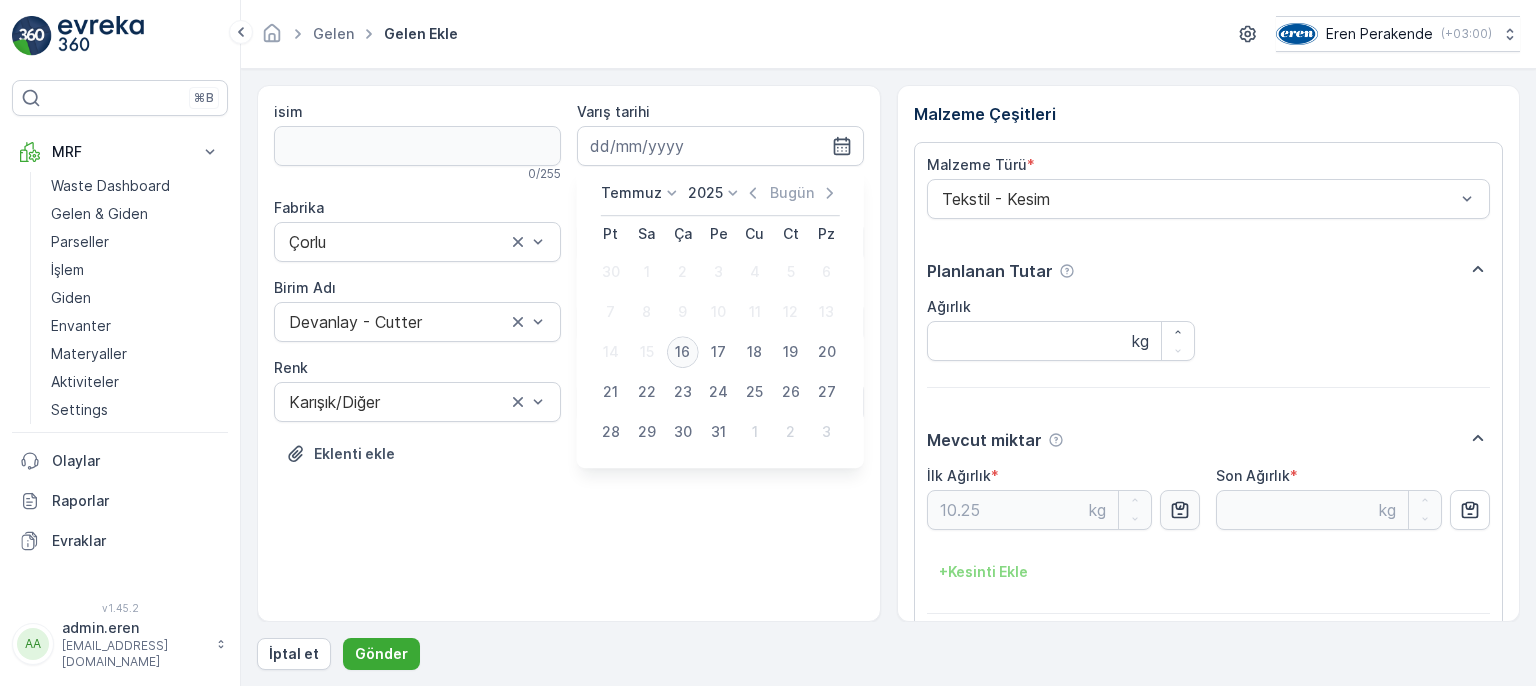 click on "16" at bounding box center [683, 352] 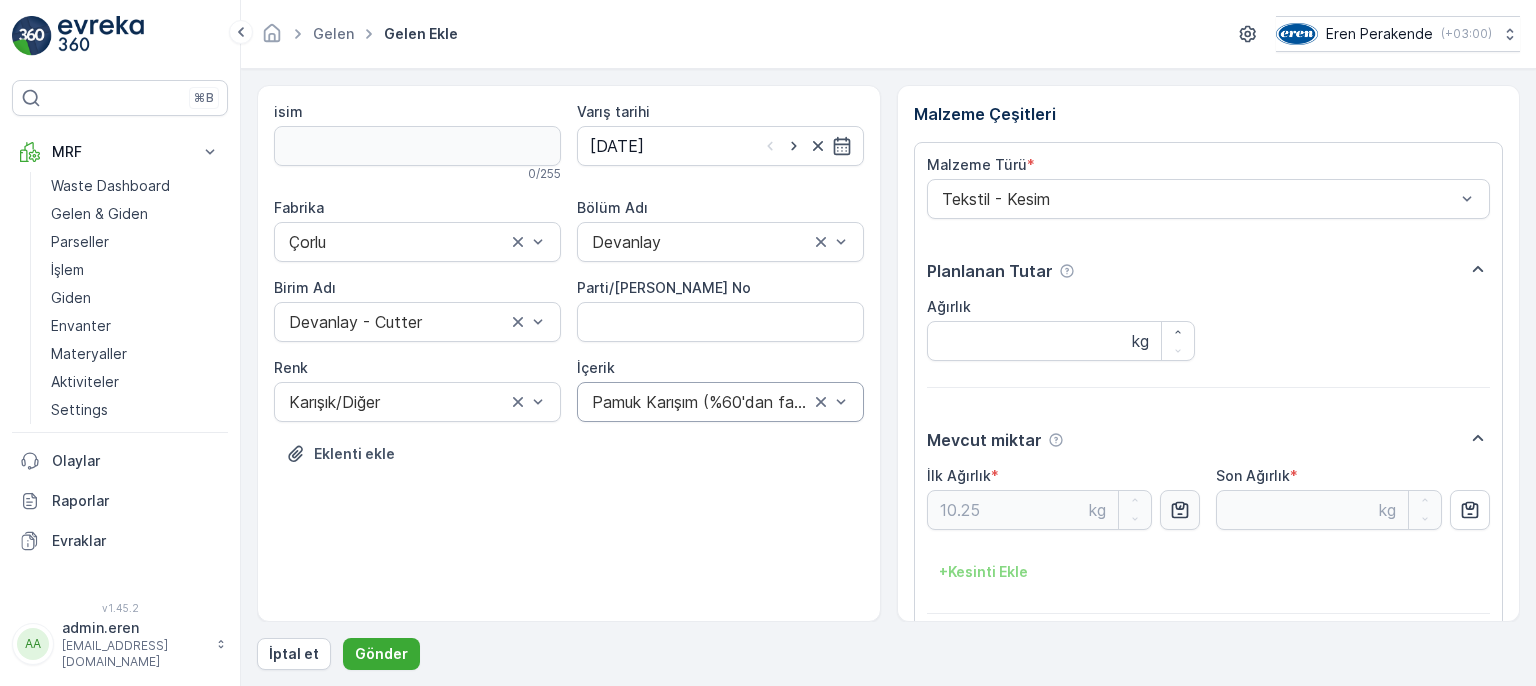 scroll, scrollTop: 84, scrollLeft: 0, axis: vertical 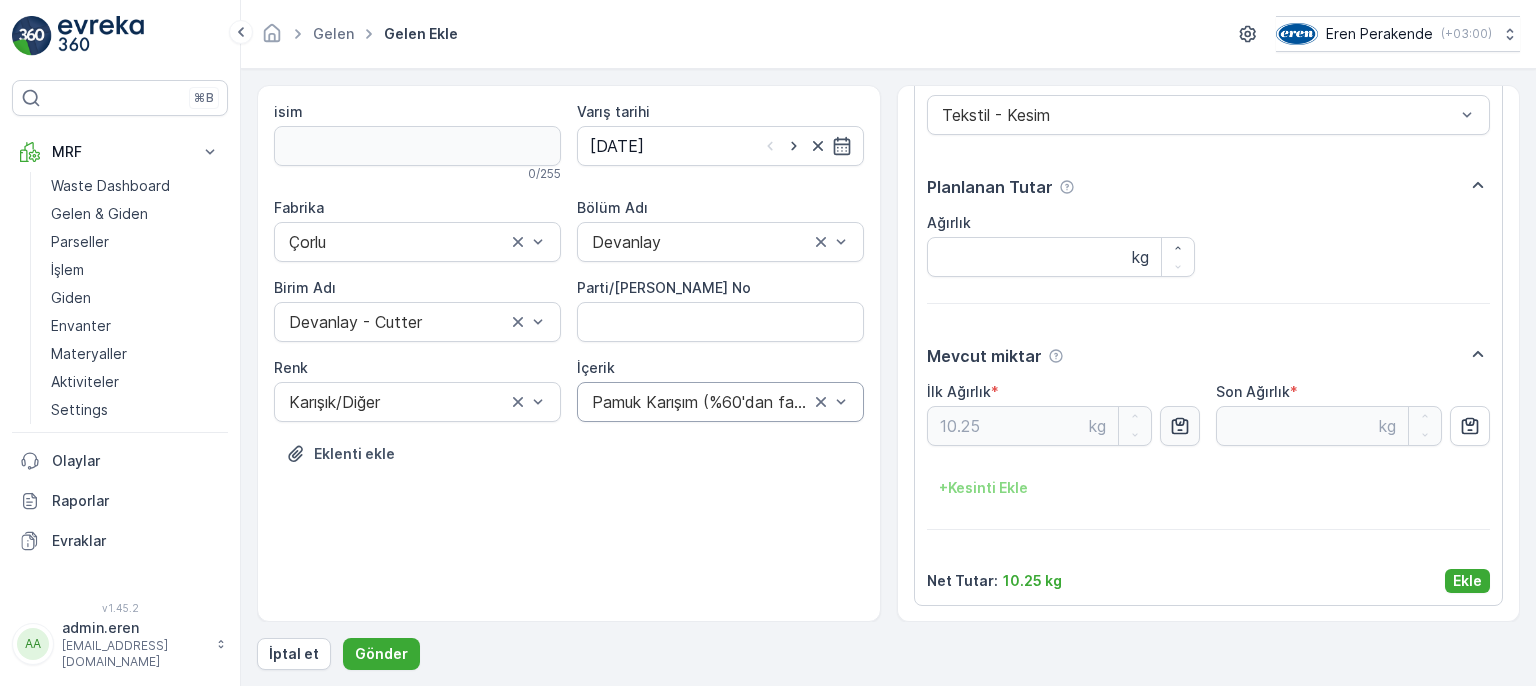 drag, startPoint x: 1456, startPoint y: 574, endPoint x: 1333, endPoint y: 601, distance: 125.92855 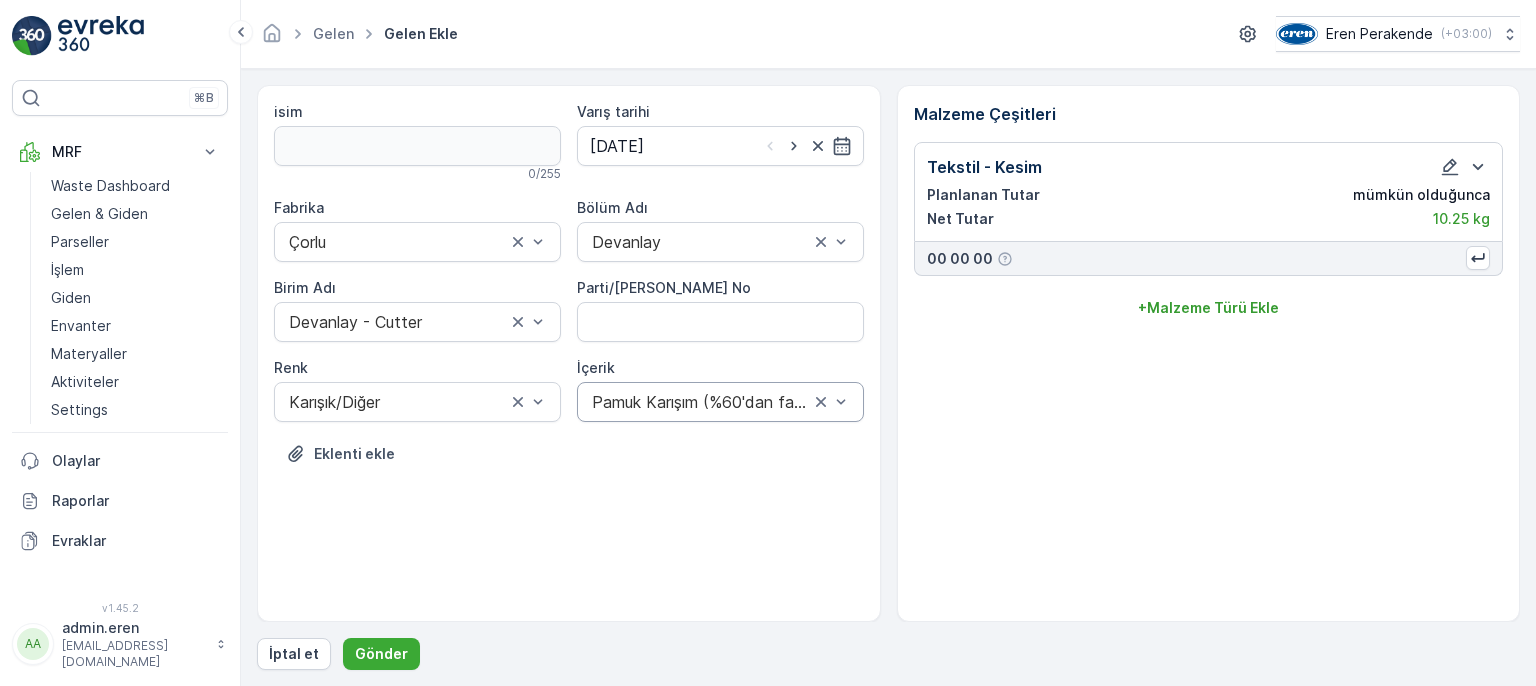 scroll, scrollTop: 0, scrollLeft: 0, axis: both 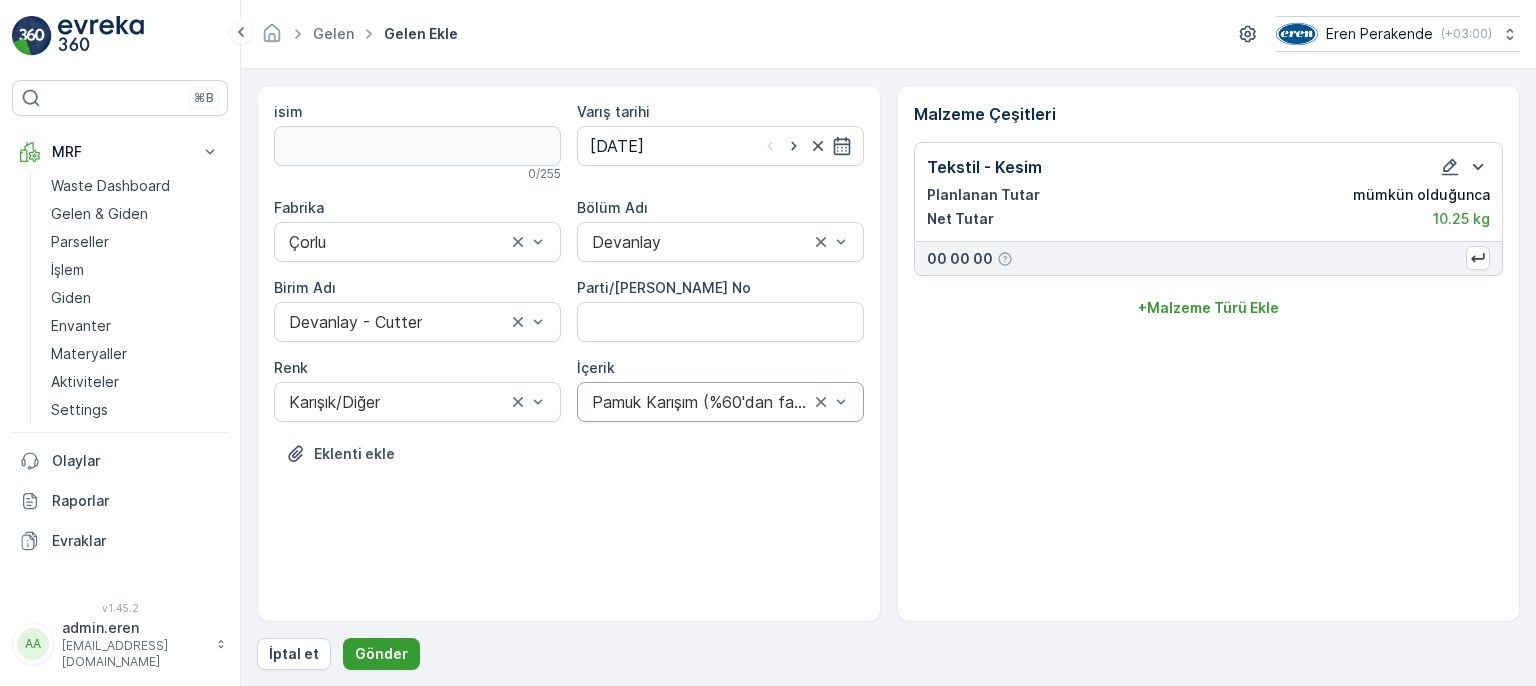 click on "Gönder" at bounding box center (381, 654) 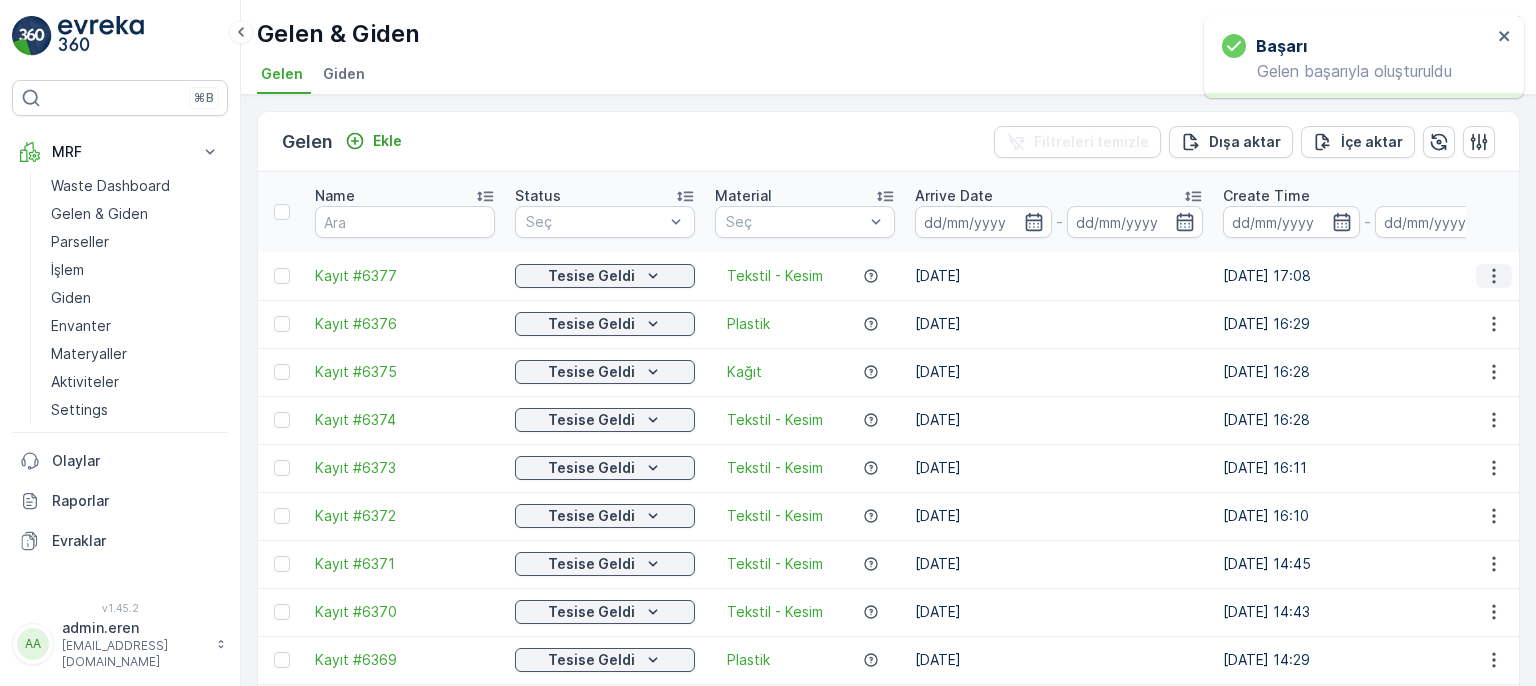 click 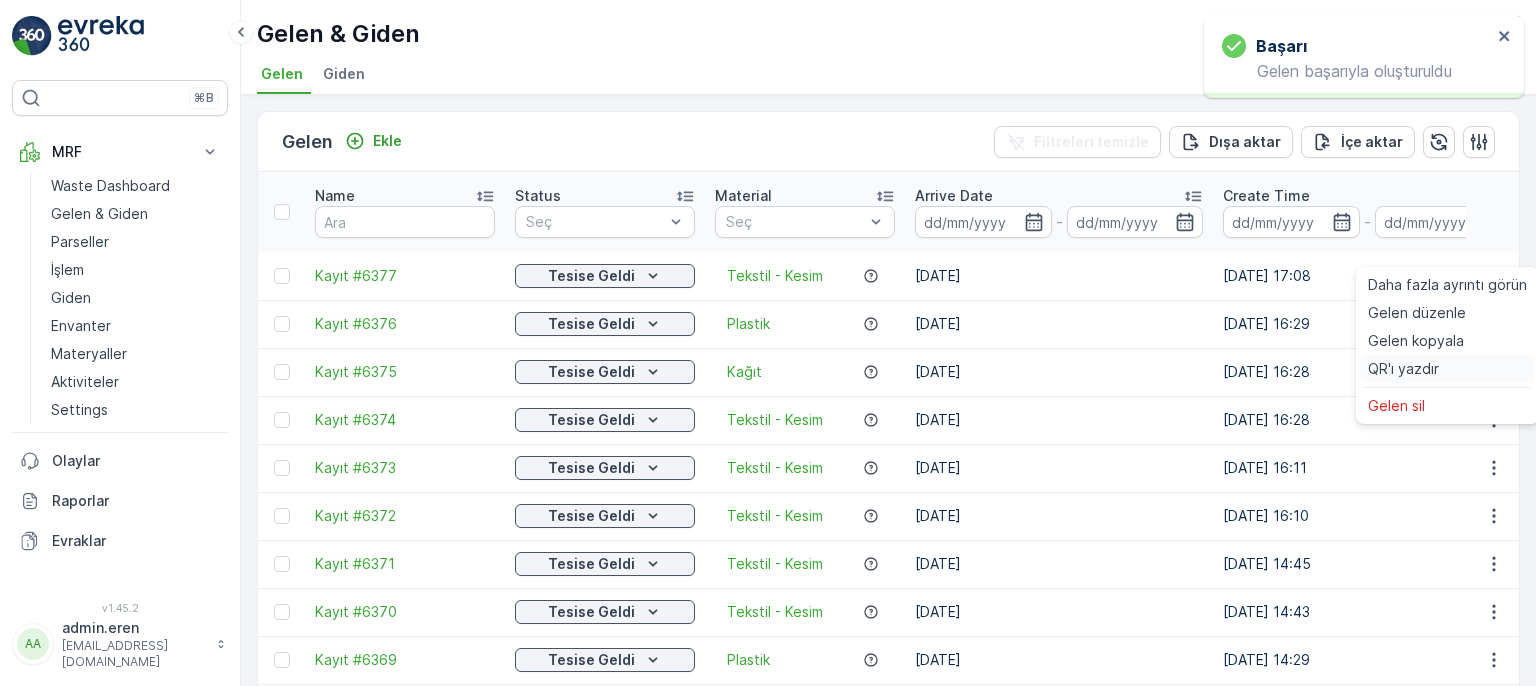 click on "QR'ı yazdır" at bounding box center [1403, 369] 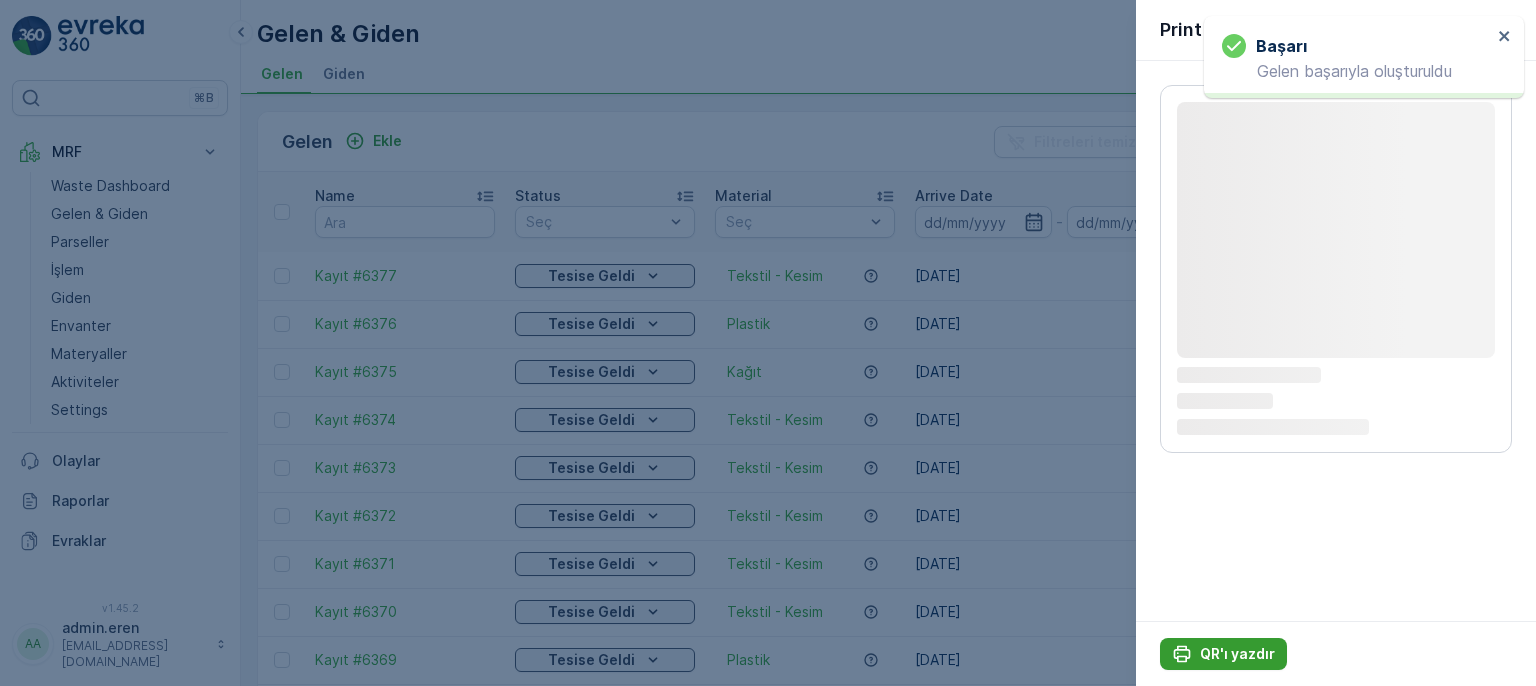 click on "QR'ı yazdır" at bounding box center [1237, 654] 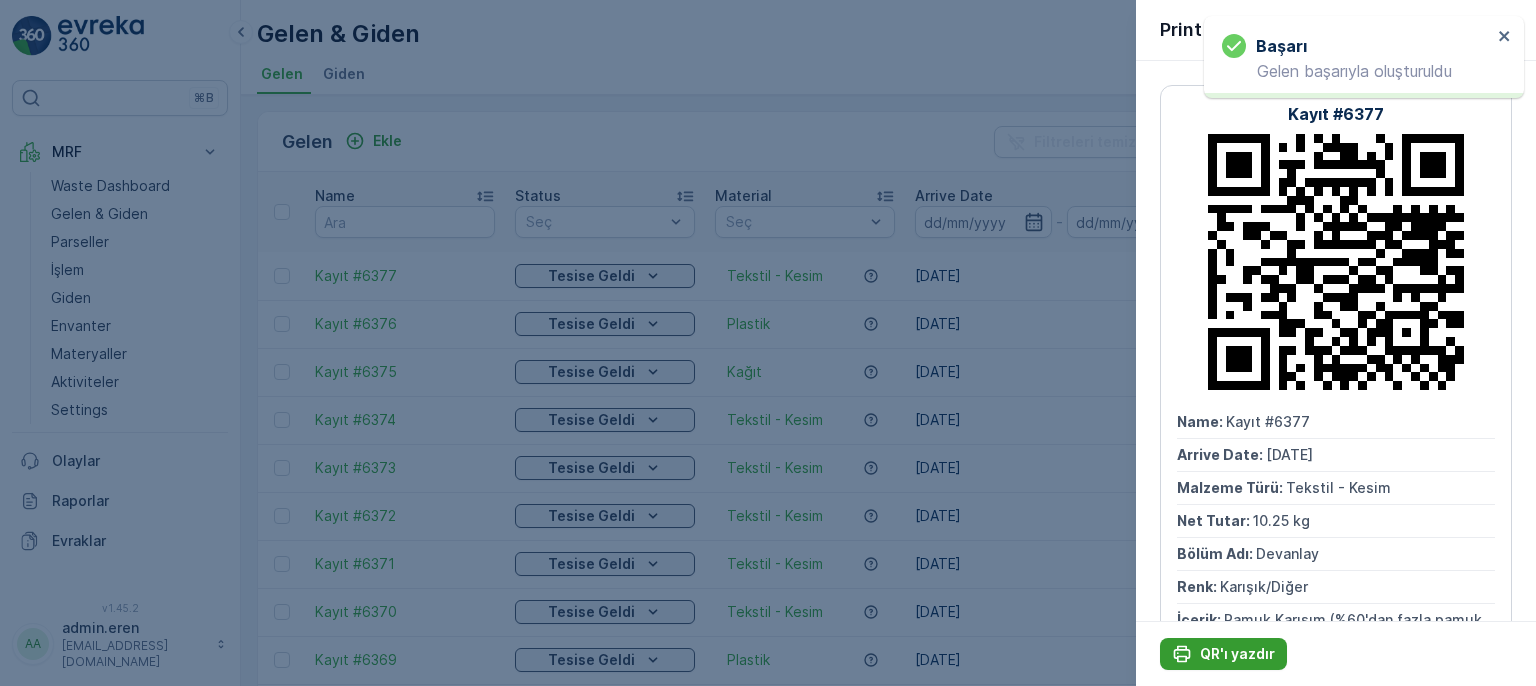 click on "QR'ı yazdır" at bounding box center (1237, 654) 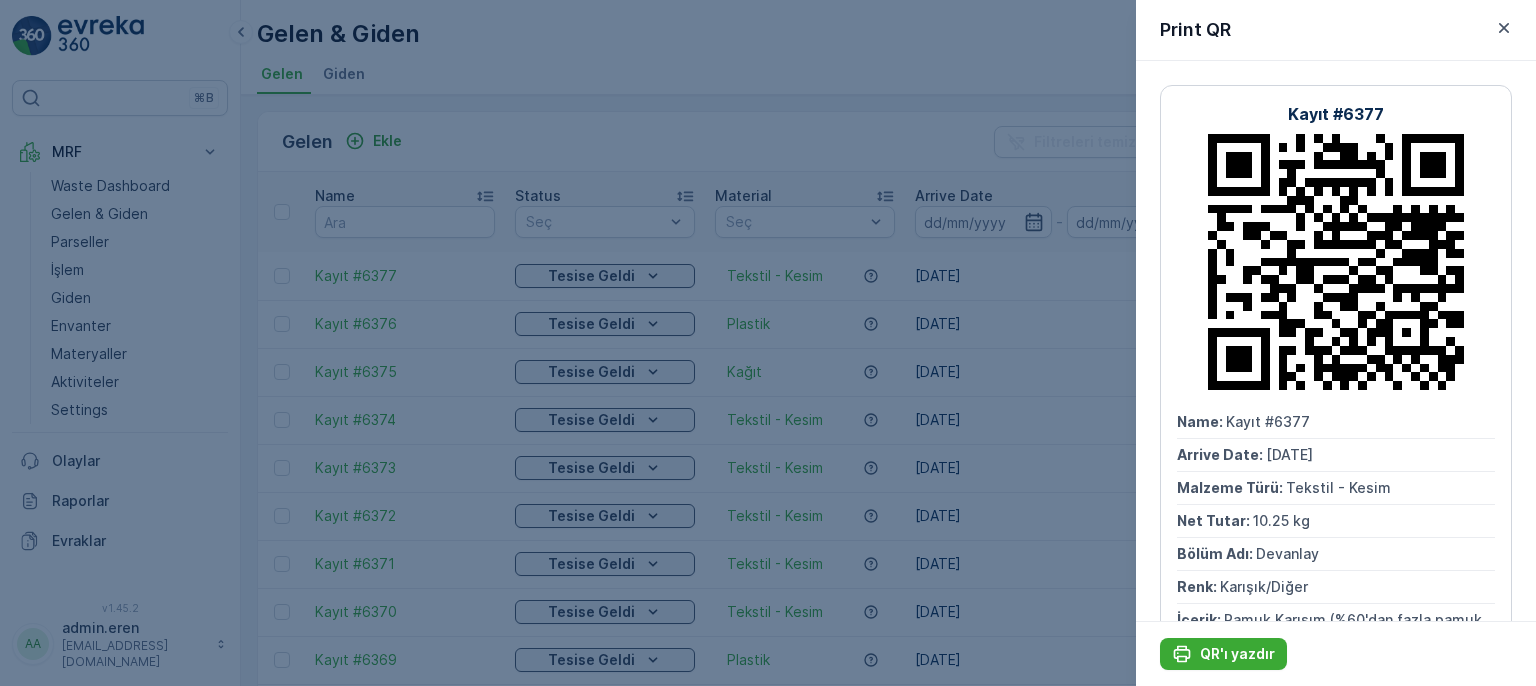 click at bounding box center [768, 343] 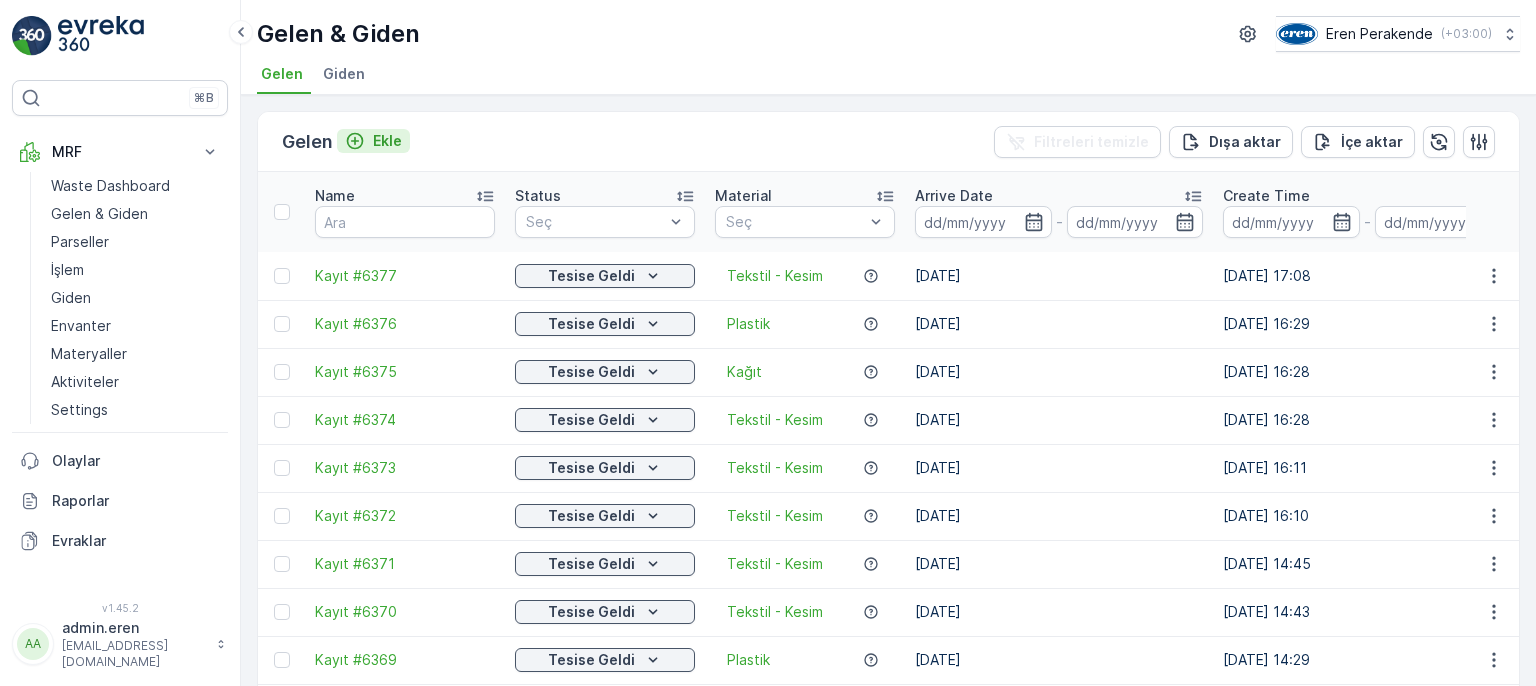 click on "Ekle" at bounding box center (387, 141) 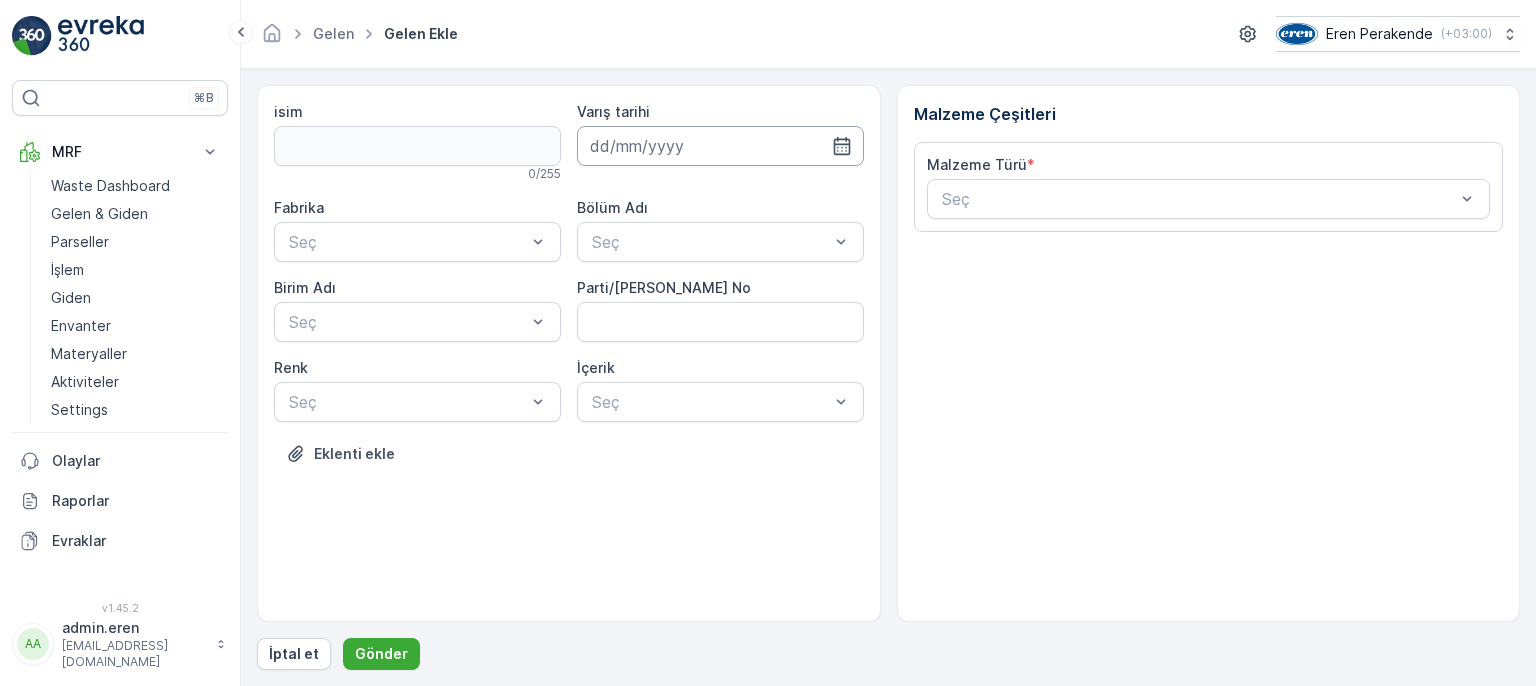 click at bounding box center [720, 146] 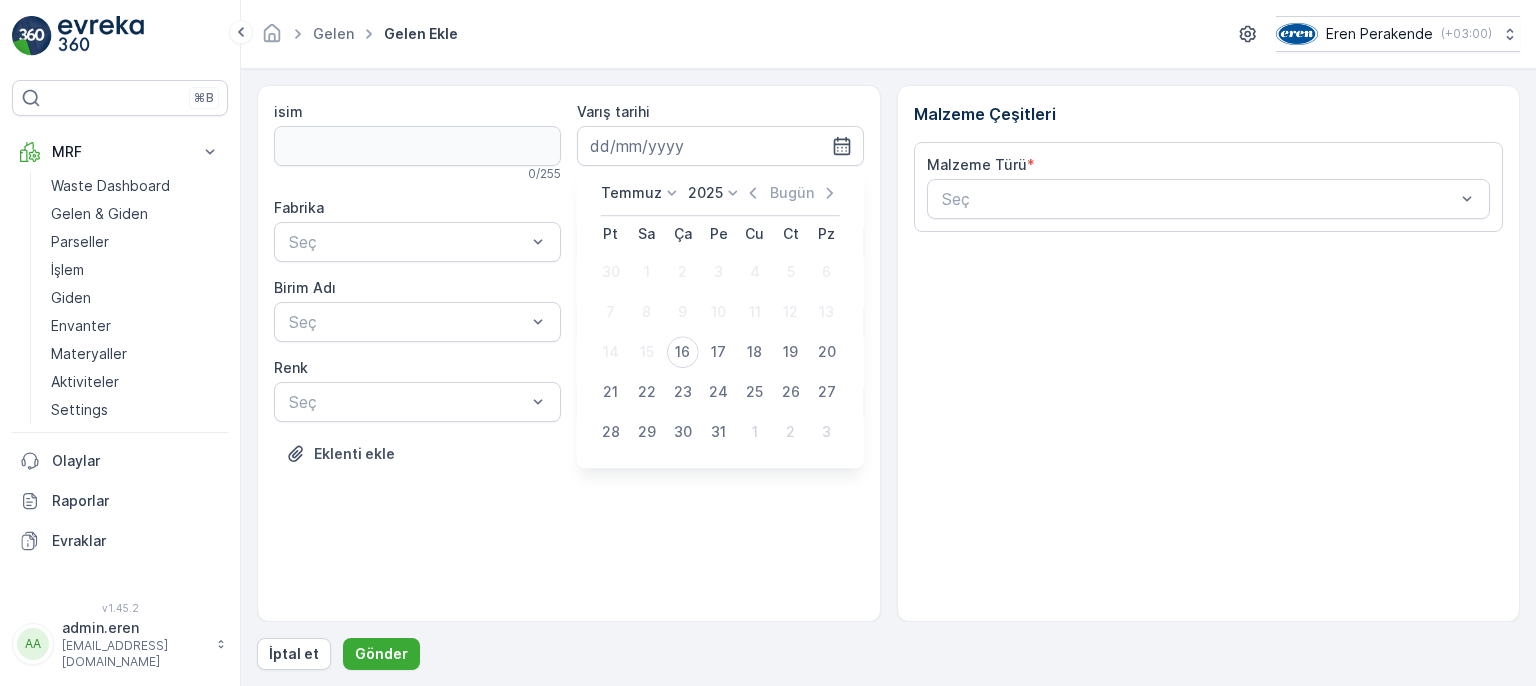 click on "16" at bounding box center [683, 352] 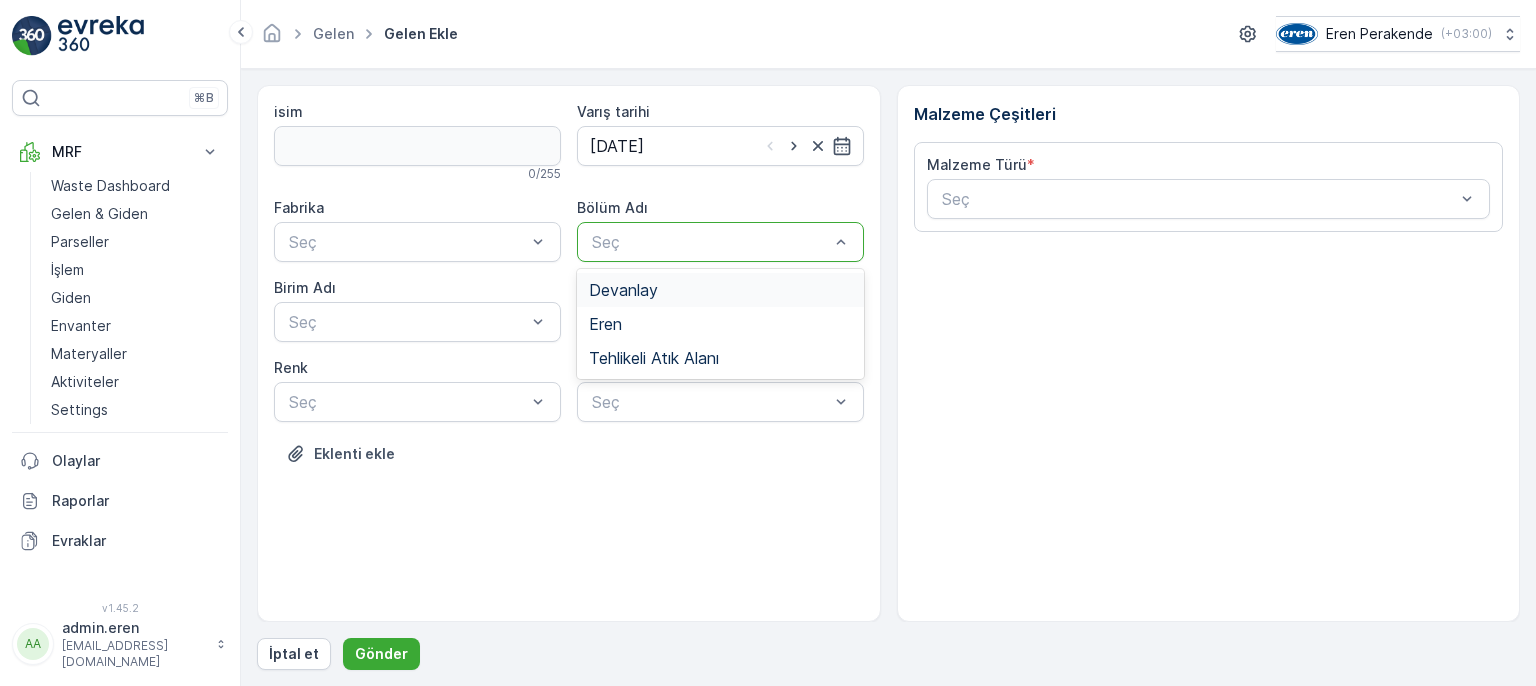 click on "Seç" at bounding box center [720, 242] 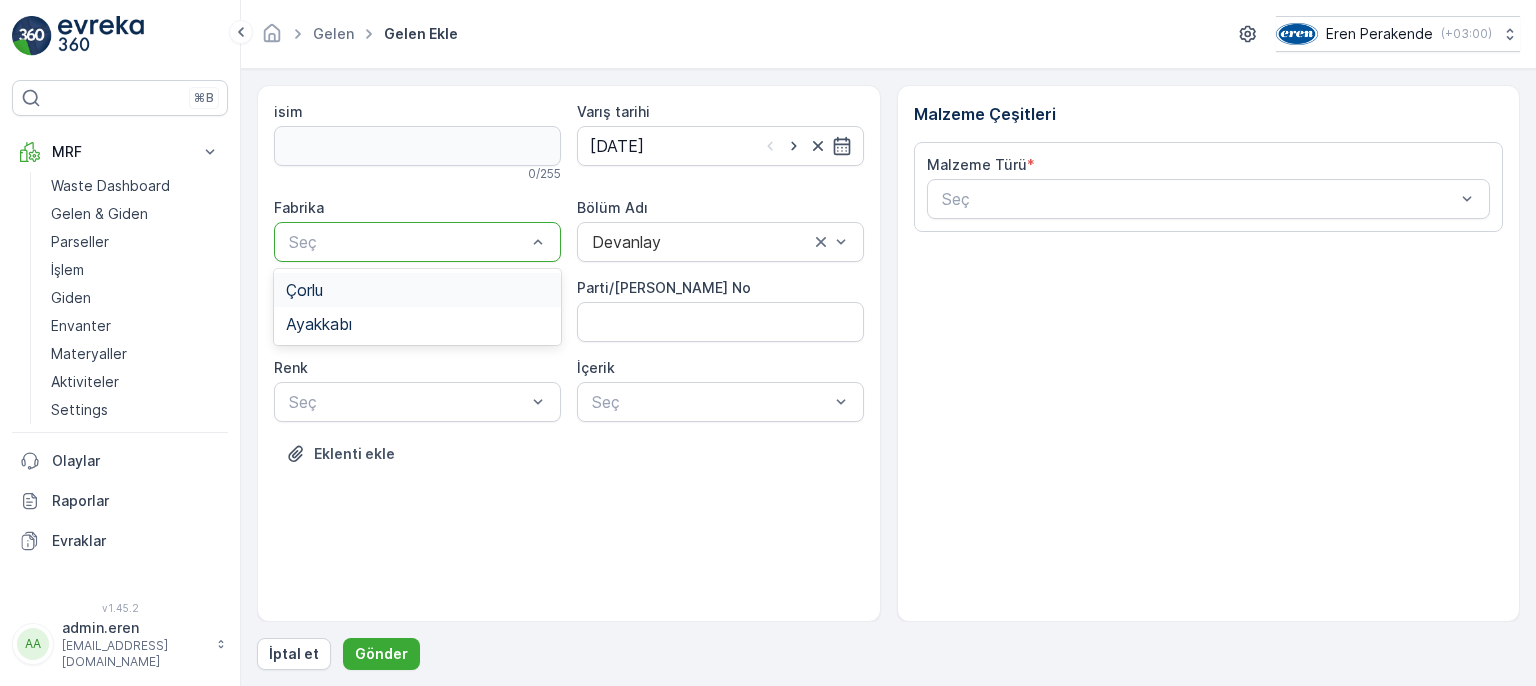 click at bounding box center (407, 242) 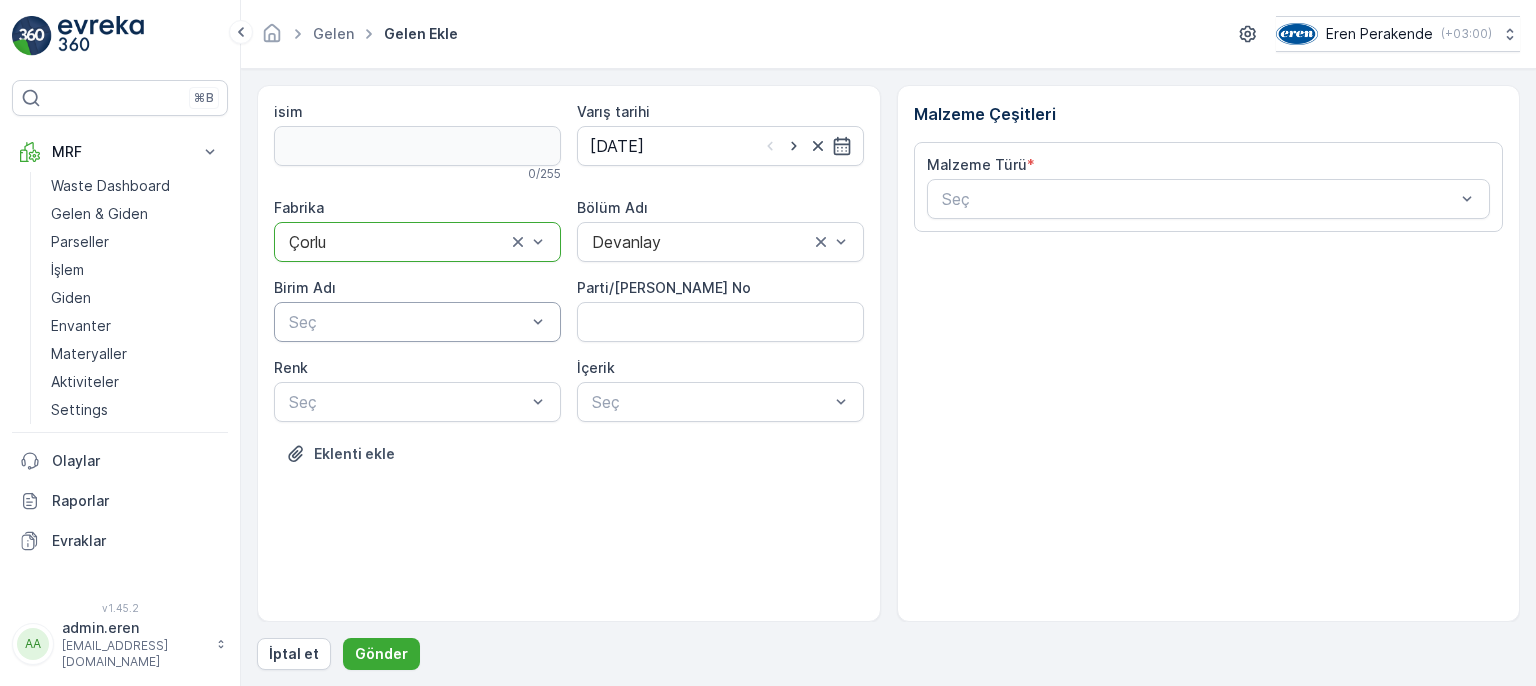 click at bounding box center [407, 322] 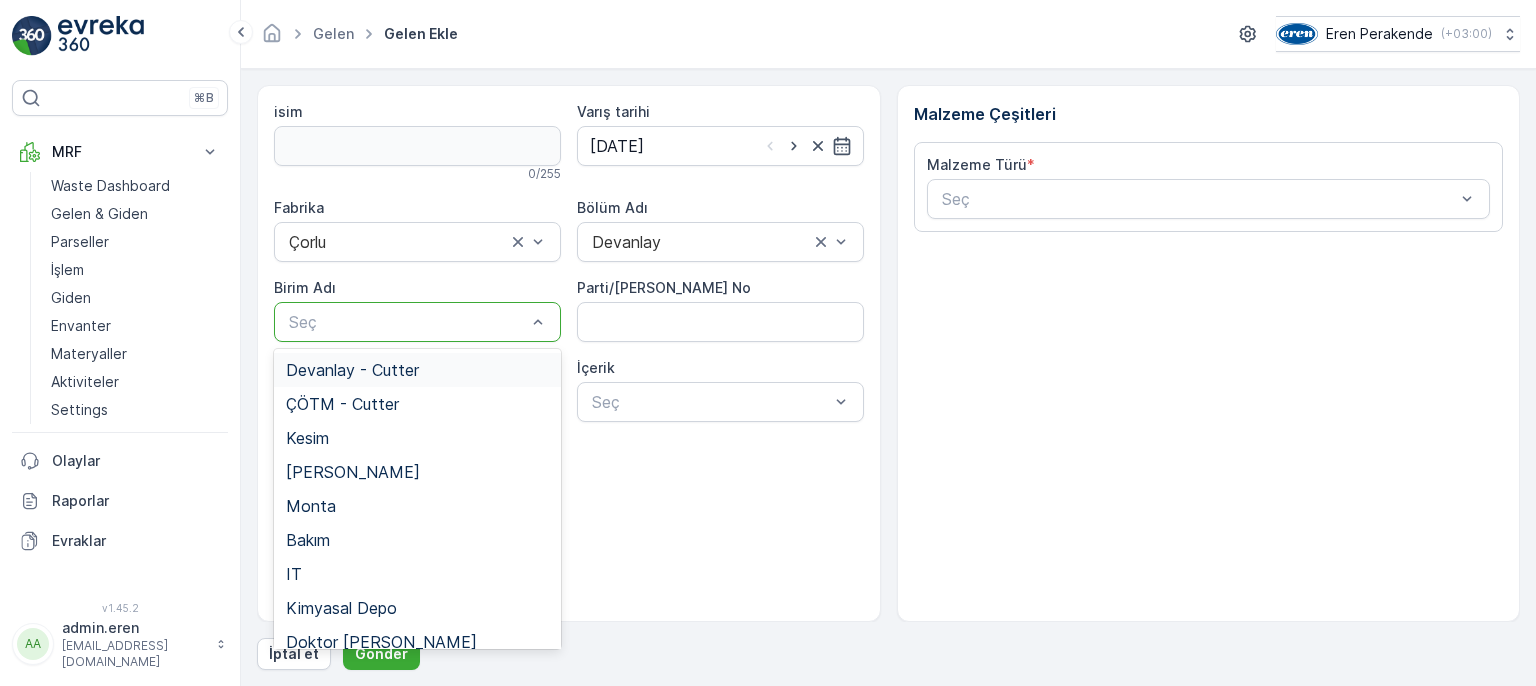 drag, startPoint x: 459, startPoint y: 361, endPoint x: 458, endPoint y: 403, distance: 42.0119 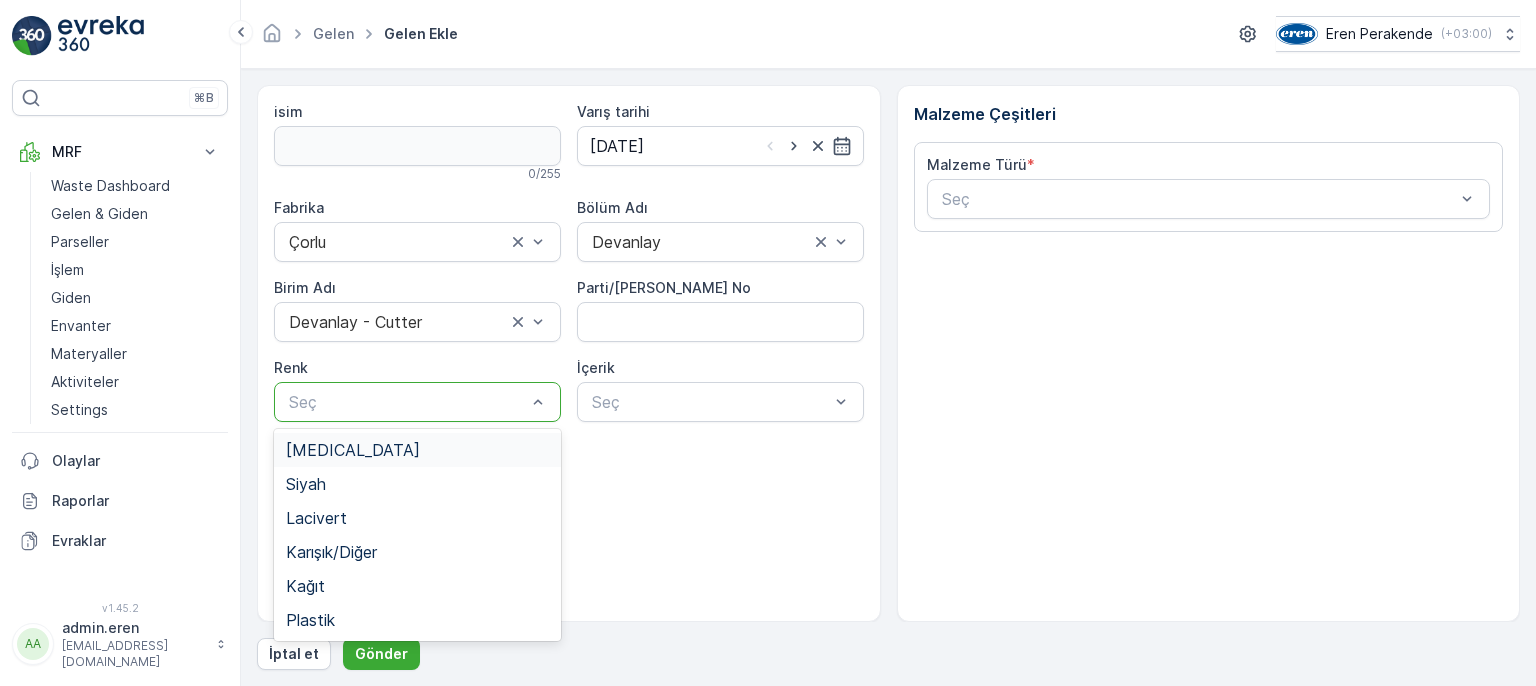 drag, startPoint x: 448, startPoint y: 402, endPoint x: 432, endPoint y: 461, distance: 61.13101 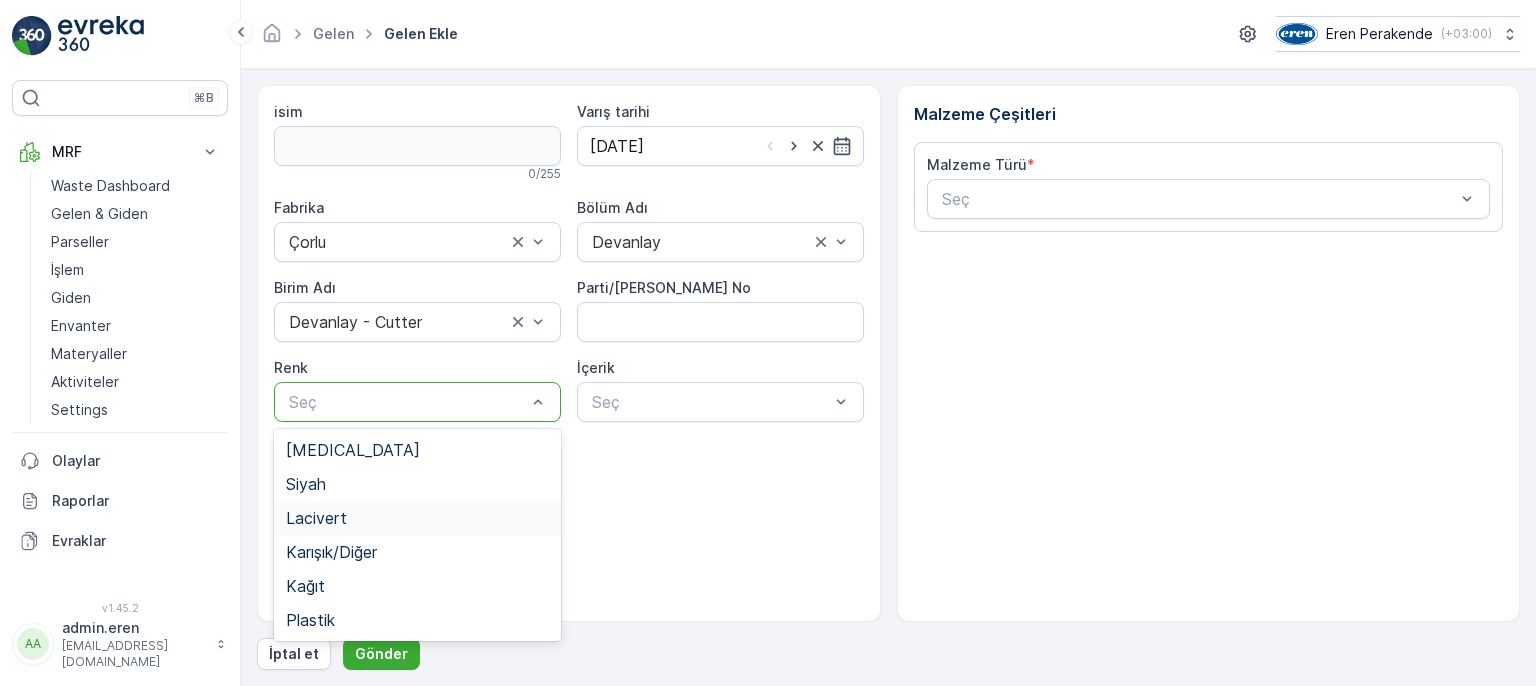 drag, startPoint x: 426, startPoint y: 526, endPoint x: 534, endPoint y: 497, distance: 111.82576 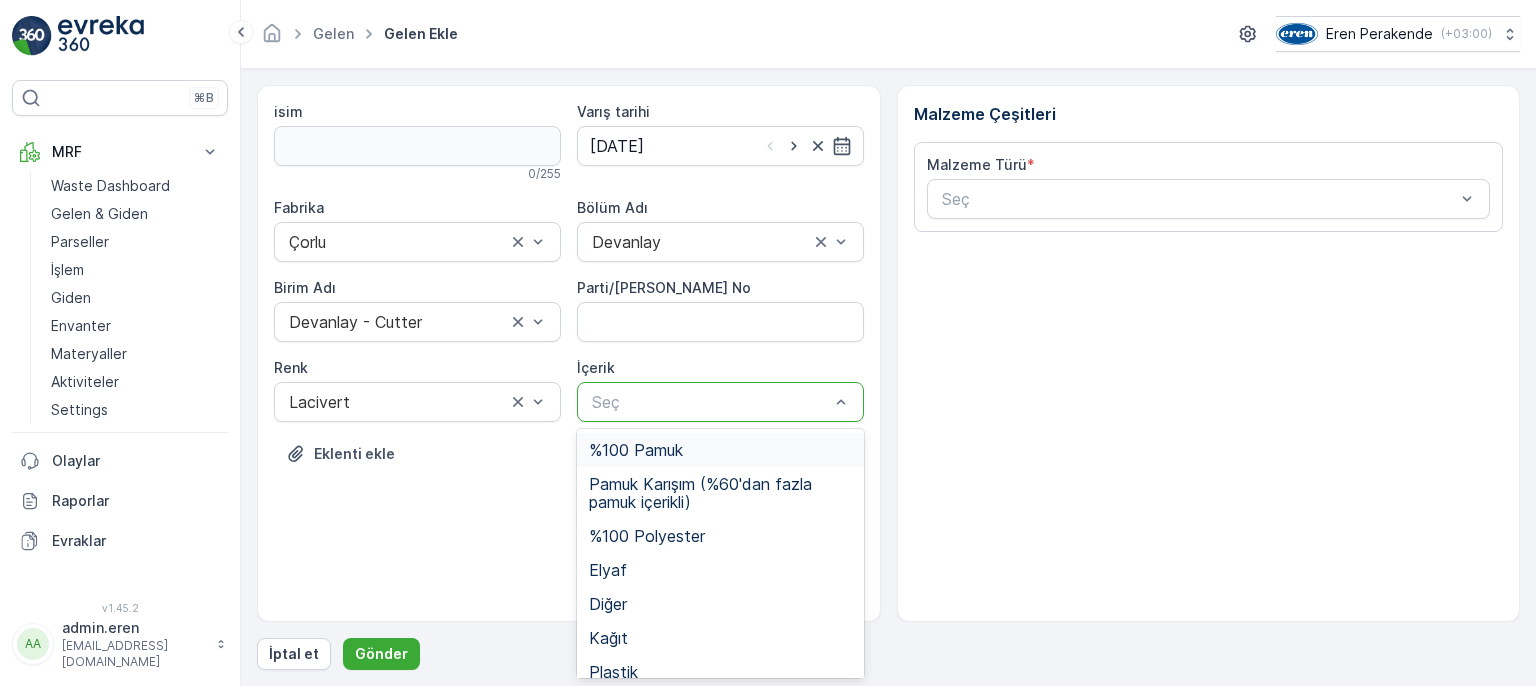 click at bounding box center [710, 402] 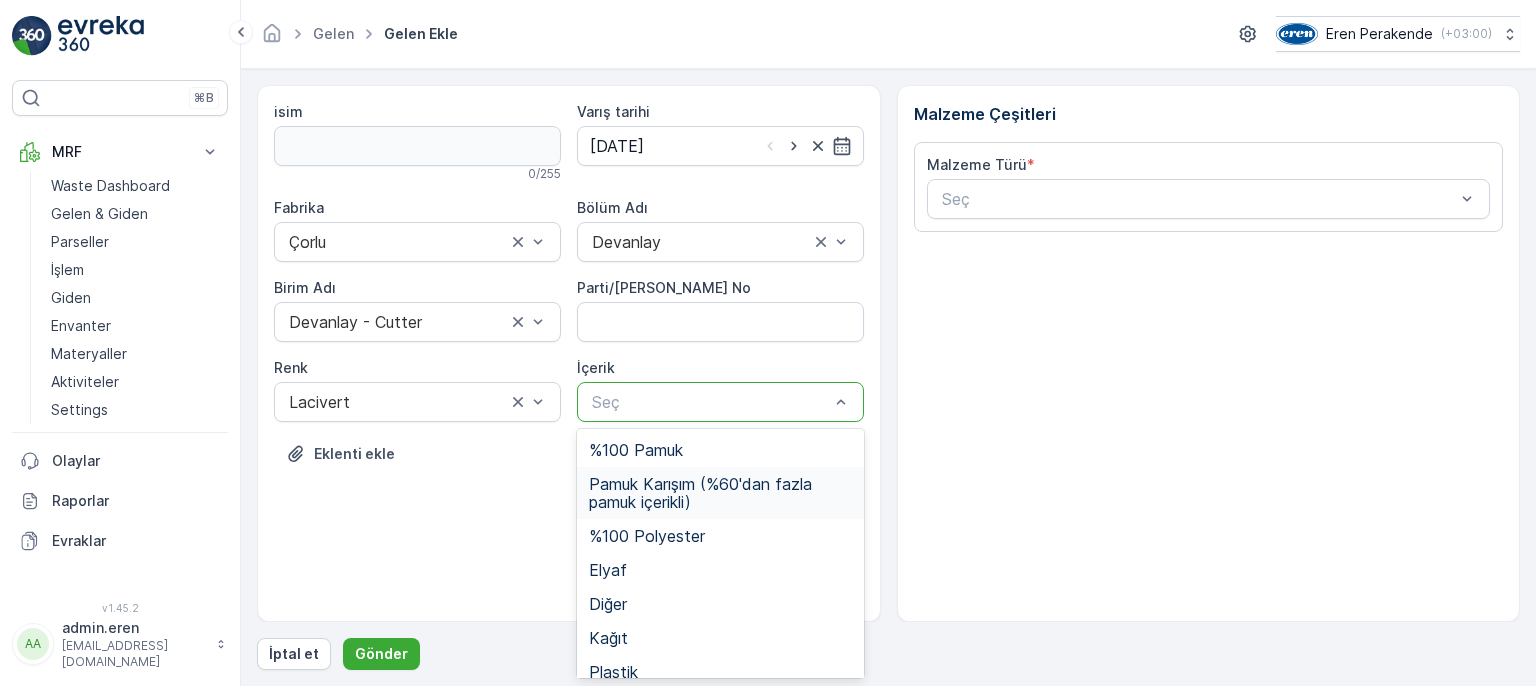 click on "Pamuk Karışım (%60'dan fazla pamuk içerikli)" at bounding box center (720, 493) 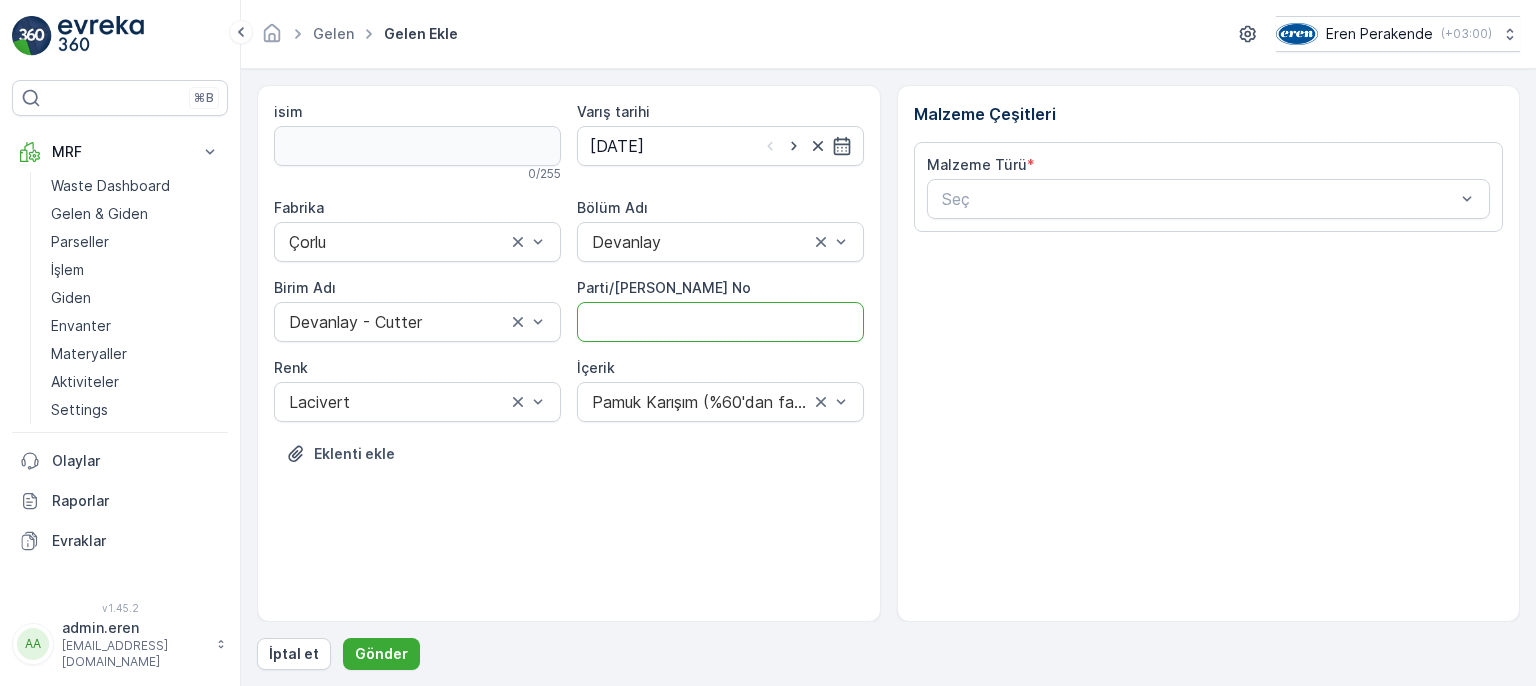 click on "Parti/[PERSON_NAME] No" at bounding box center (720, 322) 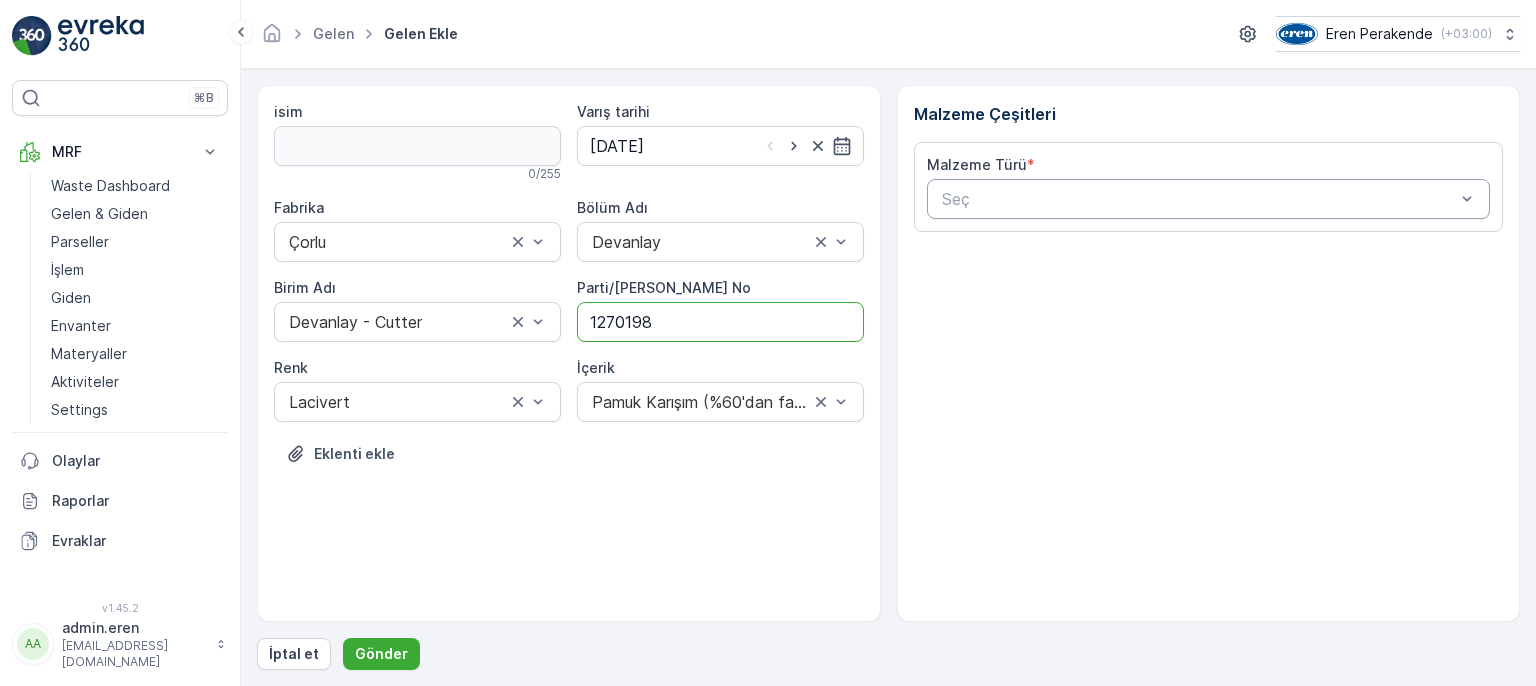 type on "1270198" 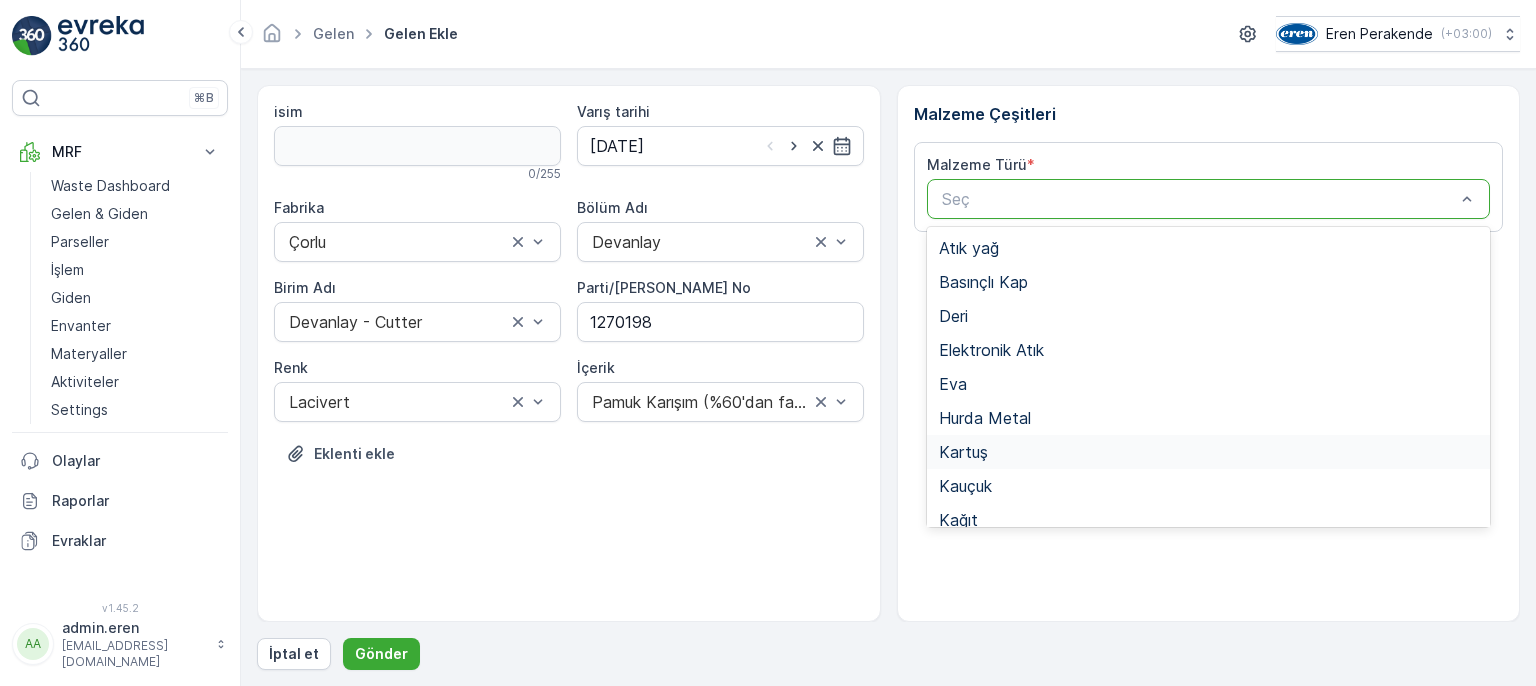 scroll, scrollTop: 388, scrollLeft: 0, axis: vertical 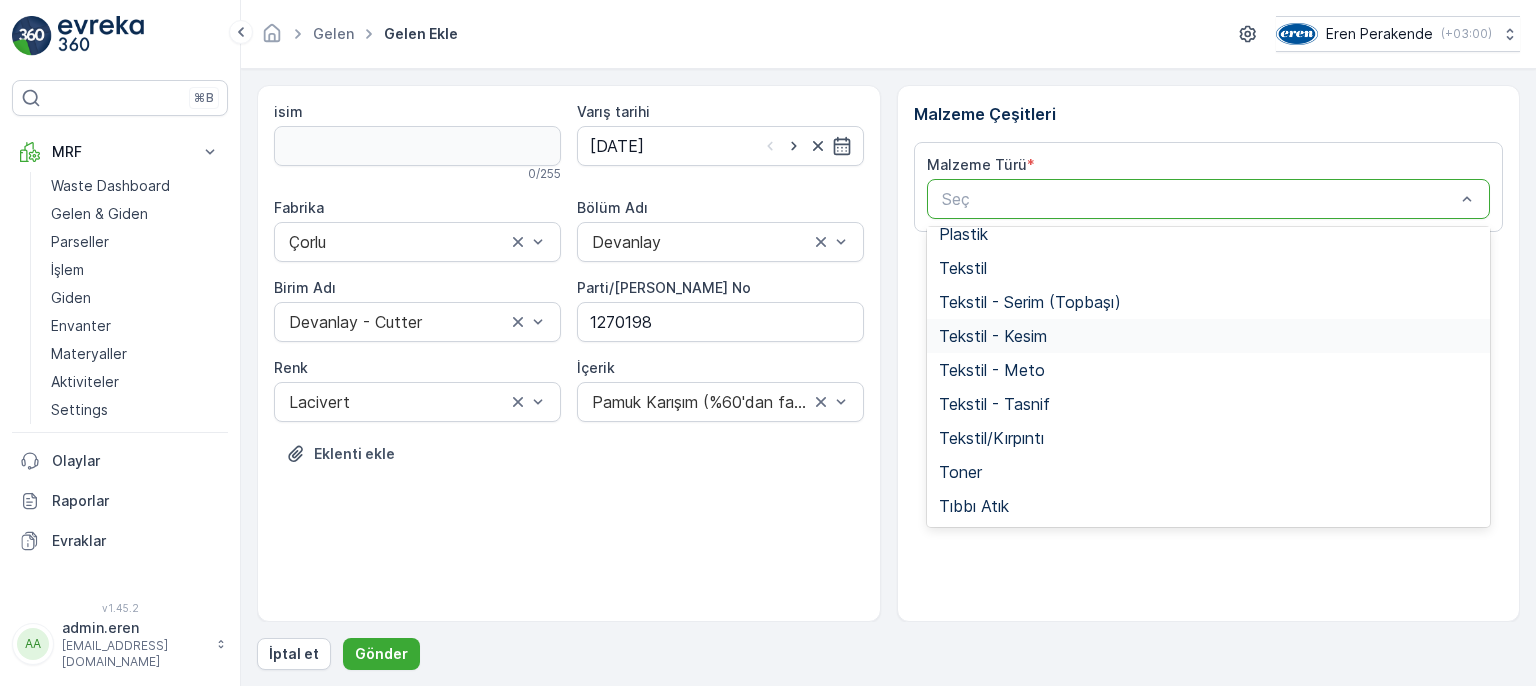 click on "Tekstil - Kesim" at bounding box center (1209, 336) 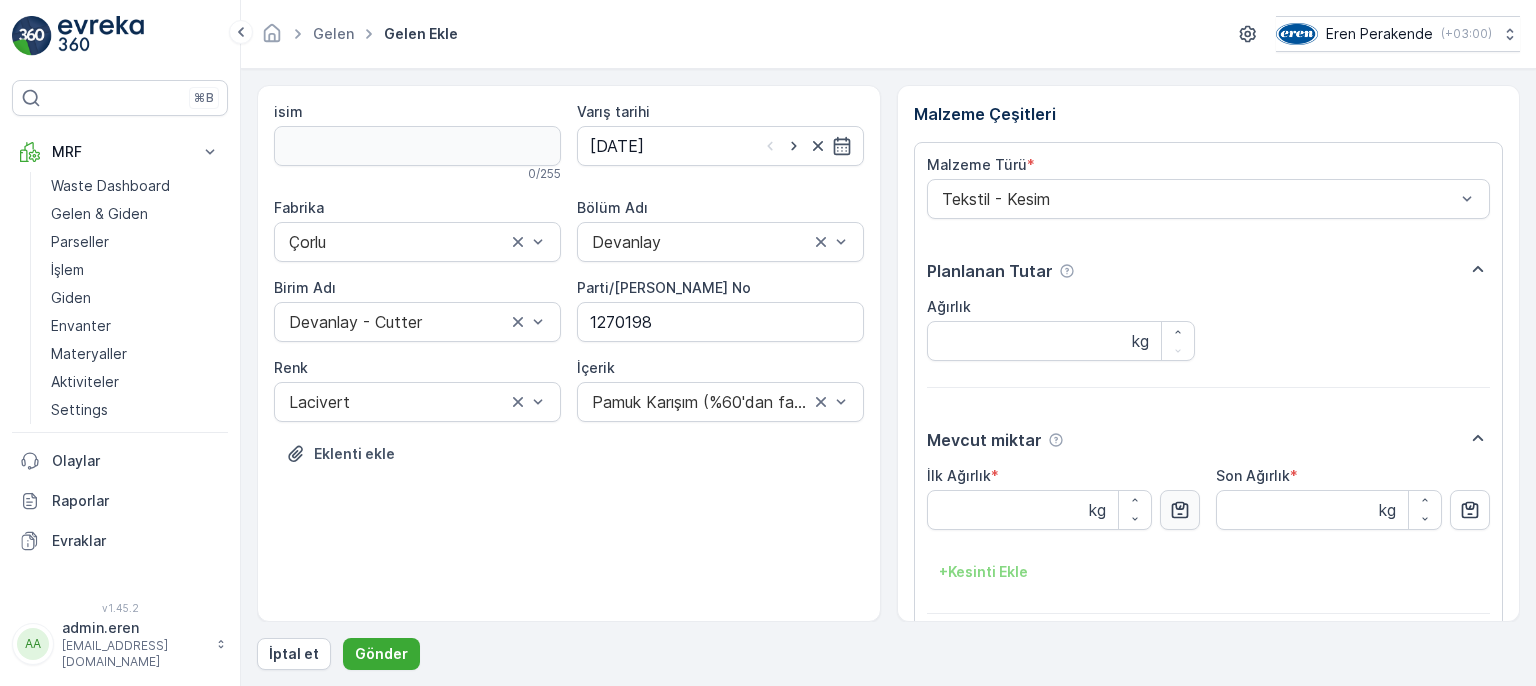 click 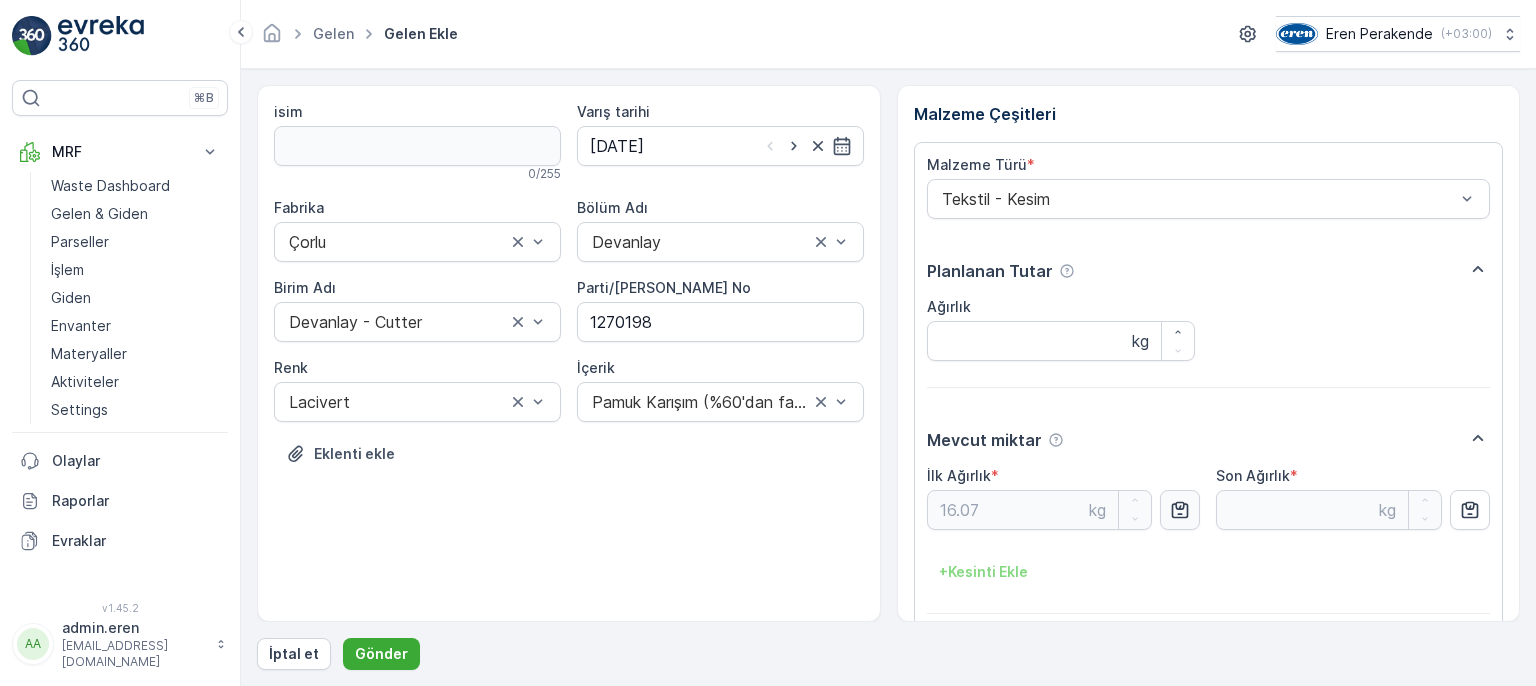 type on "16.07" 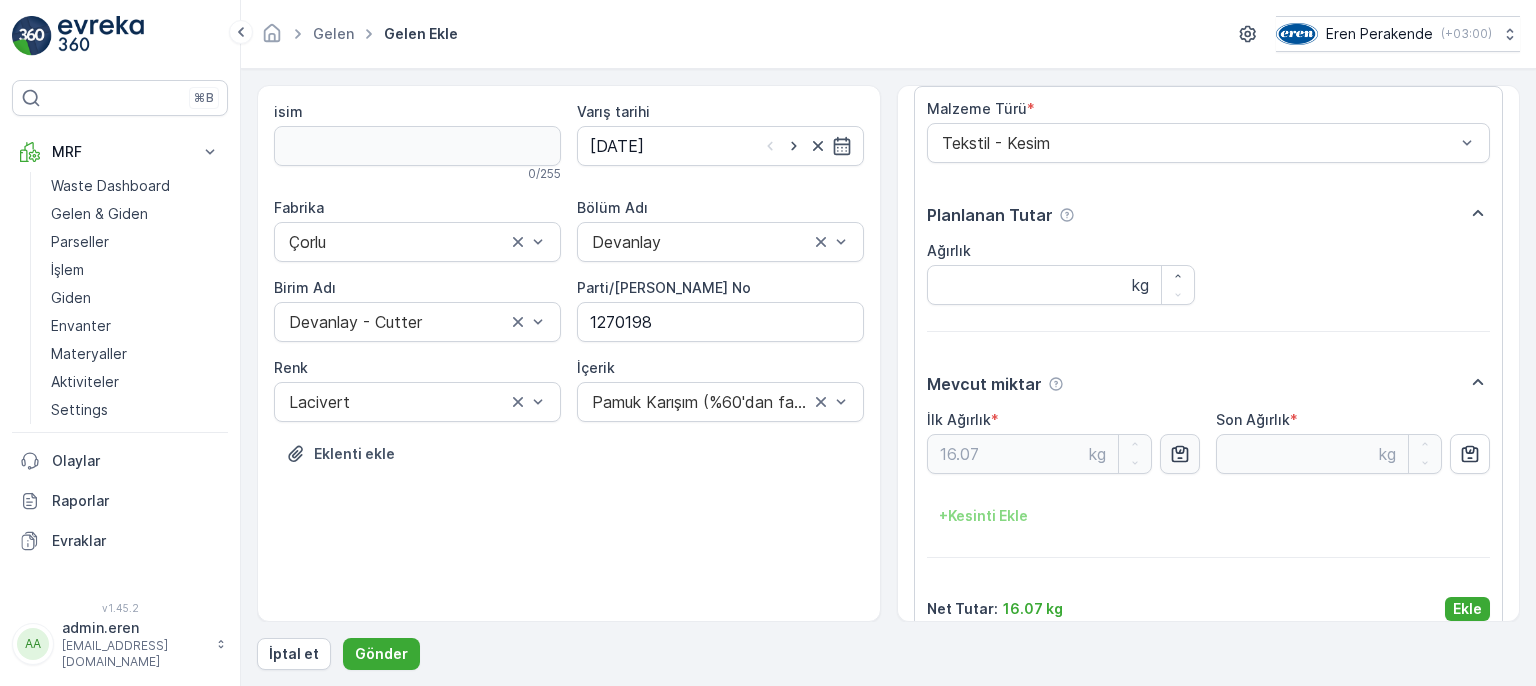 scroll, scrollTop: 84, scrollLeft: 0, axis: vertical 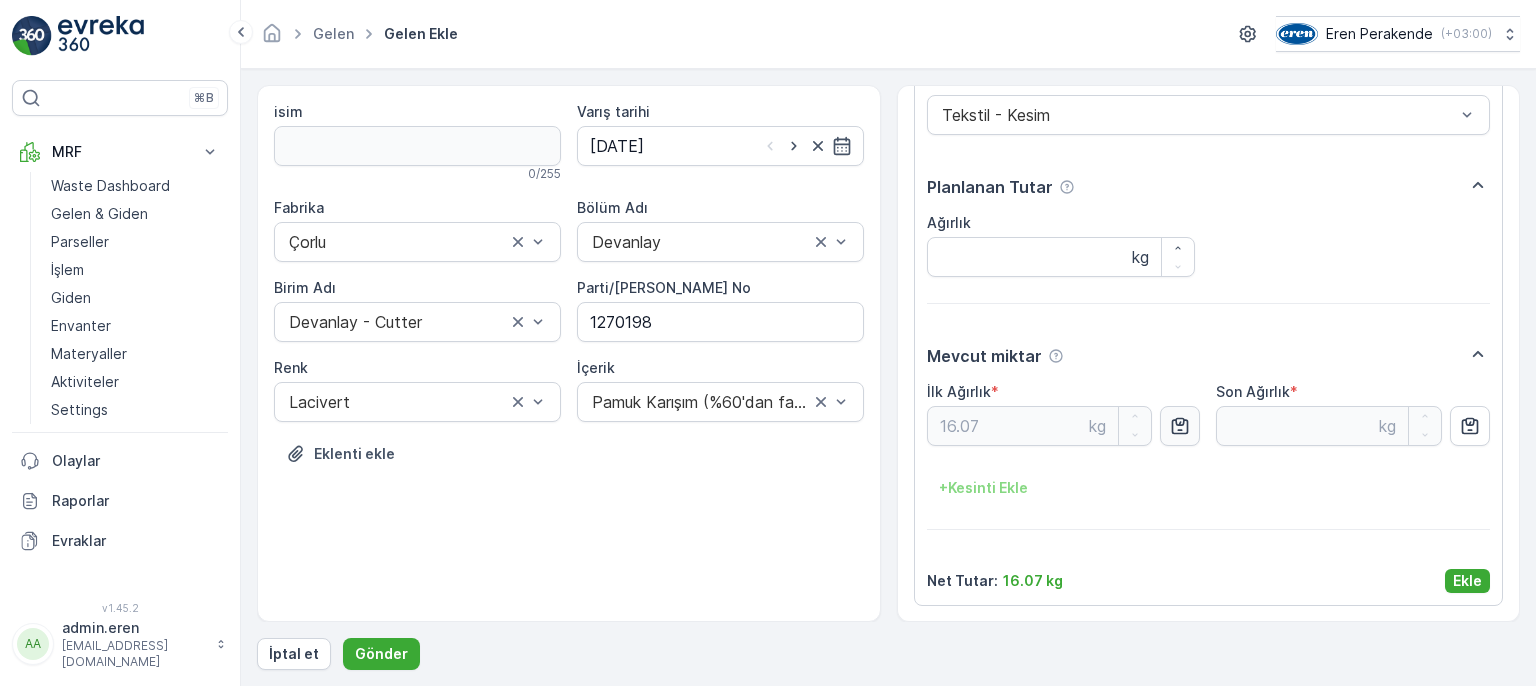 click on "Malzeme Türü * Tekstil - Kesim Planlanan Tutar Ağırlık kg Mevcut miktar İlk Ağırlık * 16.07 kg Son Ağırlık * kg +  Kesinti Ekle Net Tutar : 16.07 kg Ekle" at bounding box center (1209, 332) 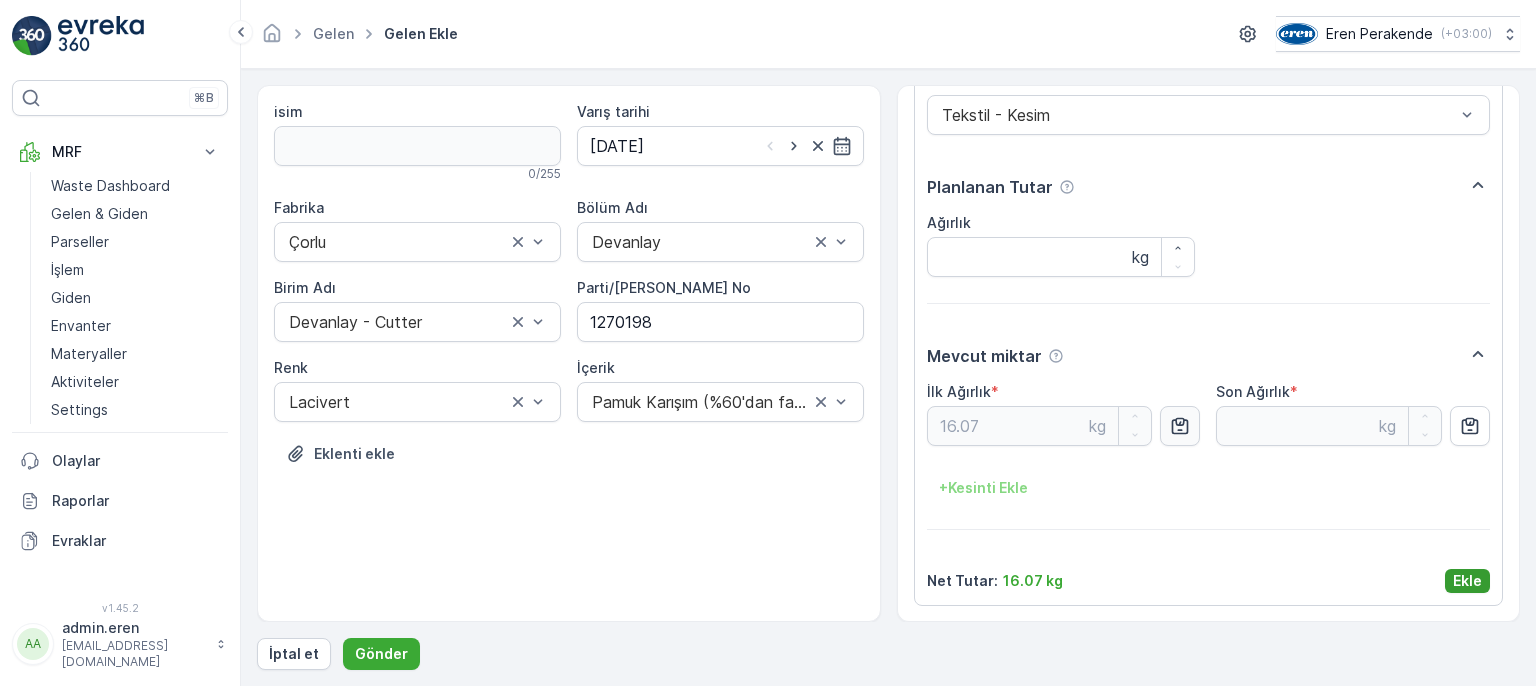 click on "Ekle" at bounding box center [1467, 581] 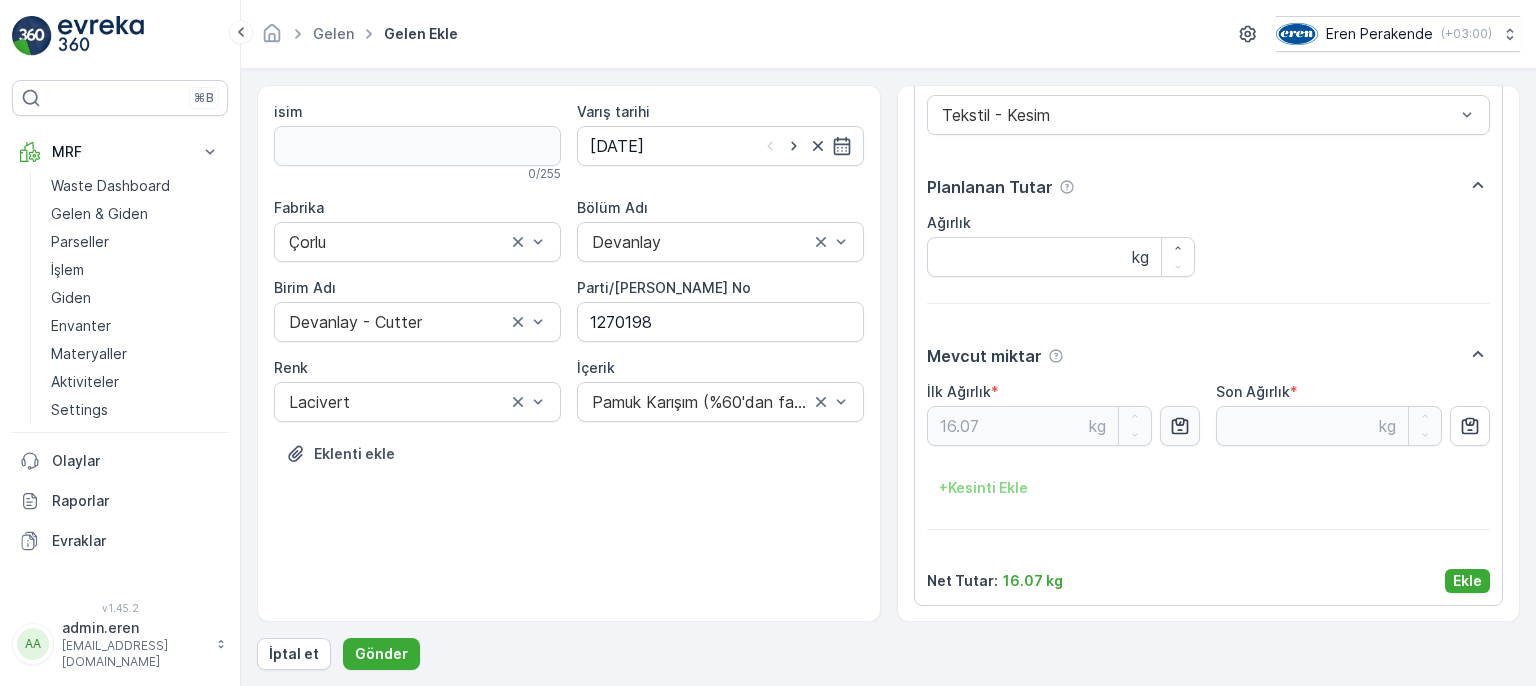 scroll, scrollTop: 0, scrollLeft: 0, axis: both 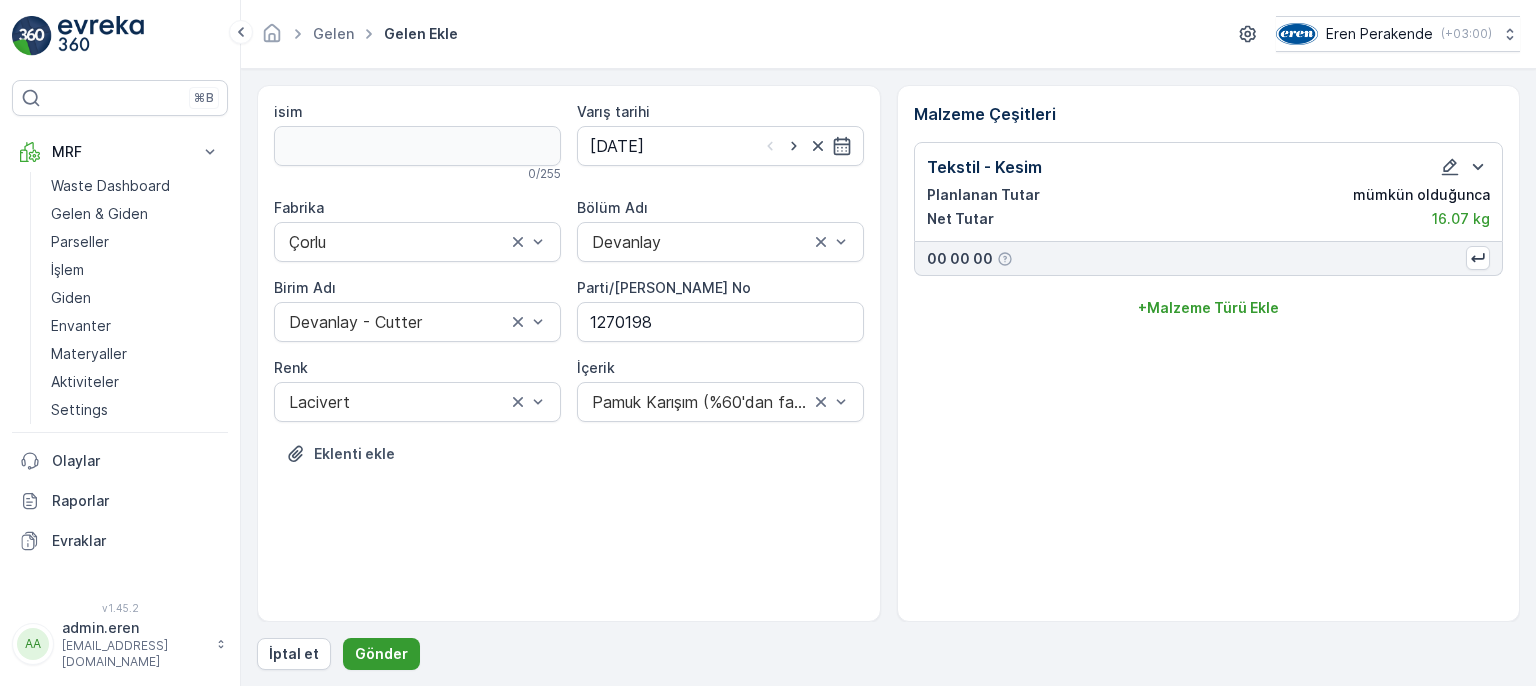 click on "Gönder" at bounding box center [381, 654] 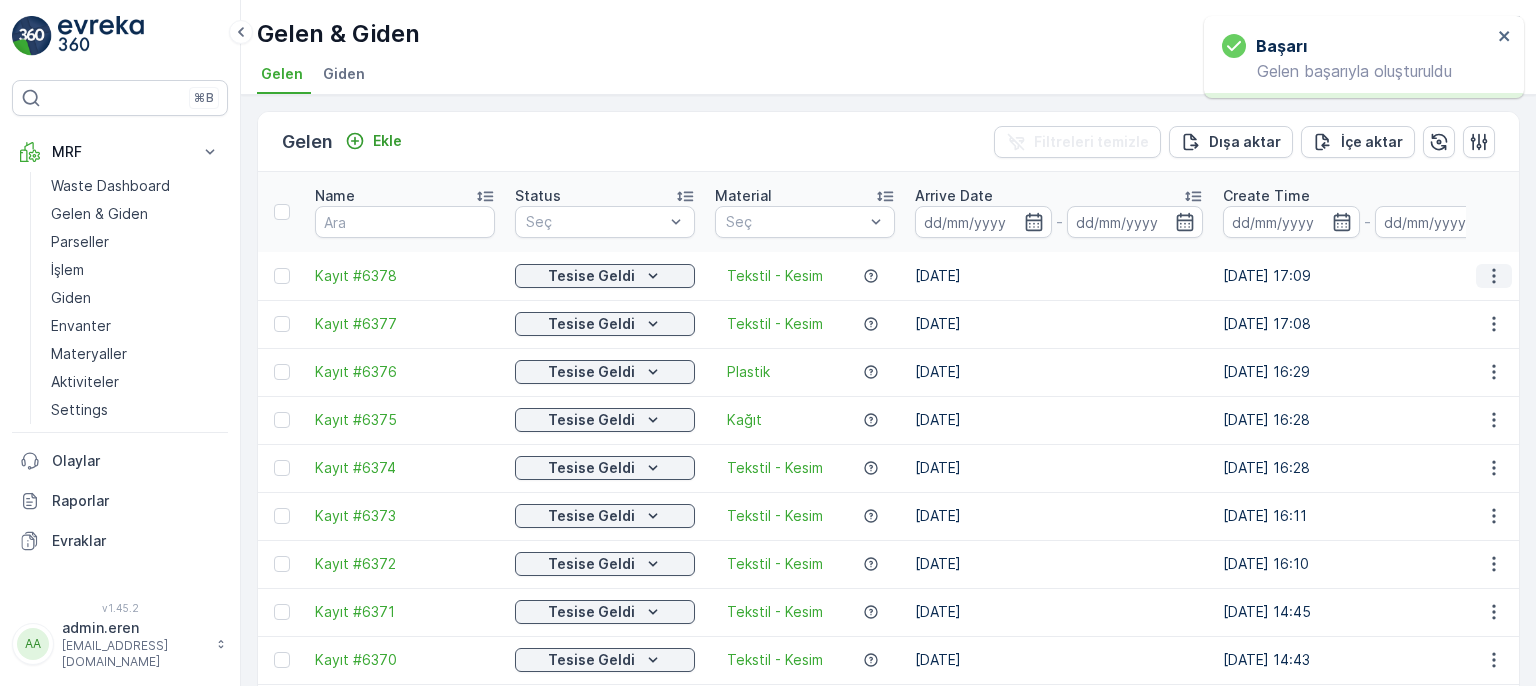 click 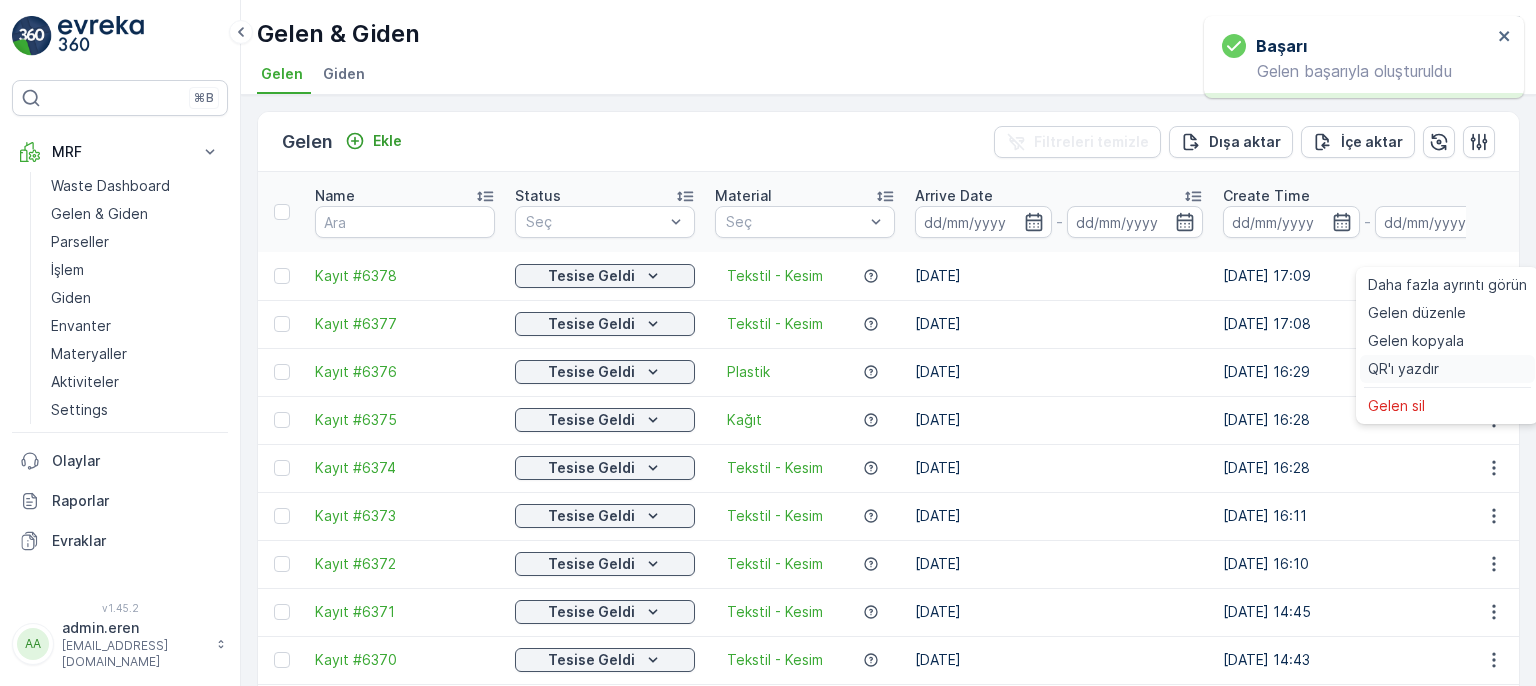 click on "QR'ı yazdır" at bounding box center (1447, 369) 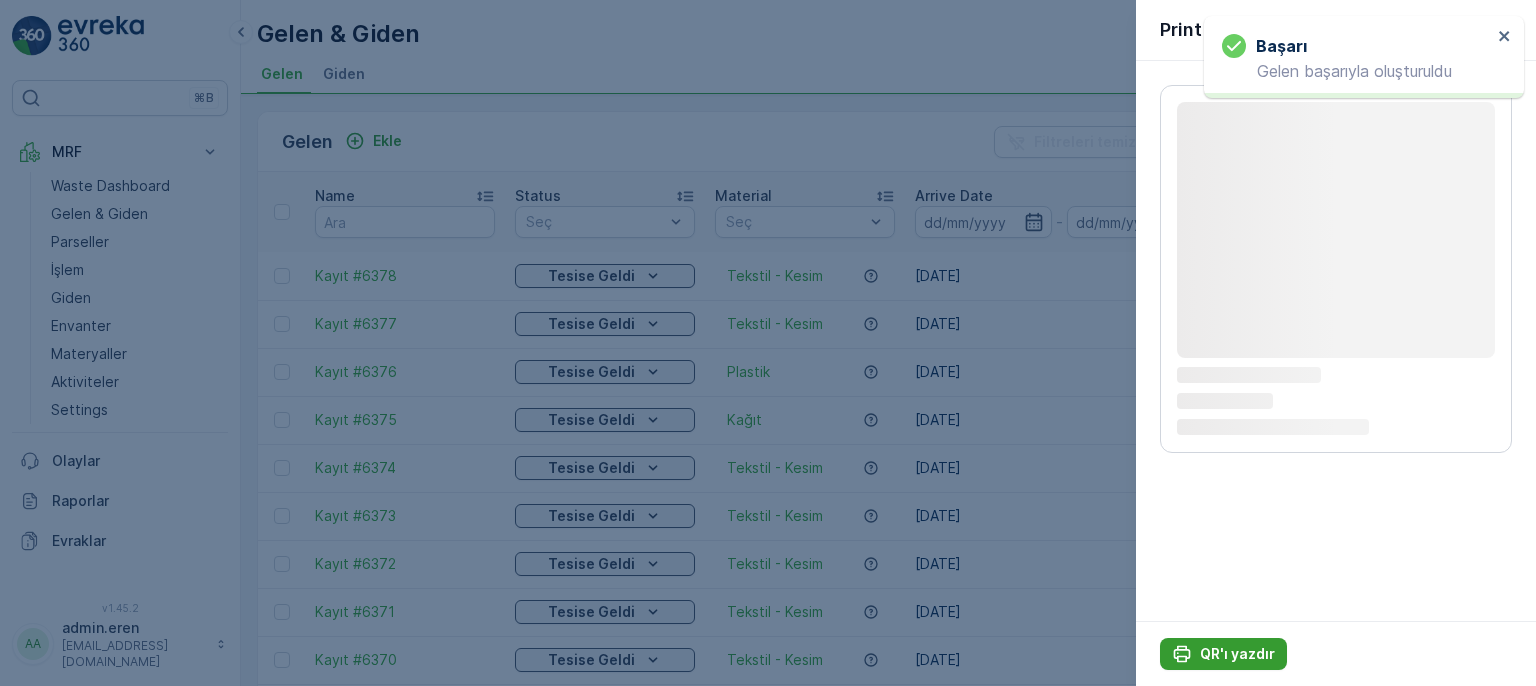 click on "QR'ı yazdır" at bounding box center [1237, 654] 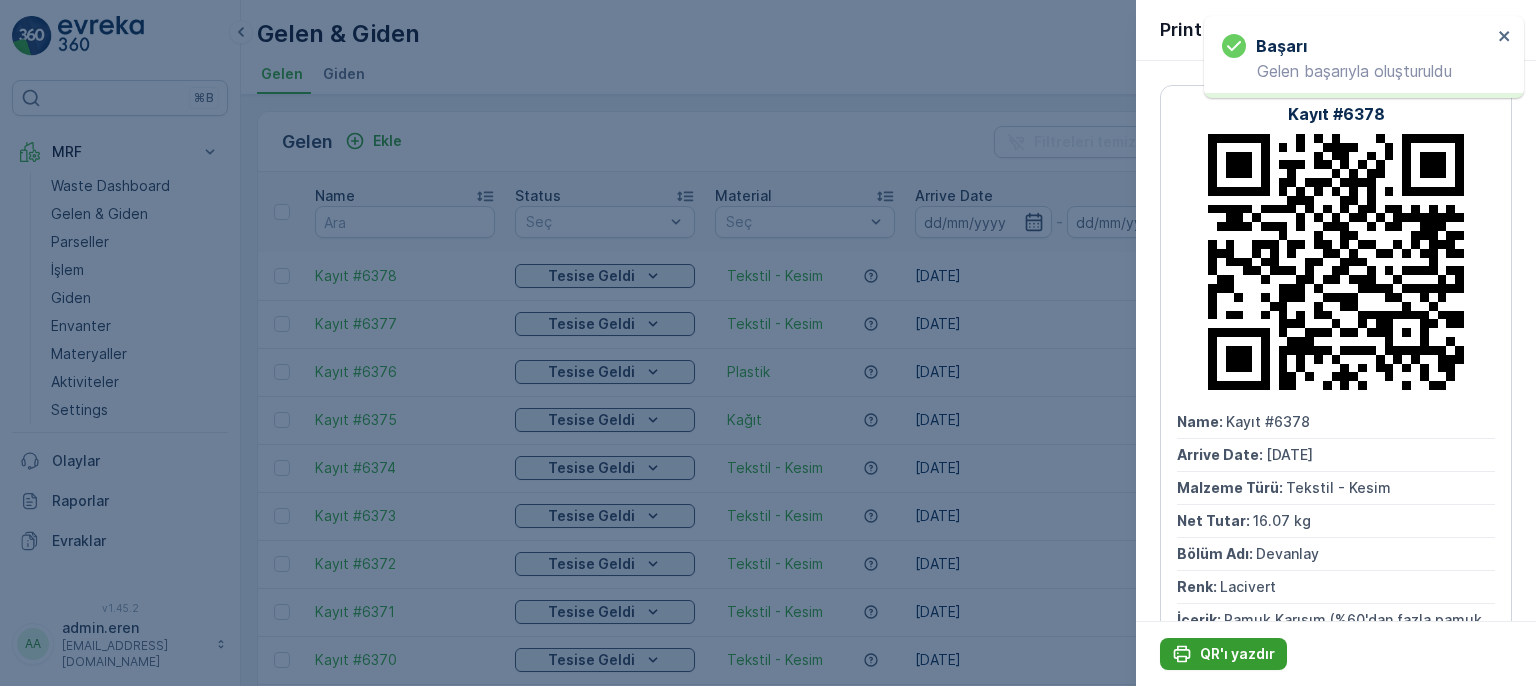 click on "QR'ı yazdır" at bounding box center (1237, 654) 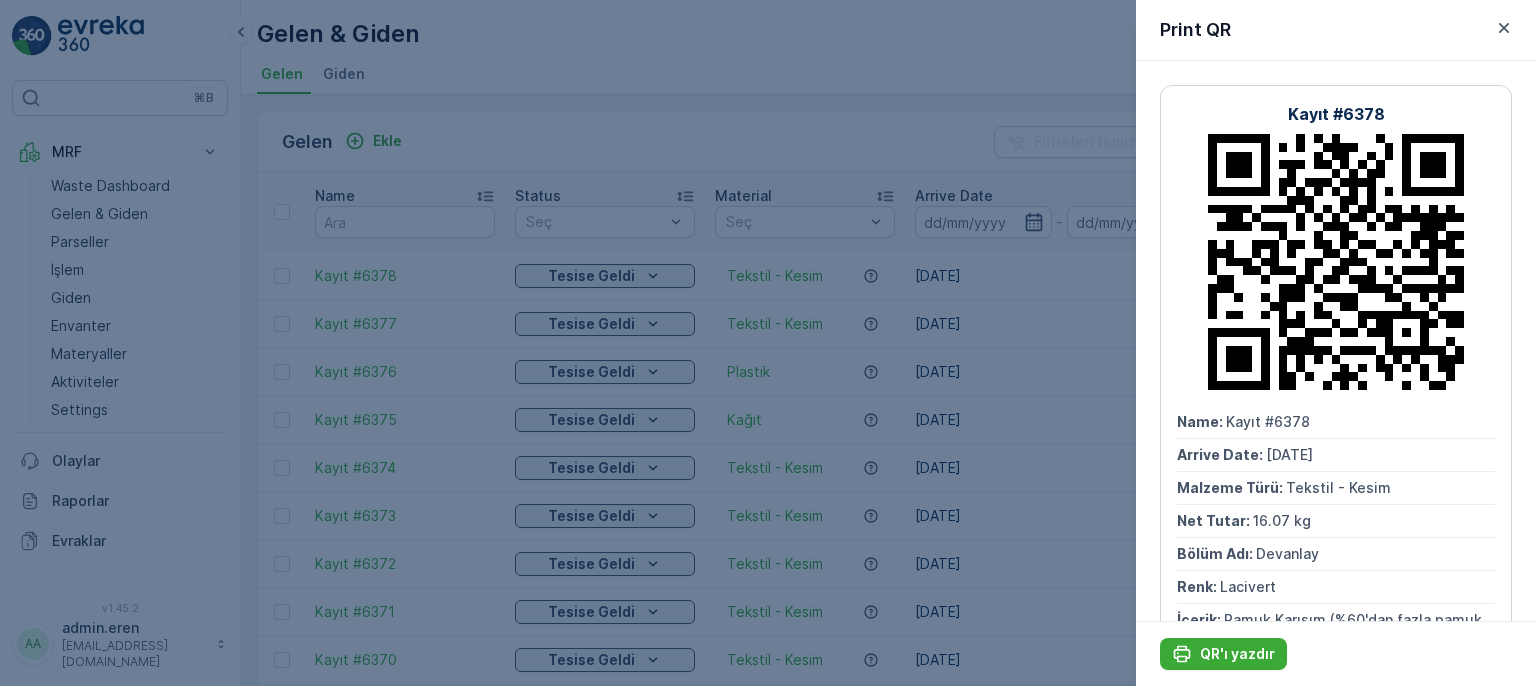click at bounding box center (768, 343) 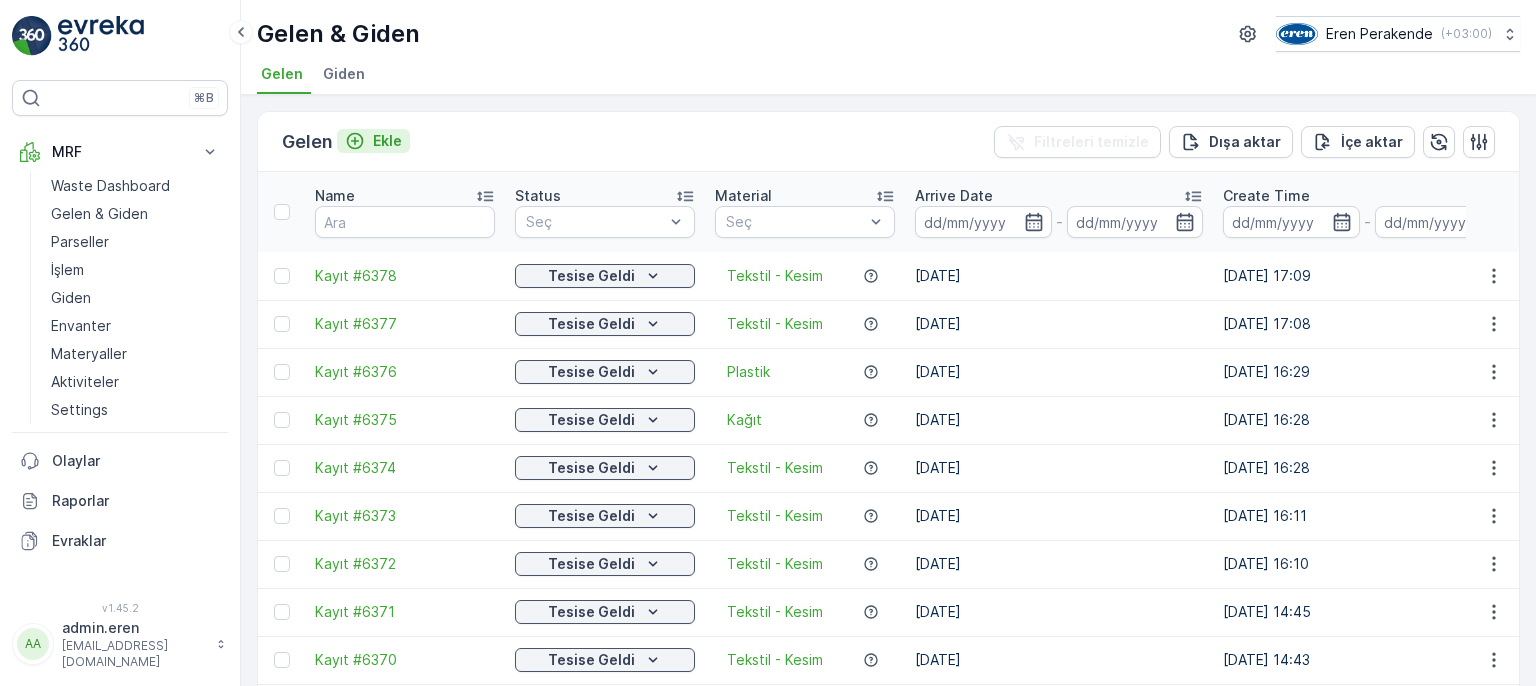 click on "Ekle" at bounding box center [373, 141] 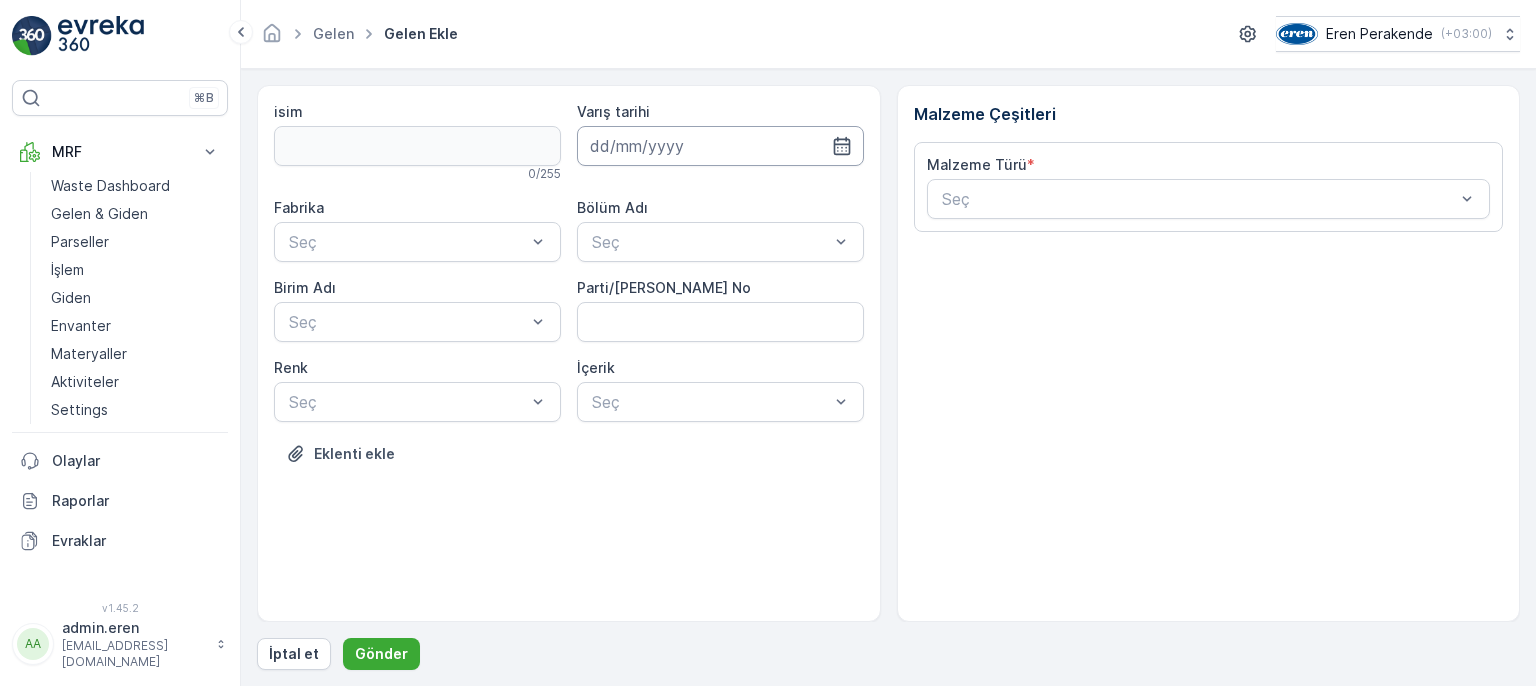 click at bounding box center [720, 146] 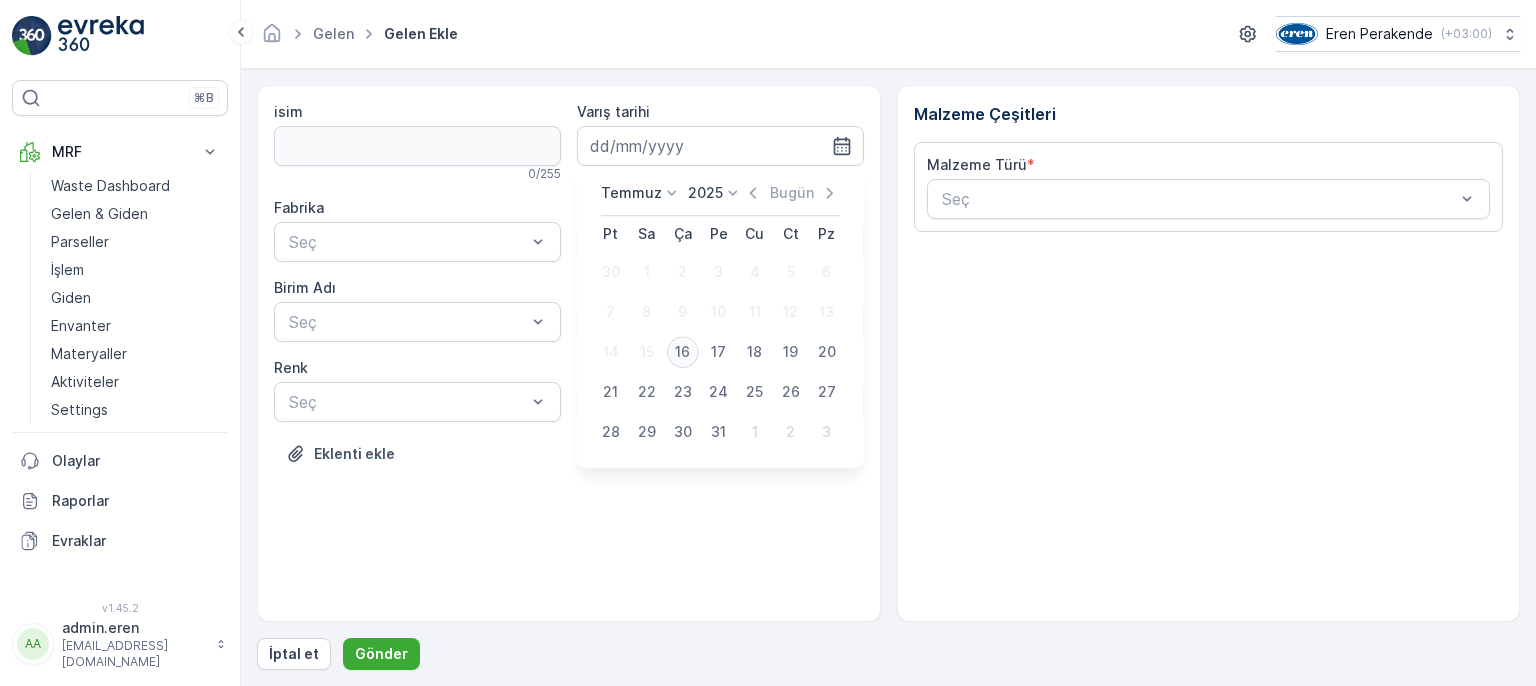 click on "16" at bounding box center [683, 352] 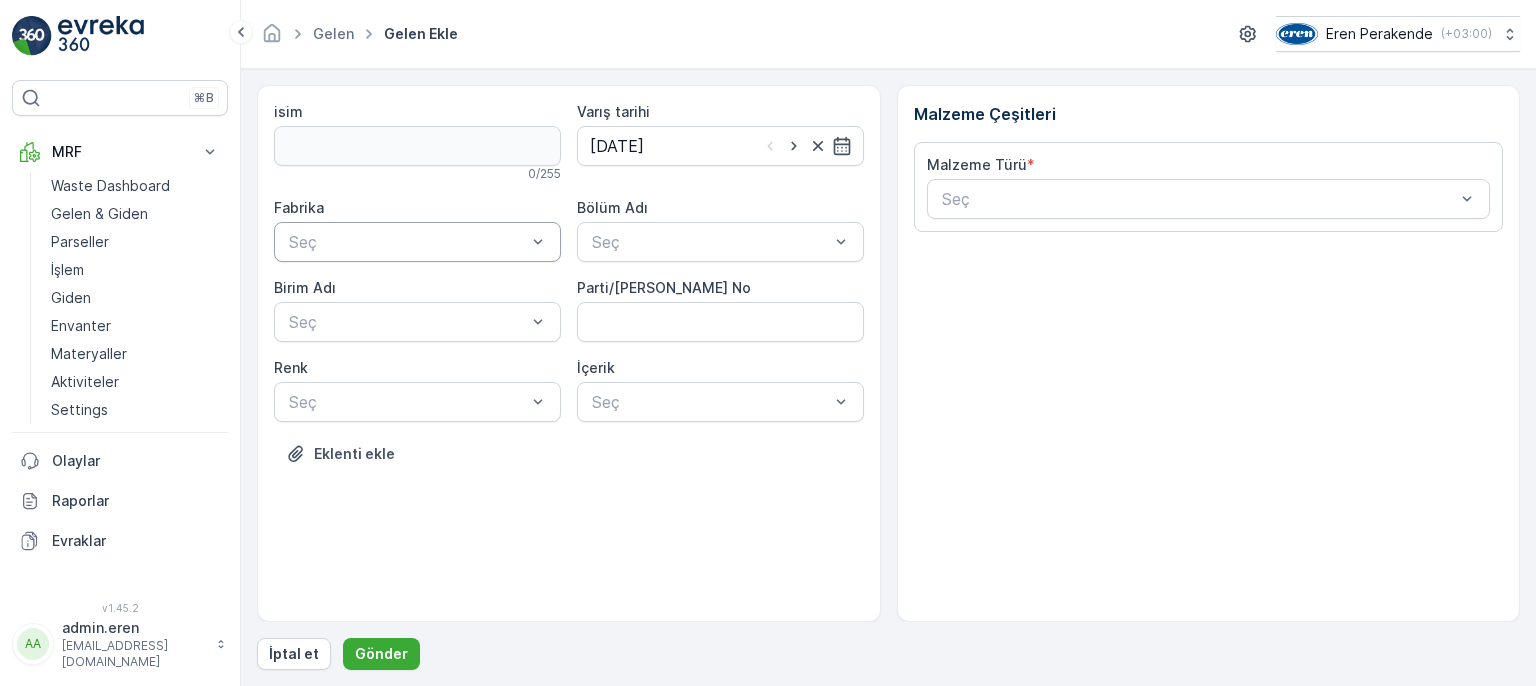 click at bounding box center [407, 242] 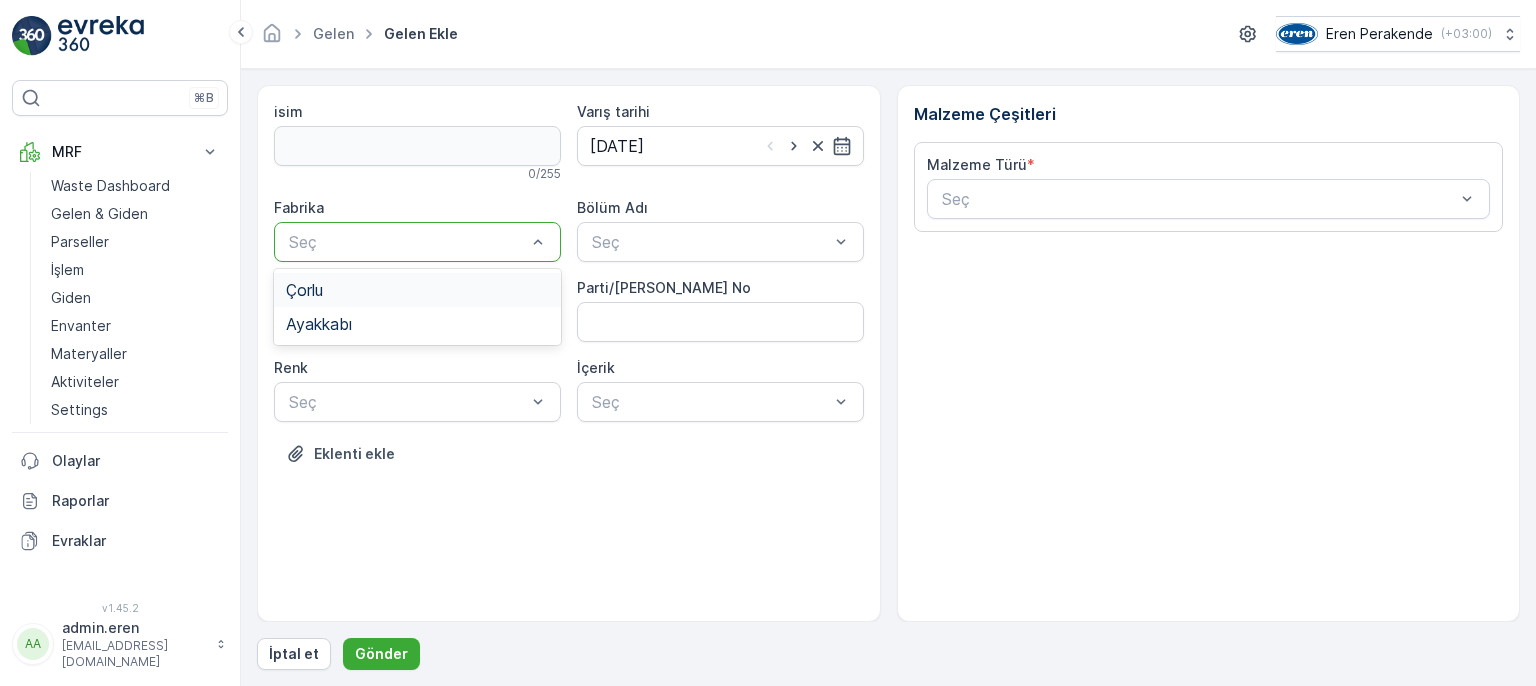 click on "Çorlu" at bounding box center (417, 290) 